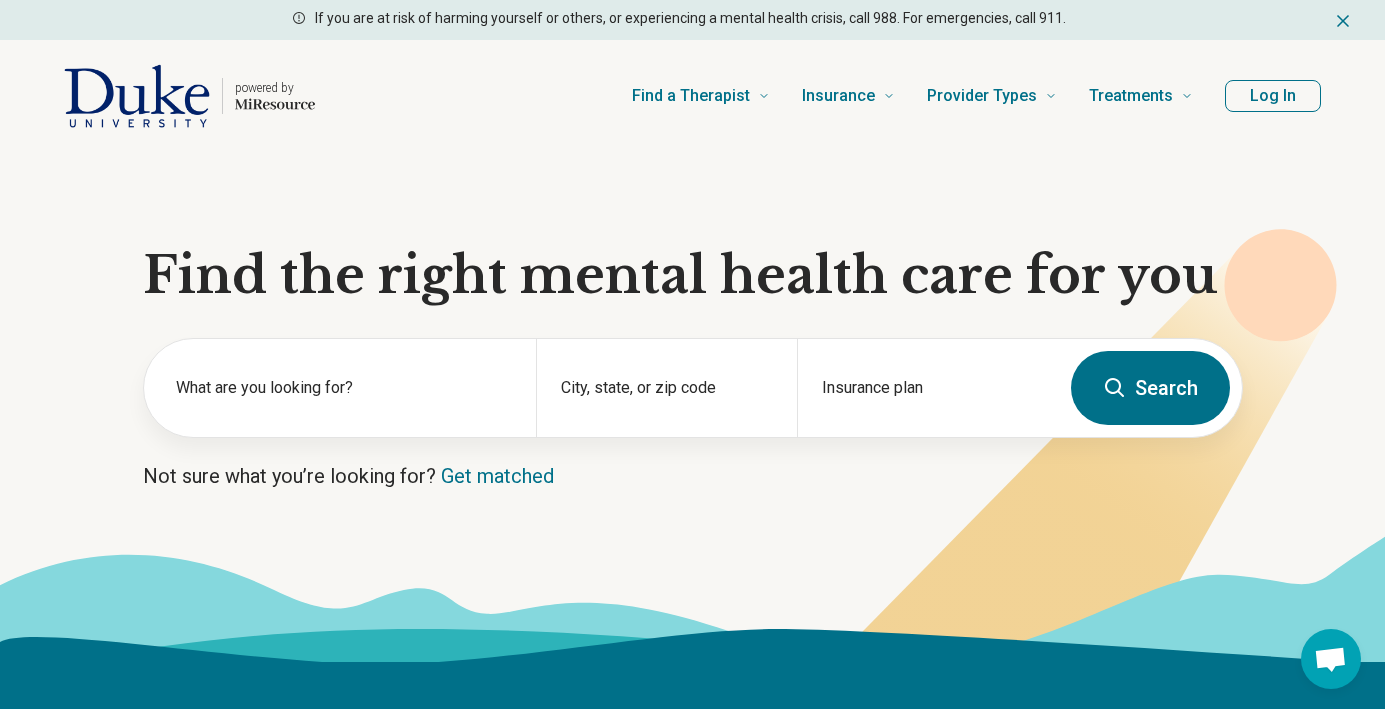 scroll, scrollTop: 0, scrollLeft: 0, axis: both 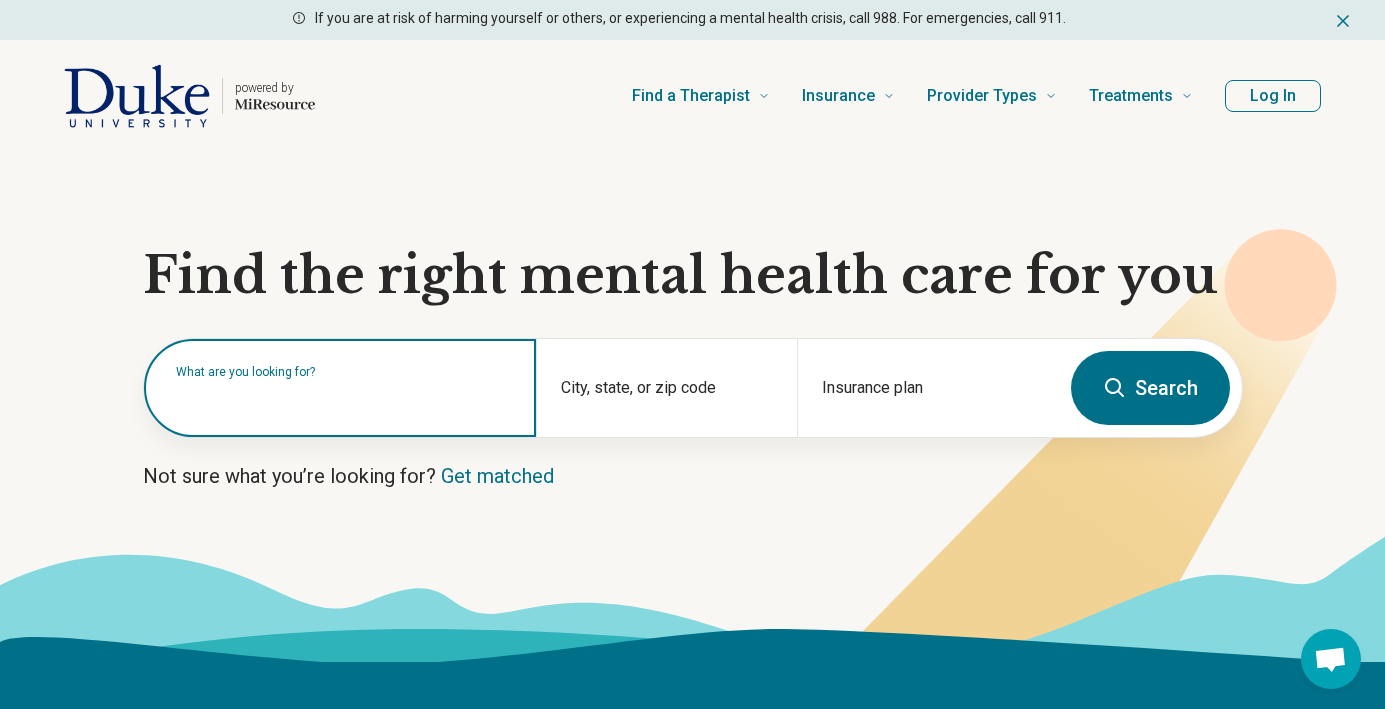 click at bounding box center [344, 398] 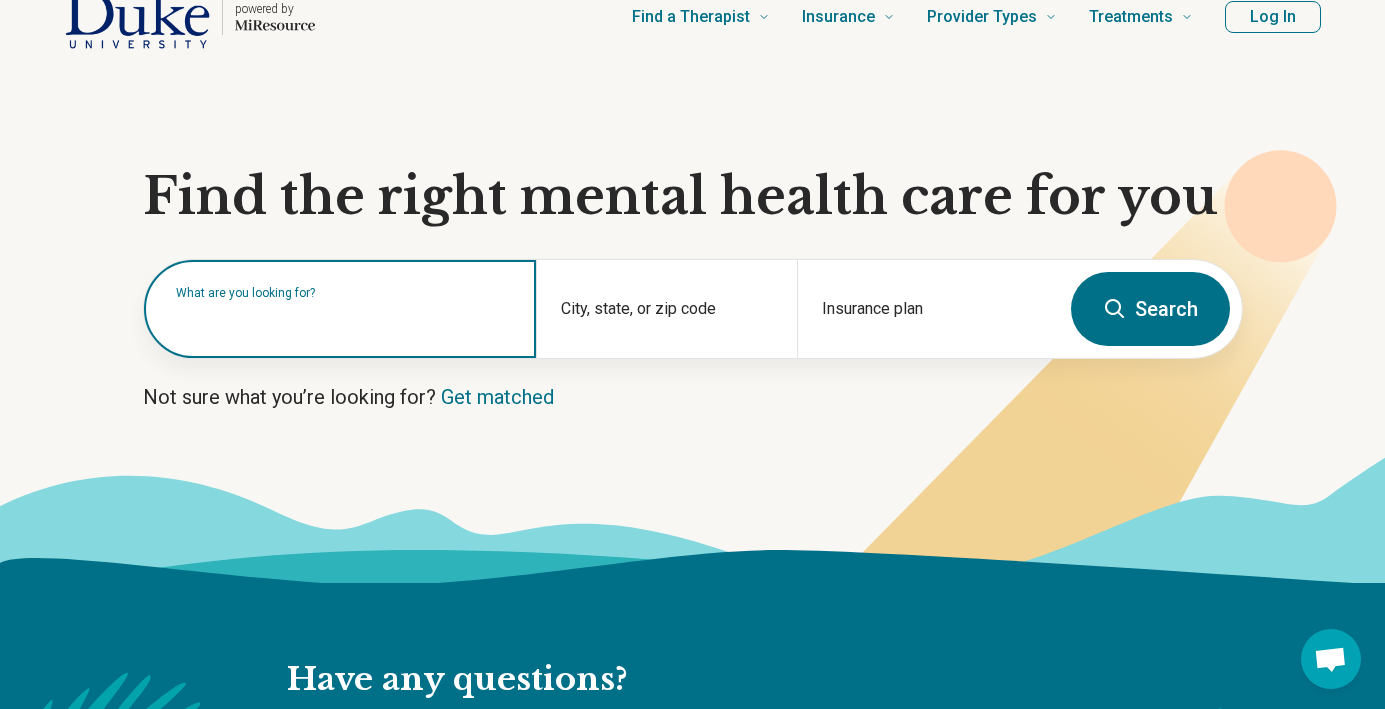 scroll, scrollTop: 0, scrollLeft: 0, axis: both 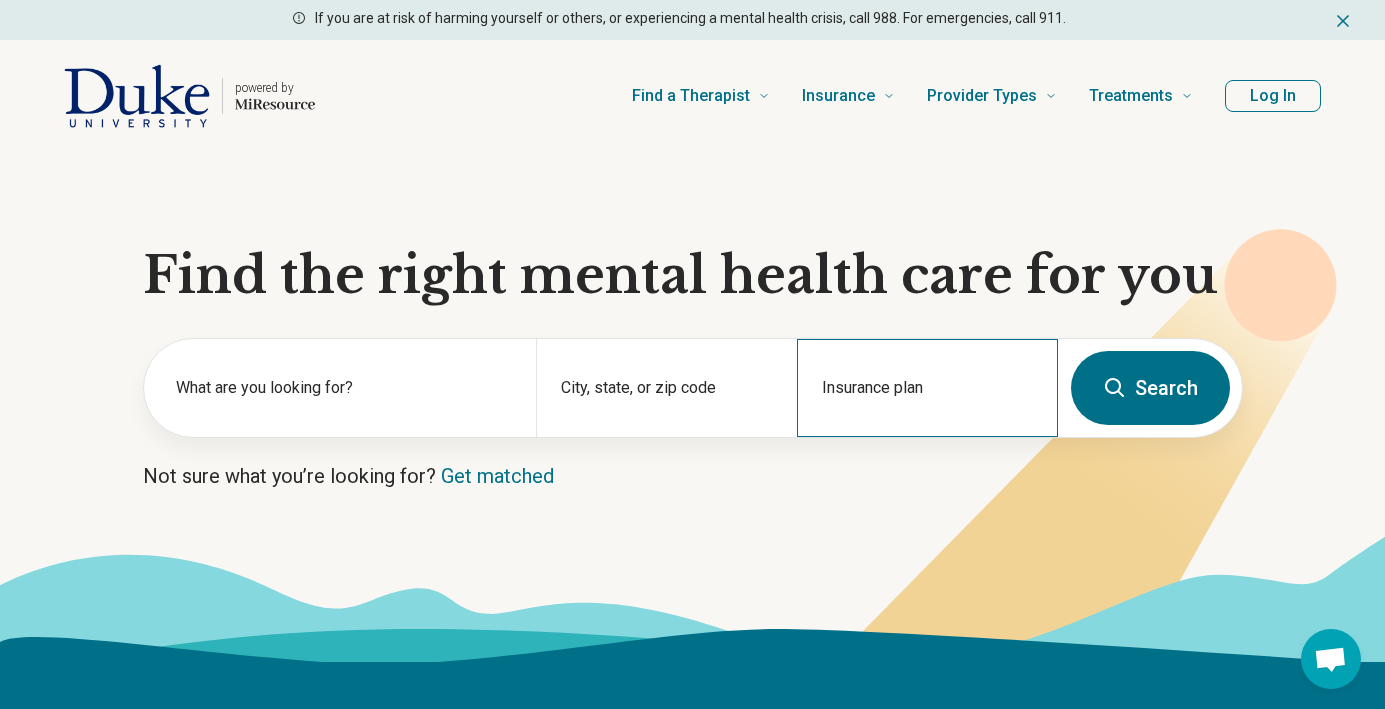 click on "Insurance plan" at bounding box center [927, 388] 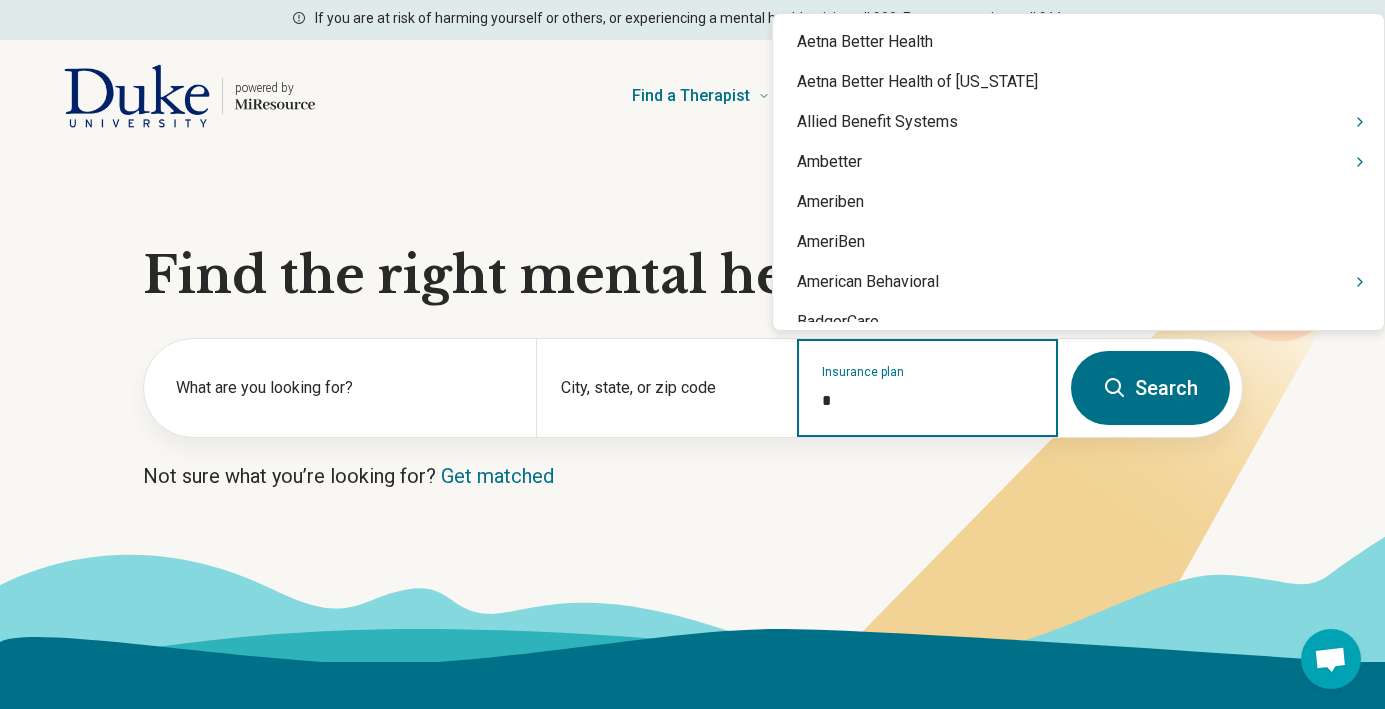 type on "**" 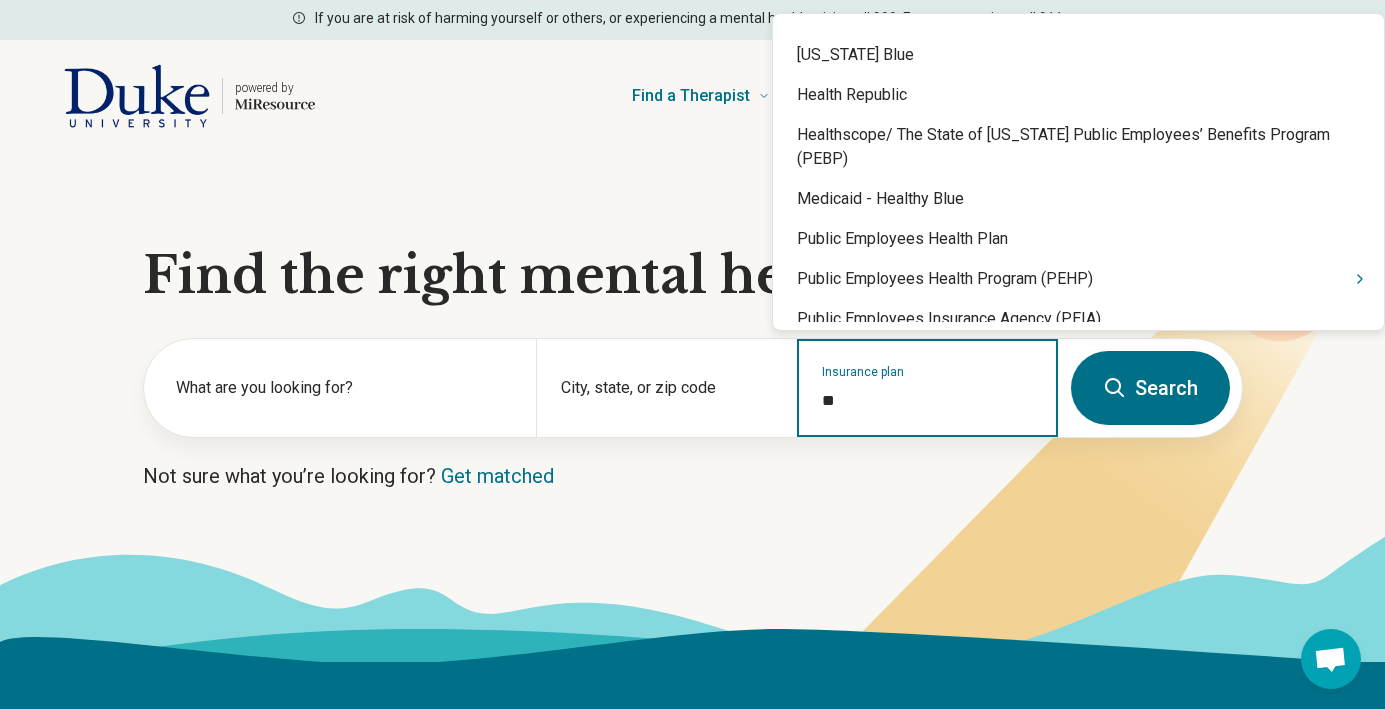 scroll, scrollTop: 500, scrollLeft: 0, axis: vertical 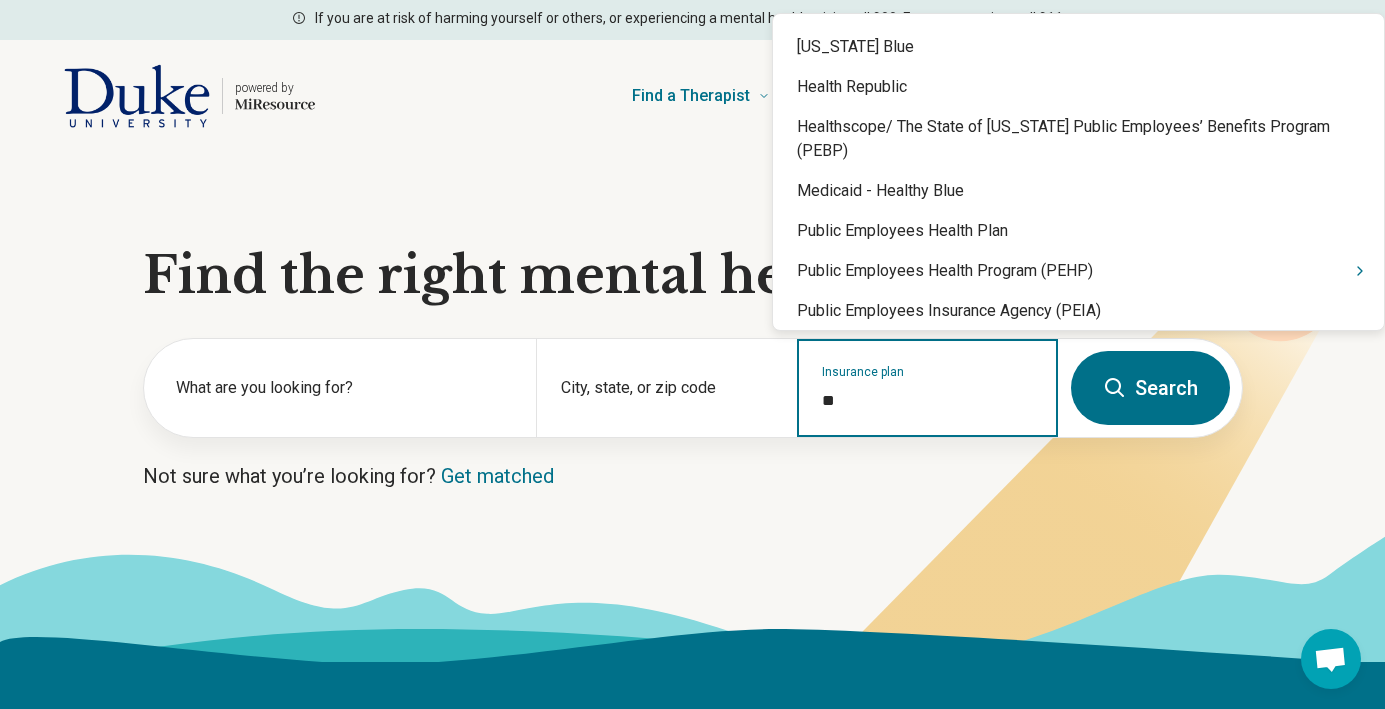 type on "*" 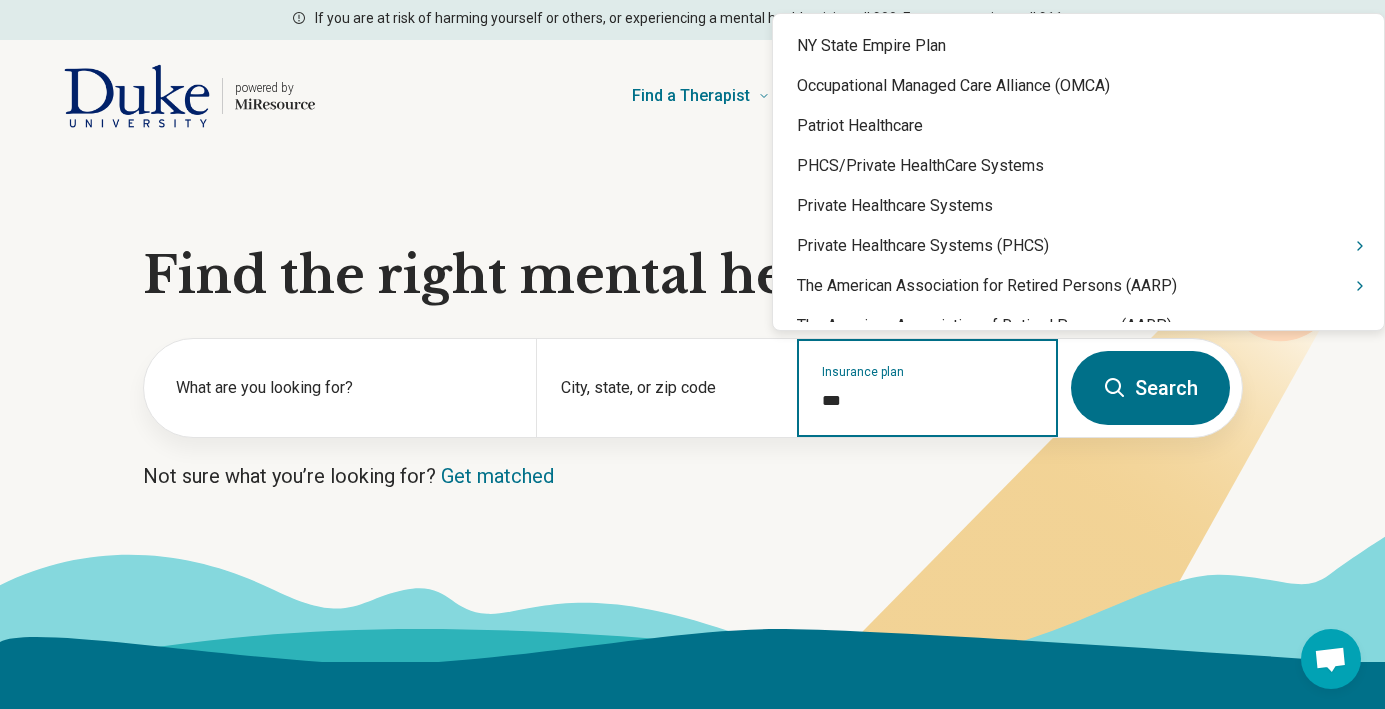 scroll, scrollTop: 0, scrollLeft: 0, axis: both 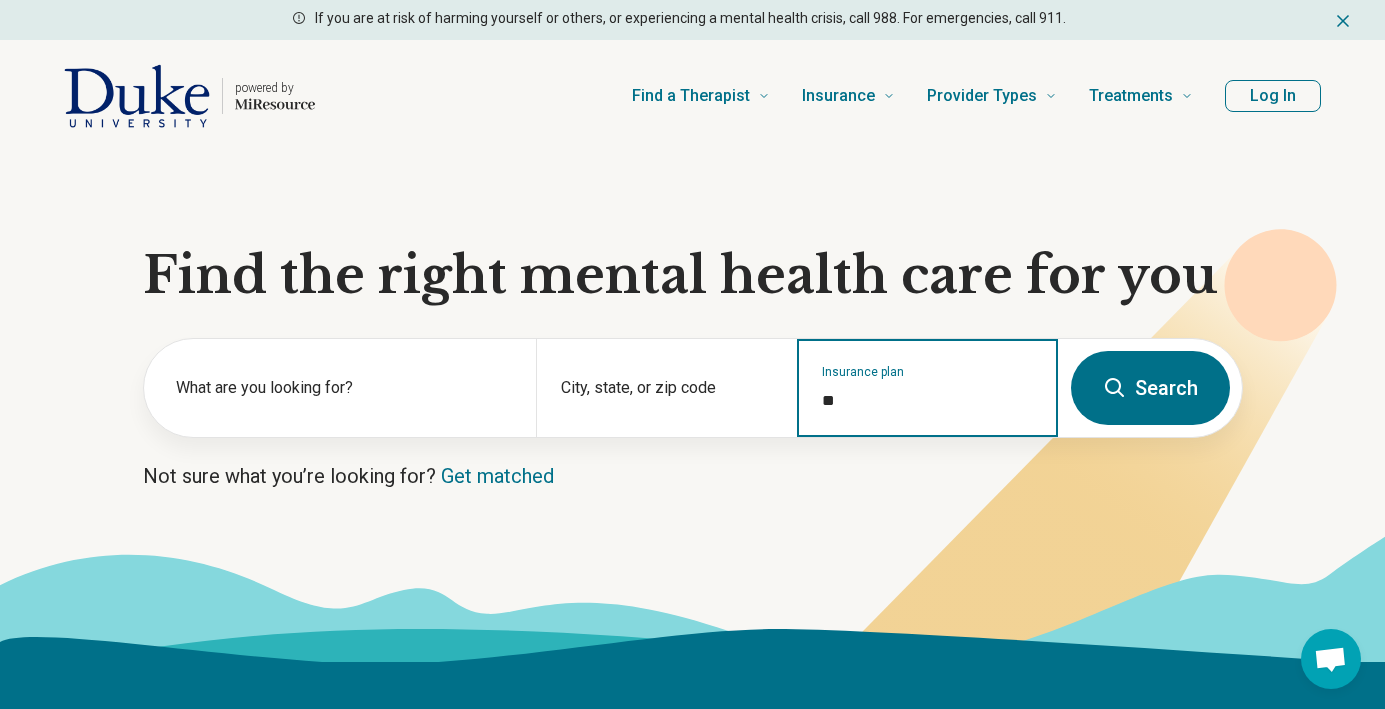type on "*" 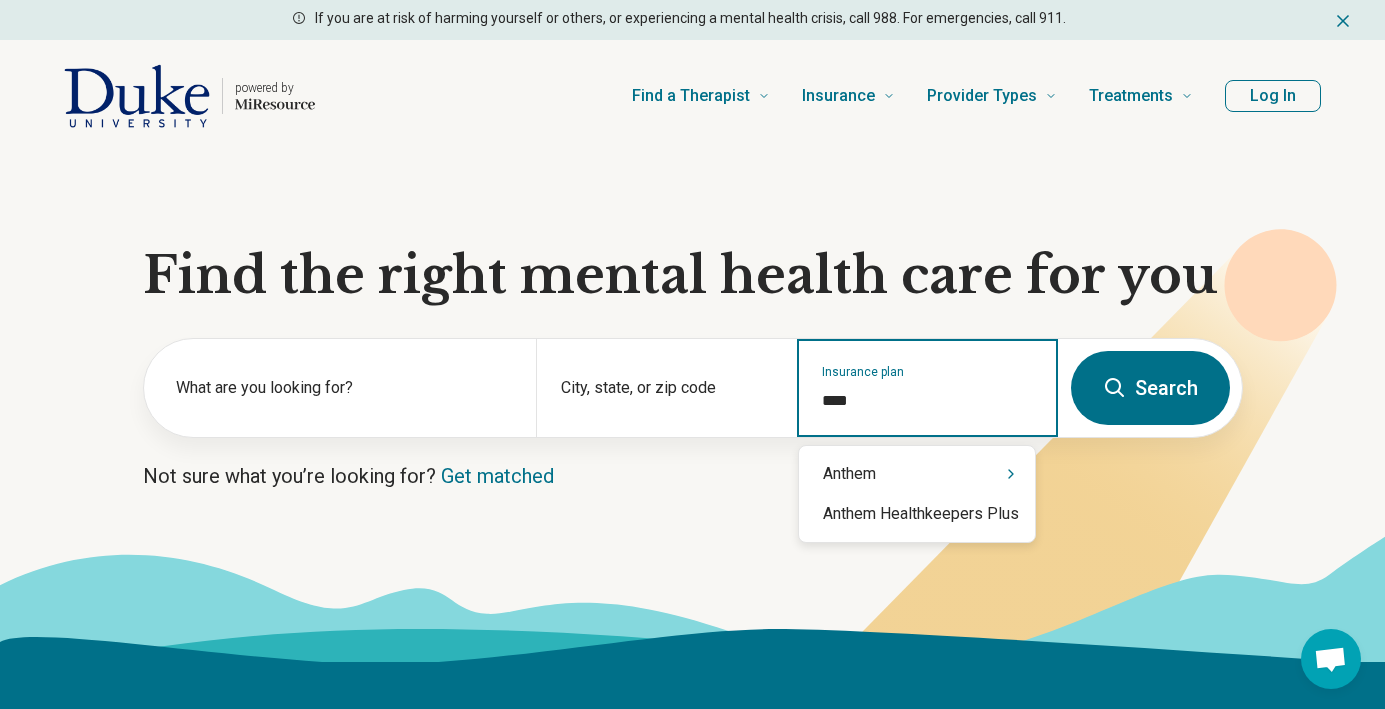 type on "*****" 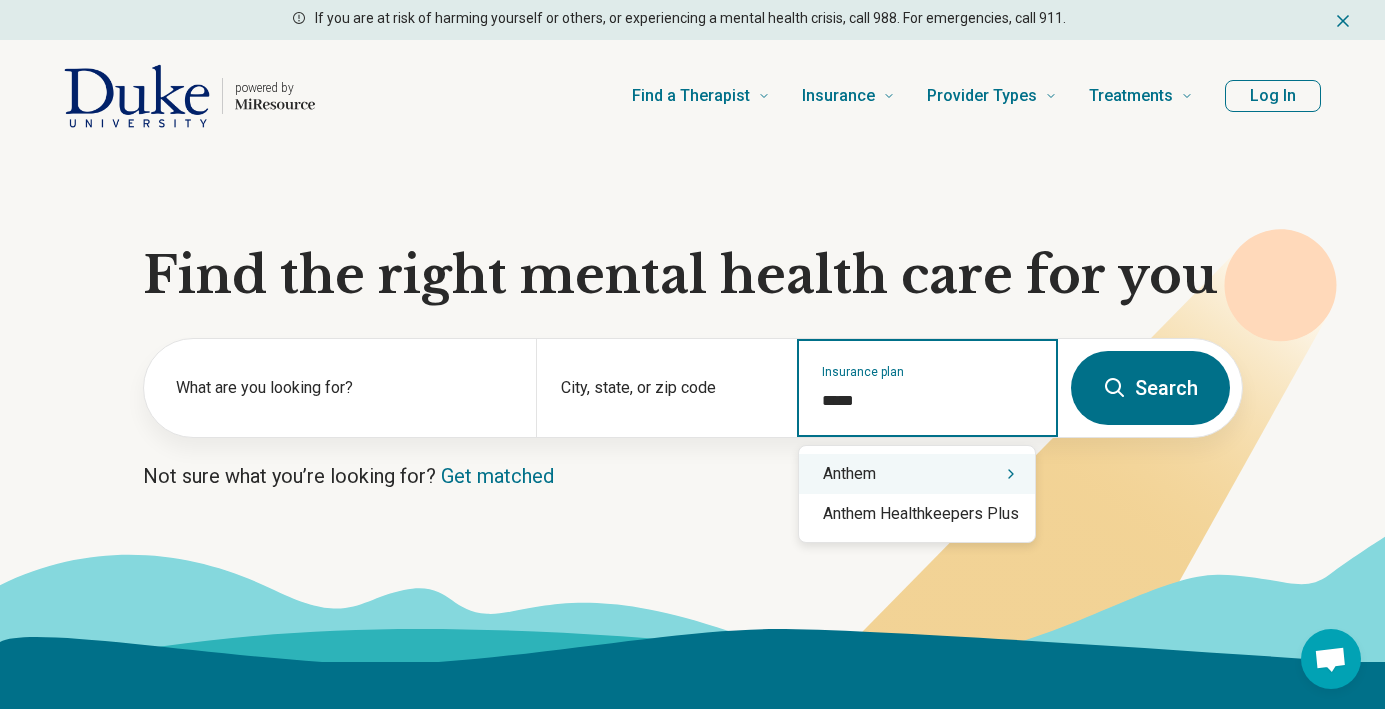 click on "Anthem" at bounding box center [917, 474] 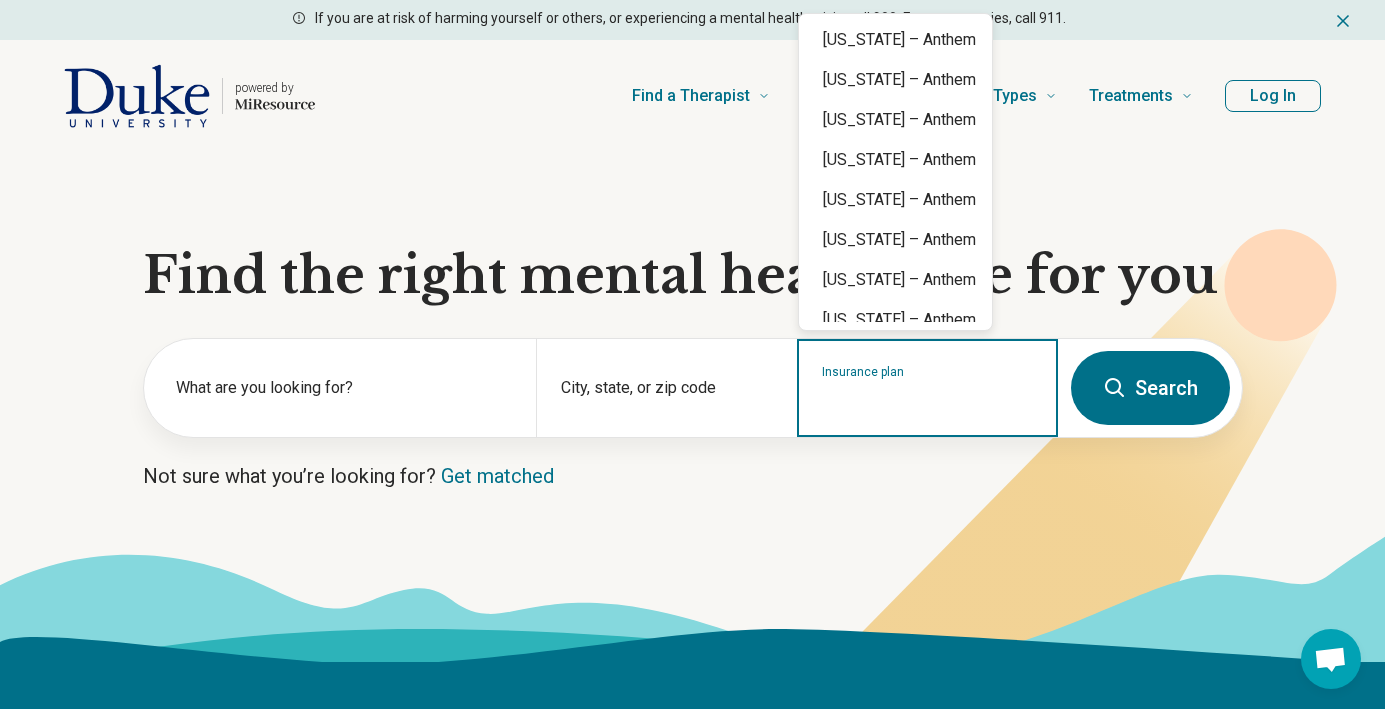 scroll, scrollTop: 0, scrollLeft: 0, axis: both 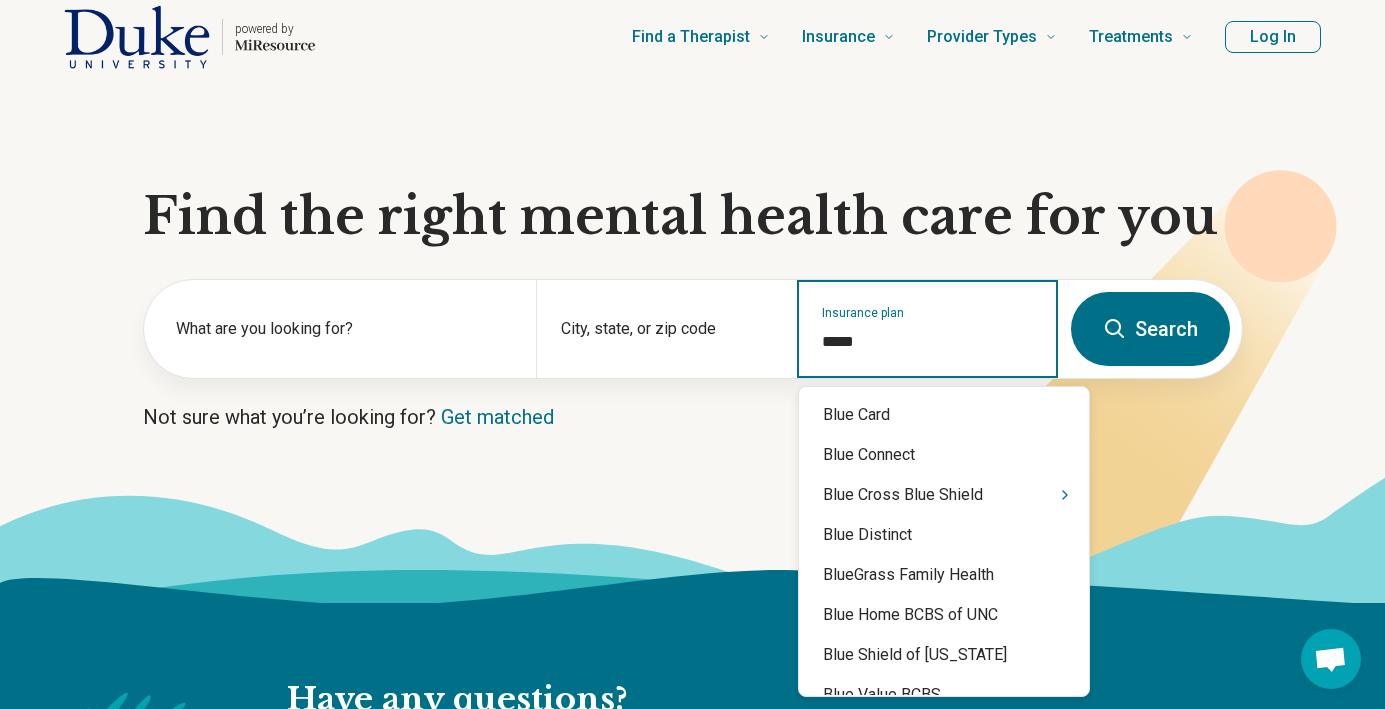 type on "******" 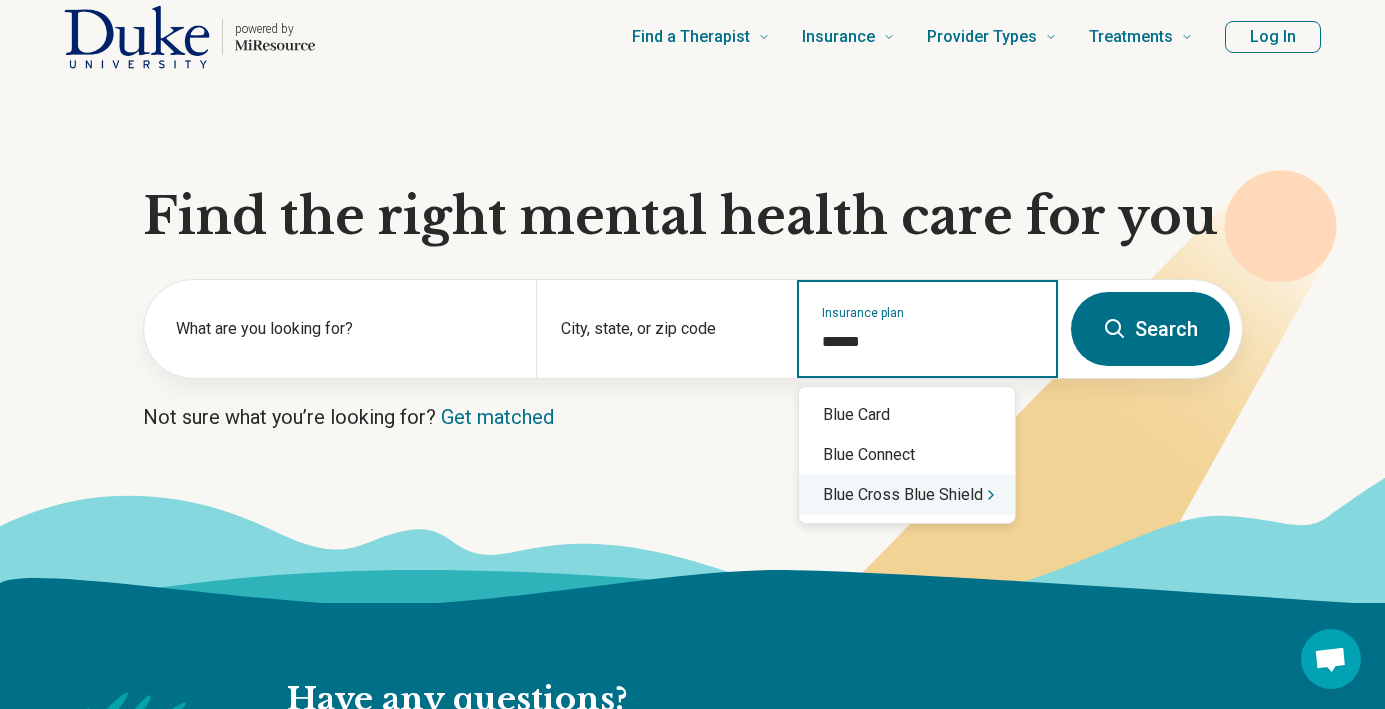 click on "Blue Cross Blue Shield" at bounding box center [907, 495] 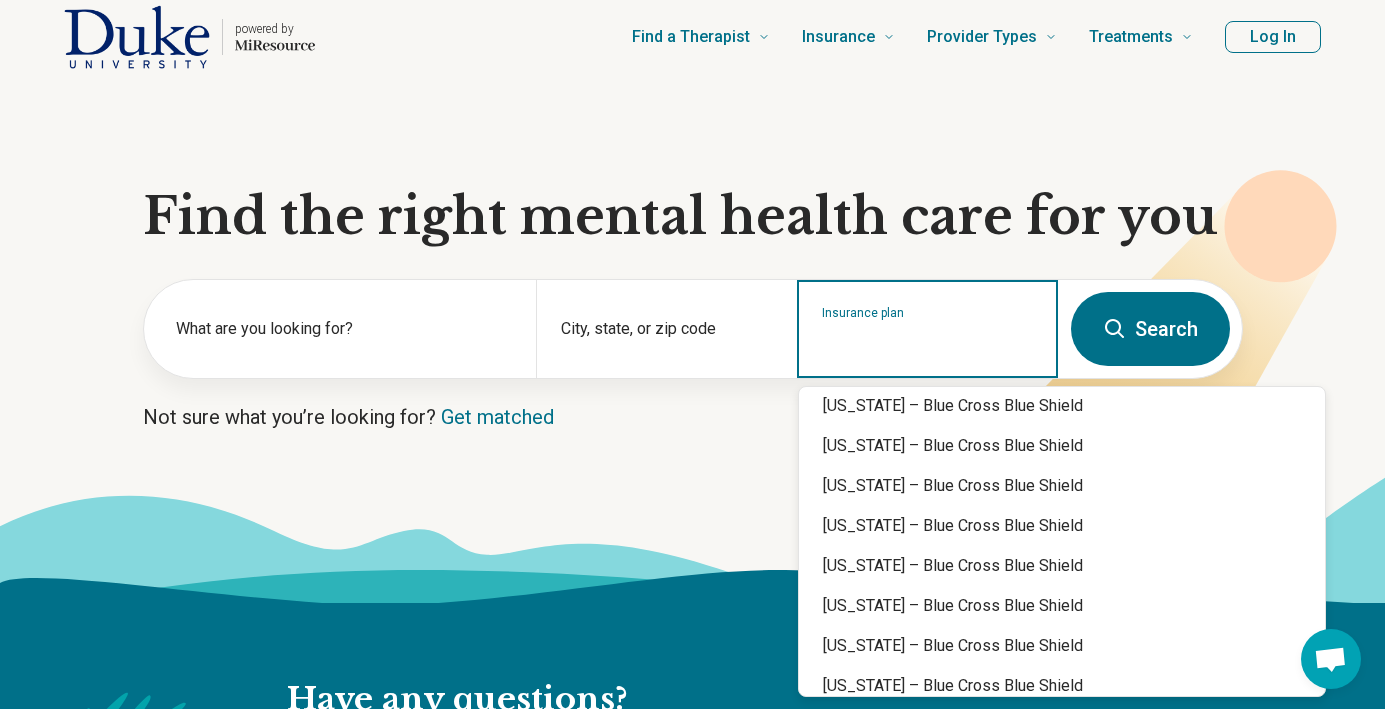 scroll, scrollTop: 1540, scrollLeft: 0, axis: vertical 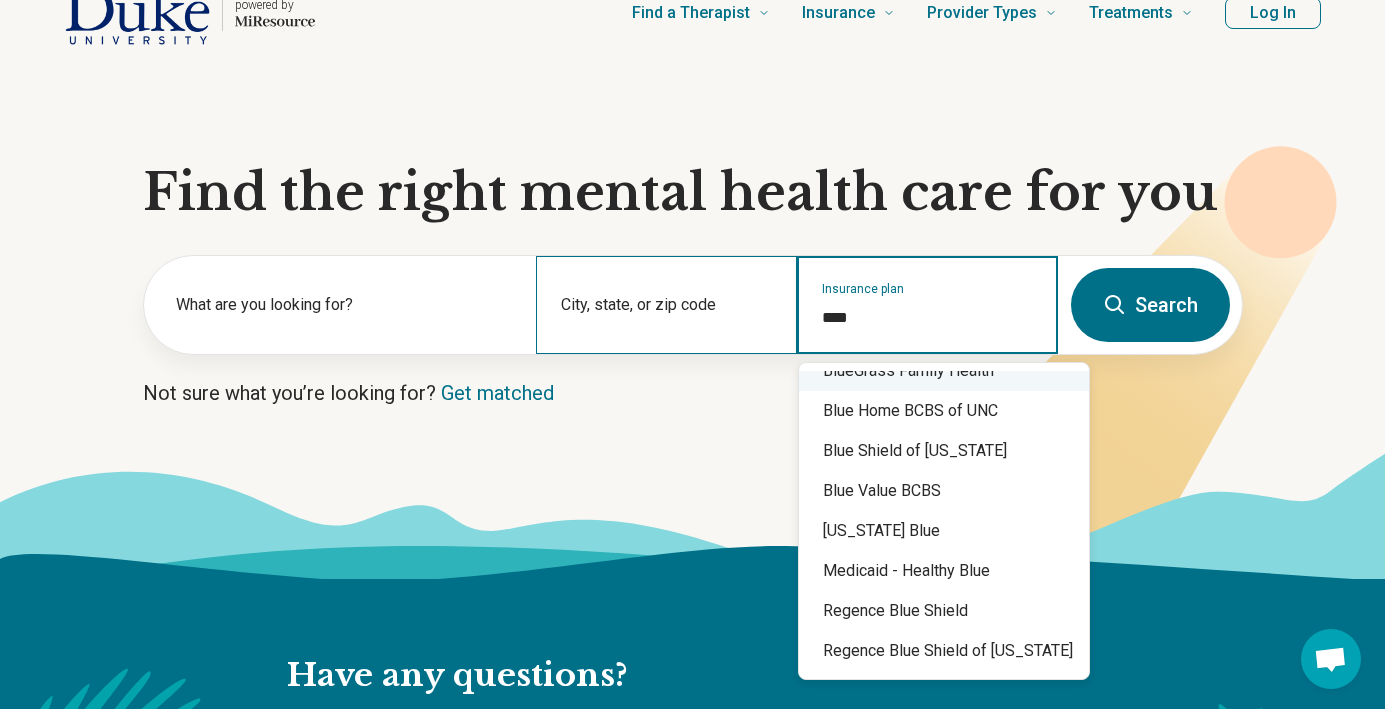 drag, startPoint x: 869, startPoint y: 314, endPoint x: 762, endPoint y: 312, distance: 107.01869 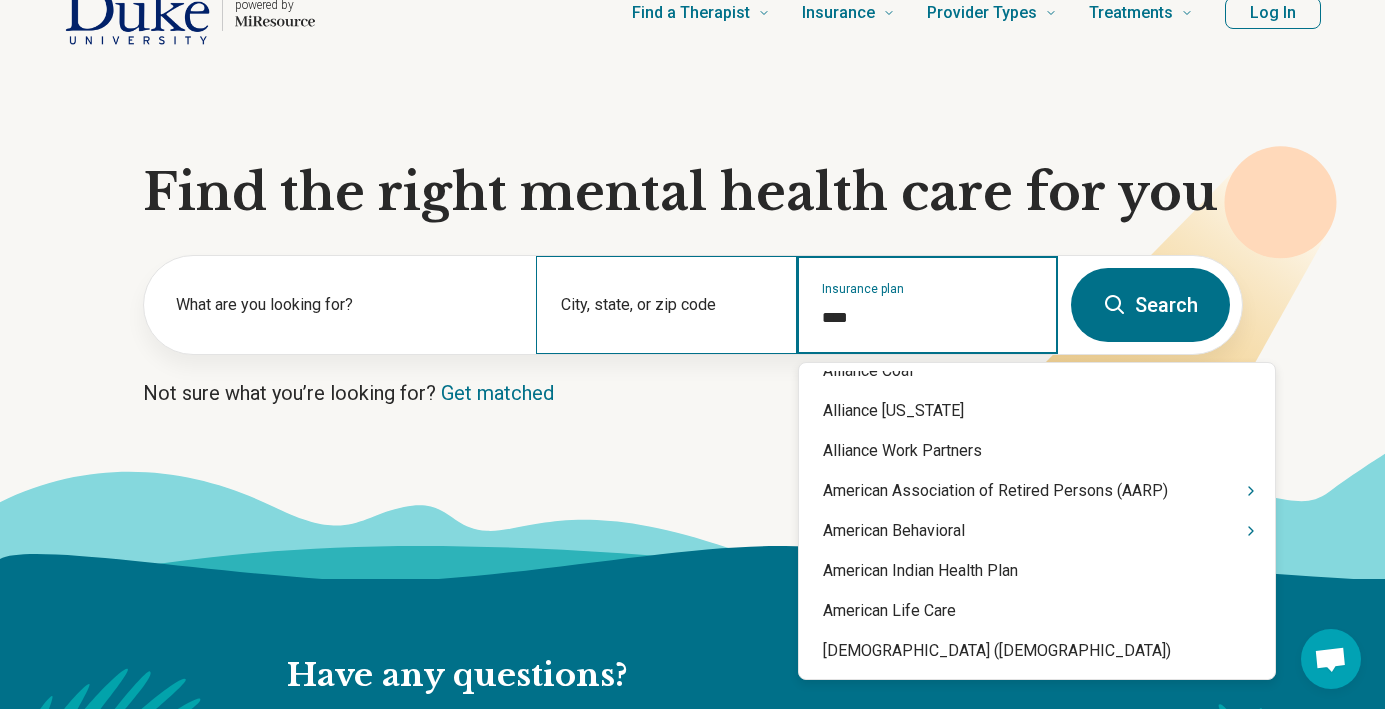scroll, scrollTop: 0, scrollLeft: 0, axis: both 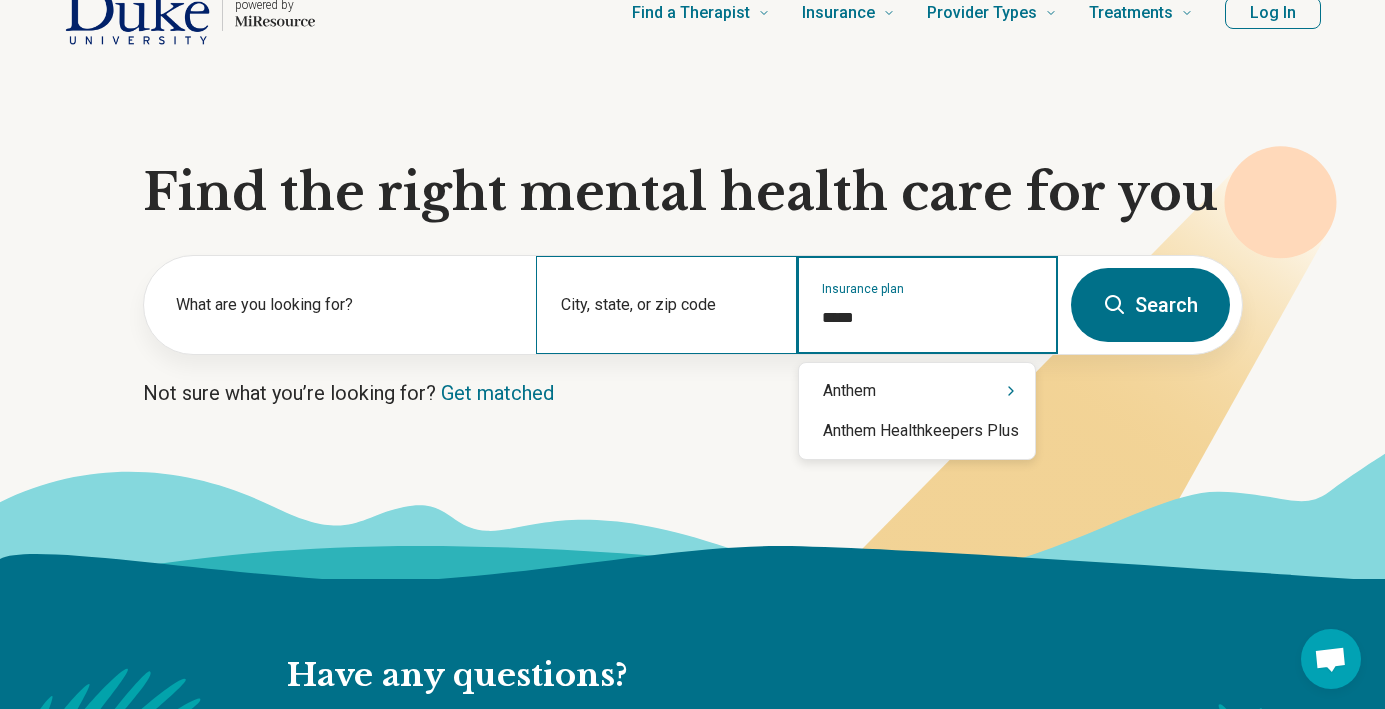 type on "******" 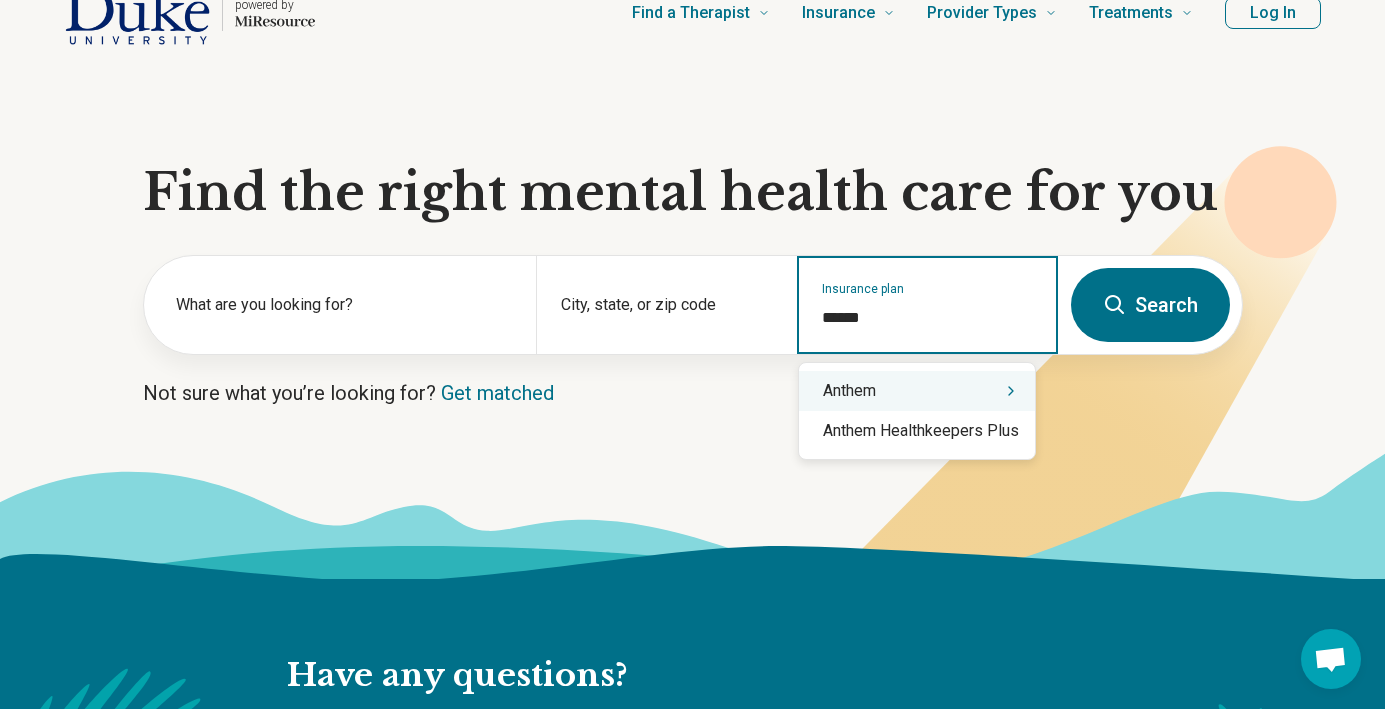 click on "Anthem" at bounding box center [917, 391] 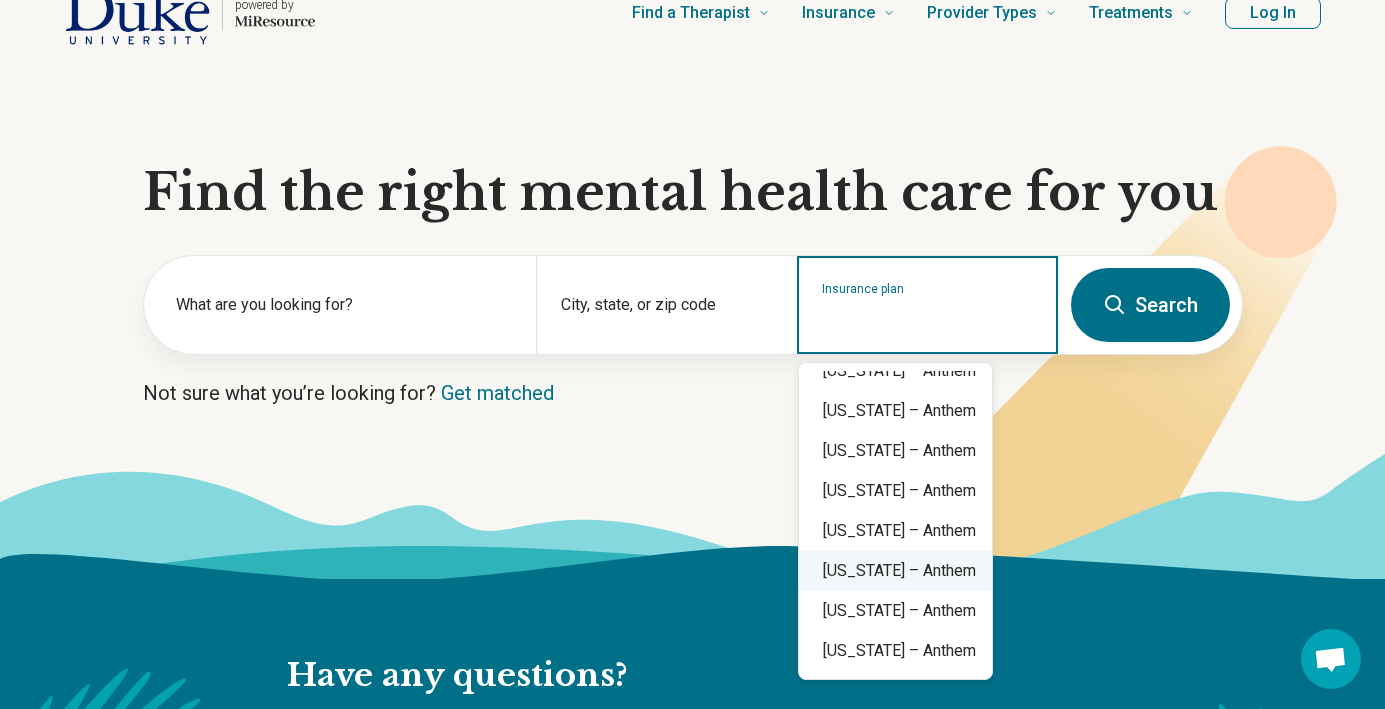 scroll, scrollTop: 157, scrollLeft: 0, axis: vertical 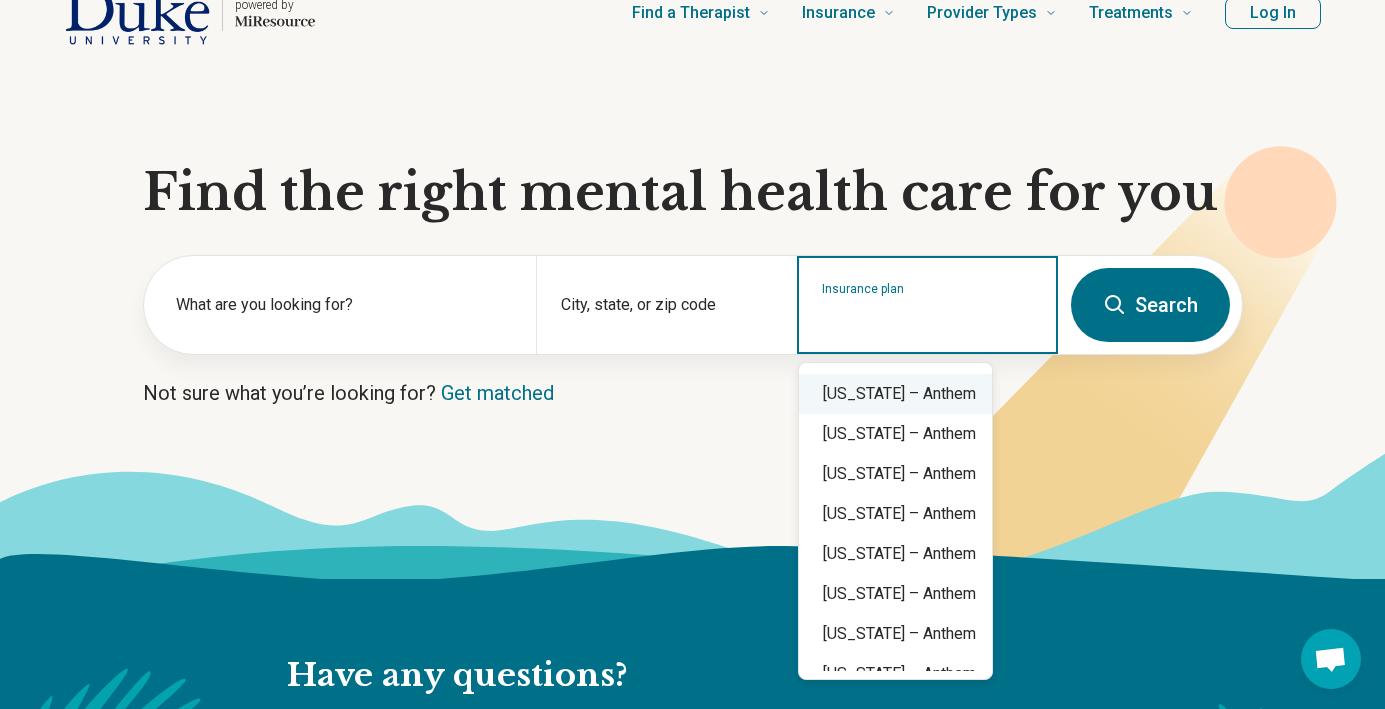 click on "Insurance plan" at bounding box center (928, 318) 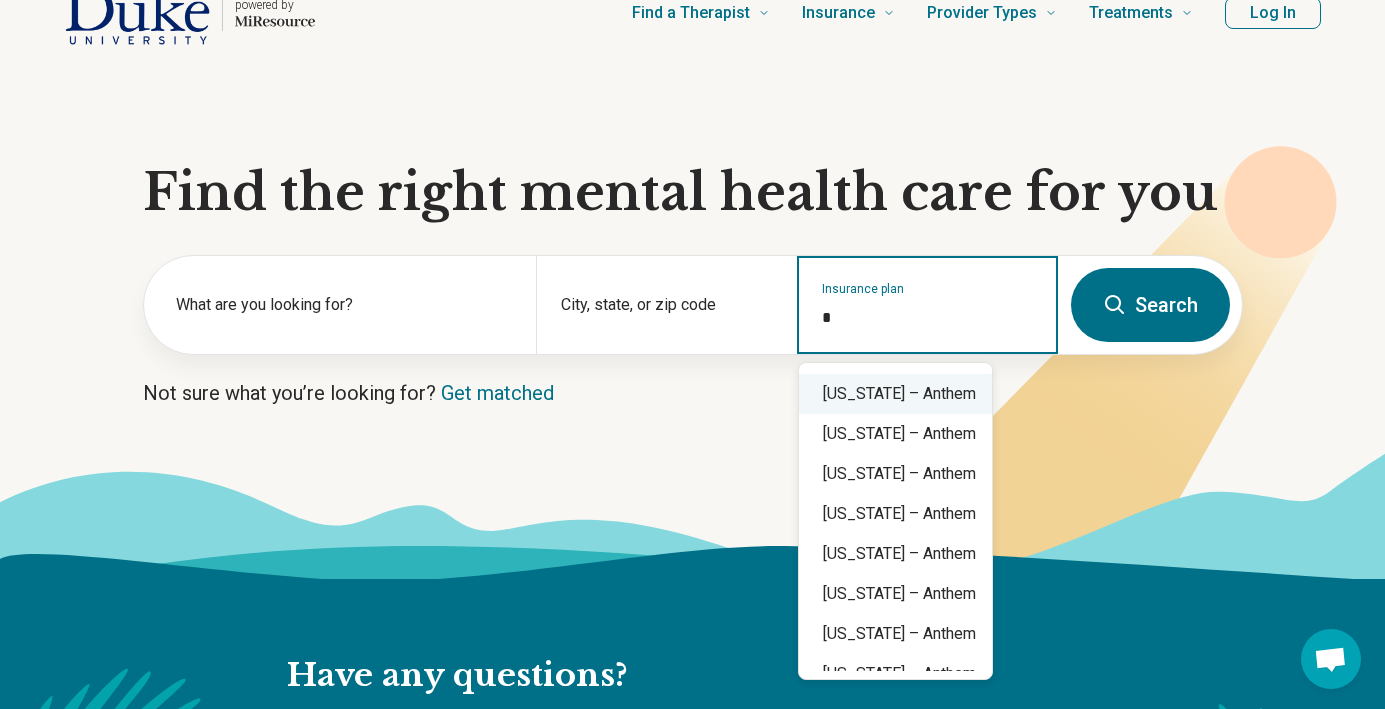 scroll, scrollTop: 0, scrollLeft: 0, axis: both 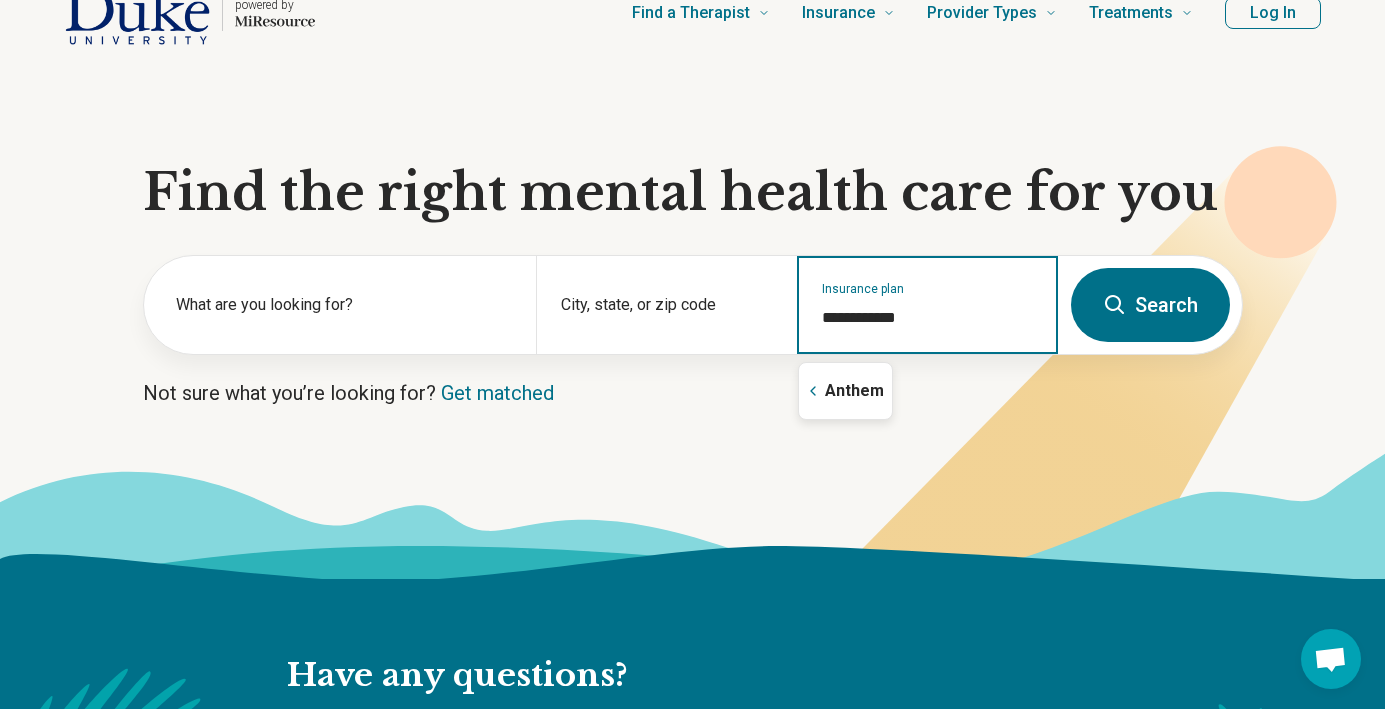 type on "**********" 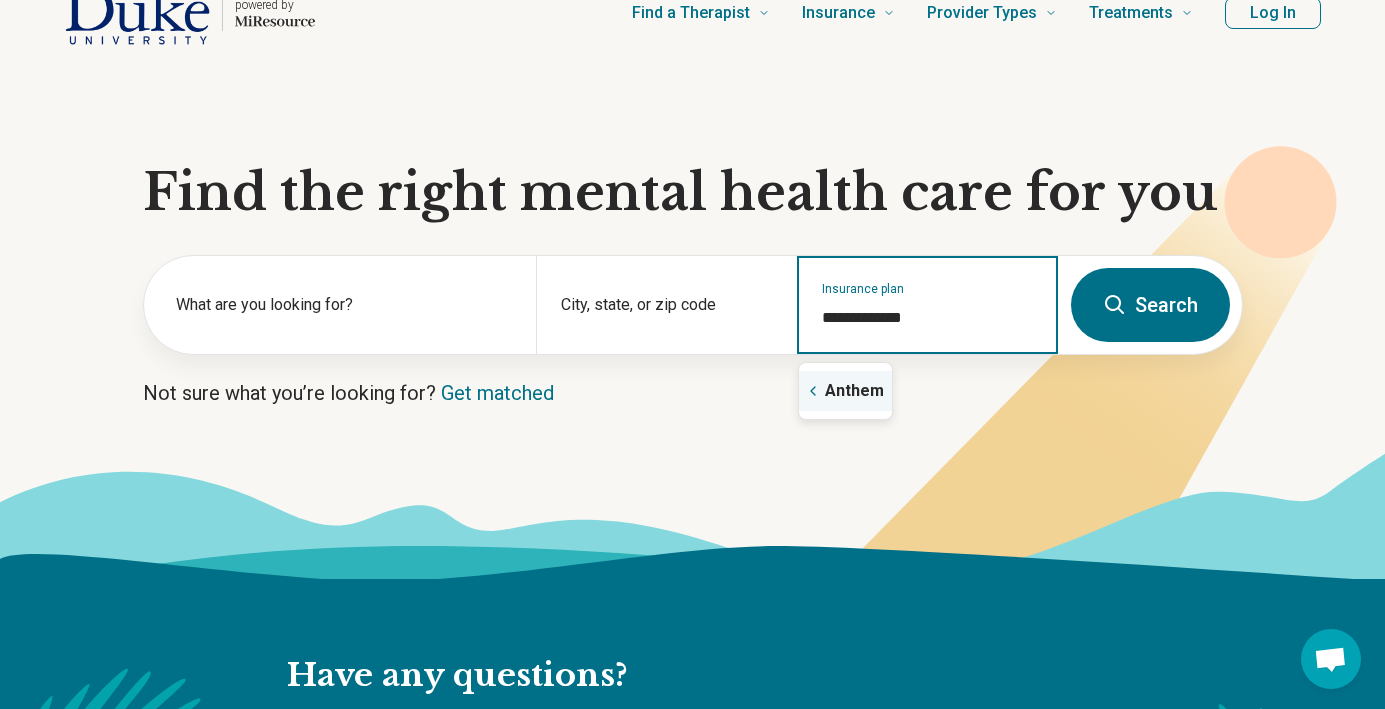 click 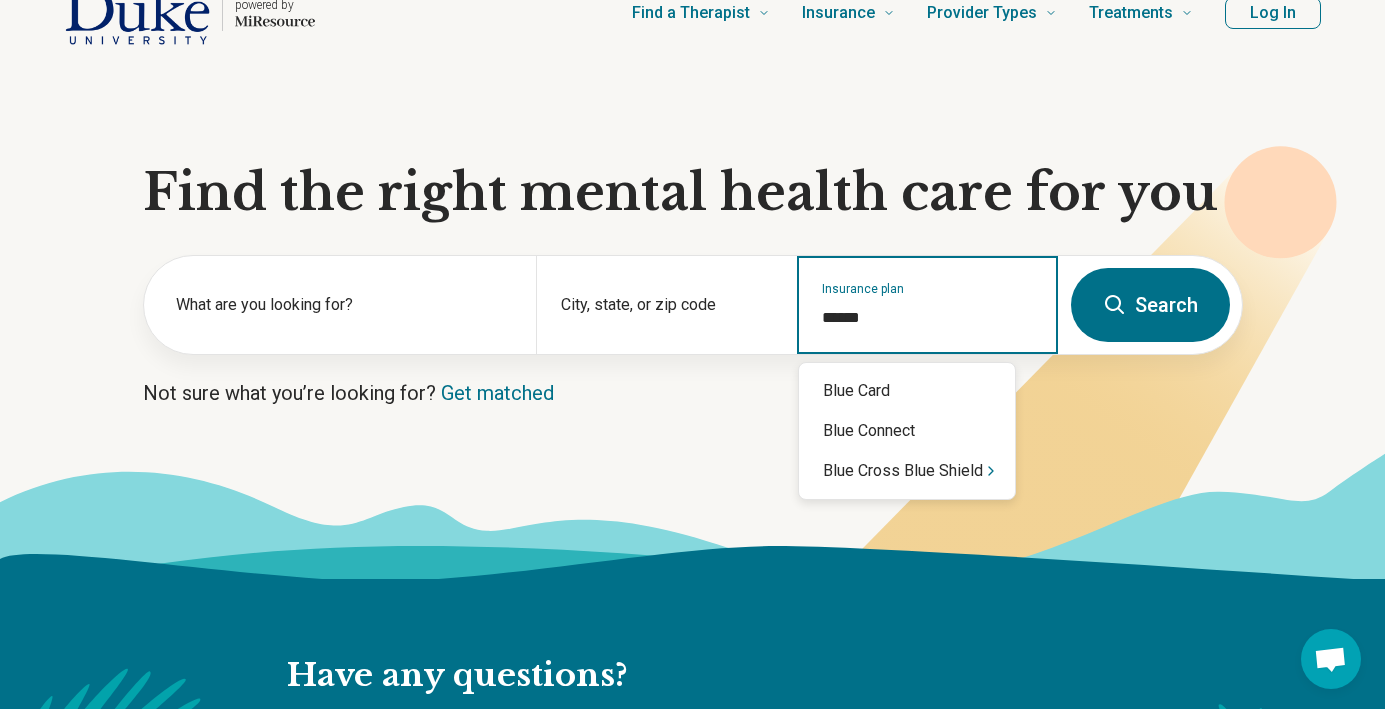 type on "*******" 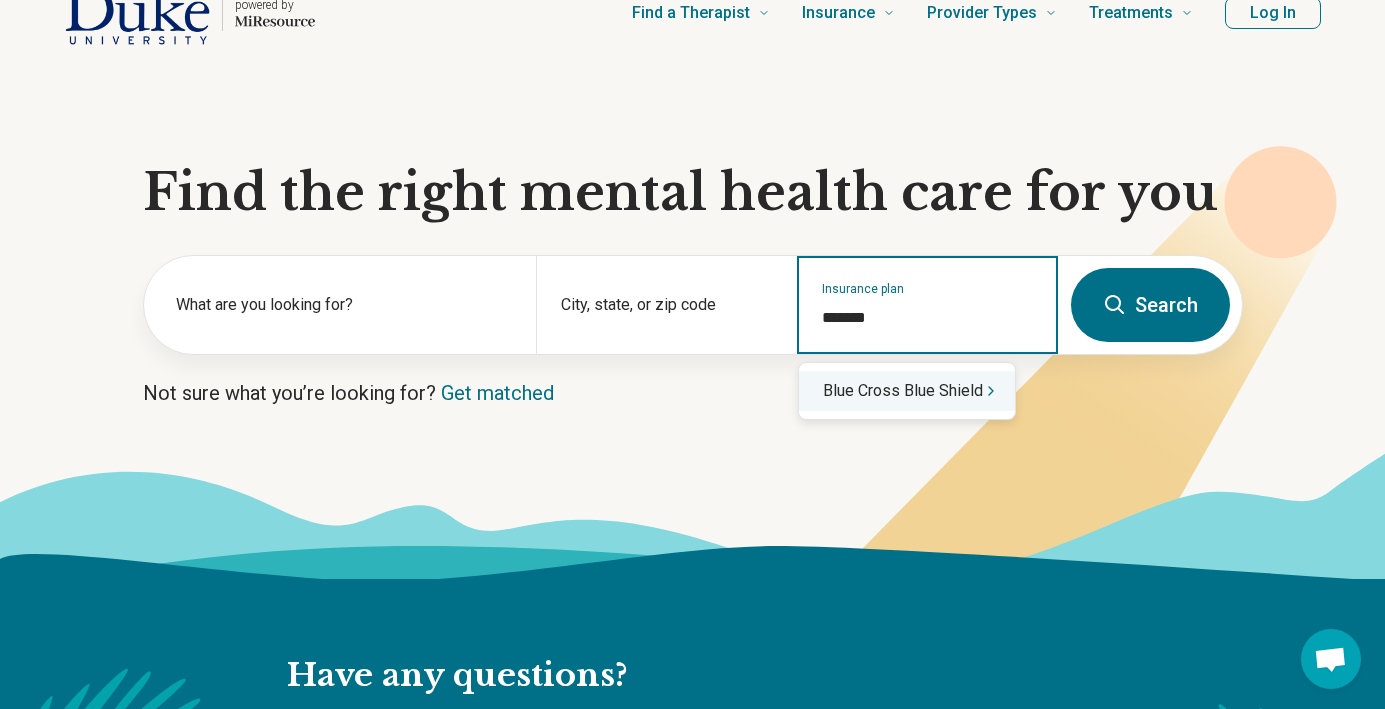 click on "Blue Cross Blue Shield" at bounding box center [907, 391] 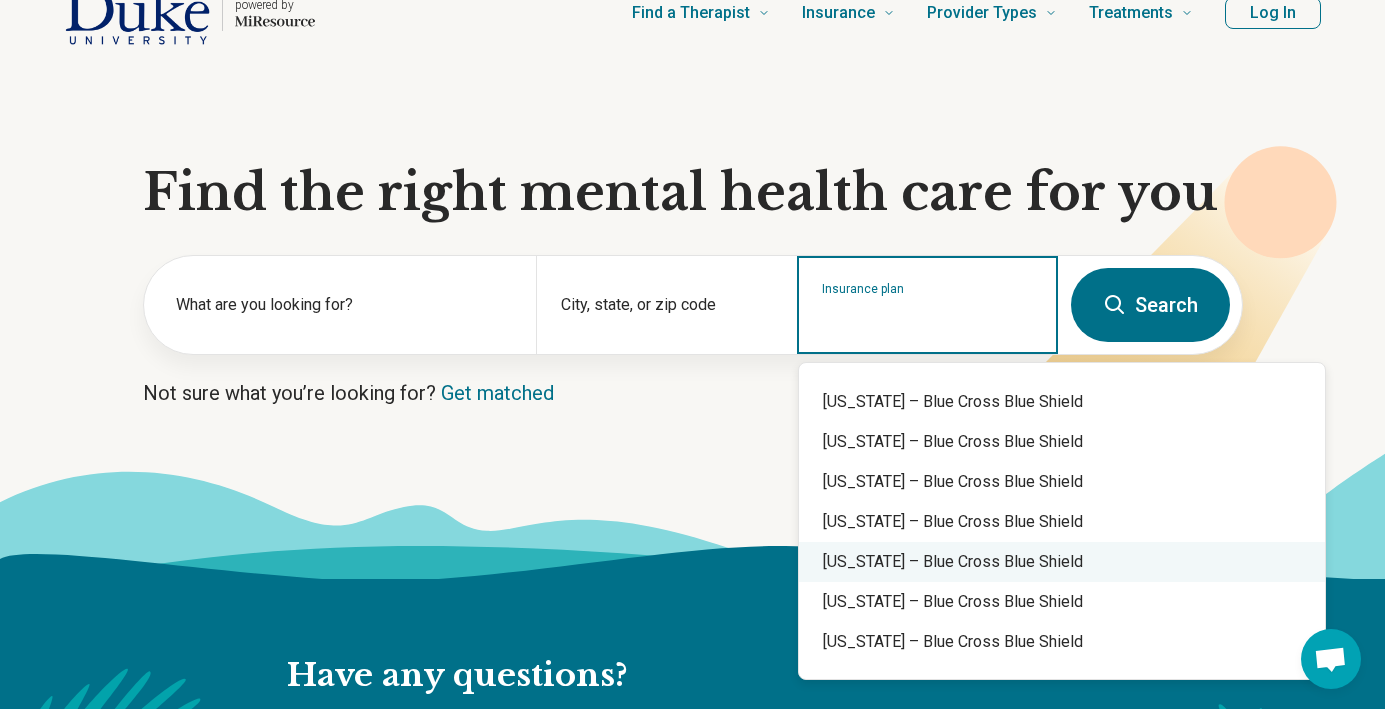 scroll, scrollTop: 1147, scrollLeft: 0, axis: vertical 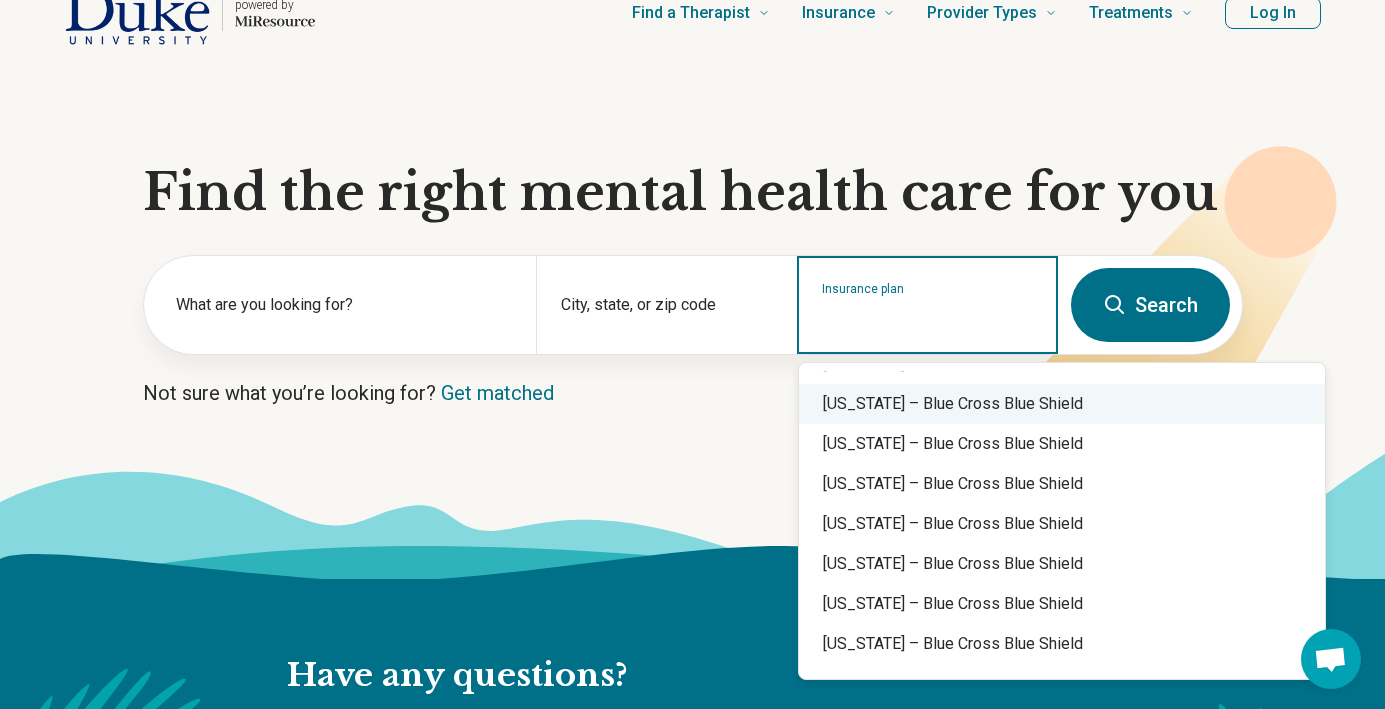 click on "North Carolina – Blue Cross Blue Shield" at bounding box center [1062, 404] 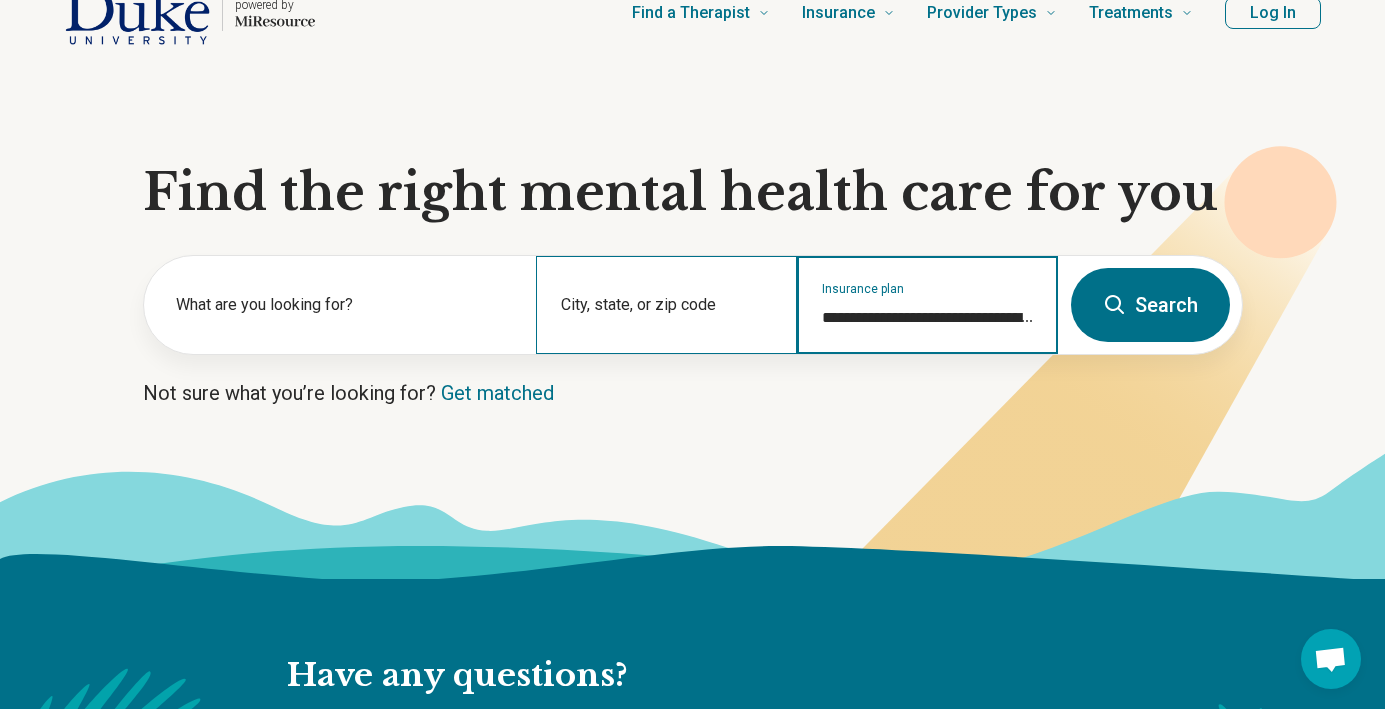 type on "**********" 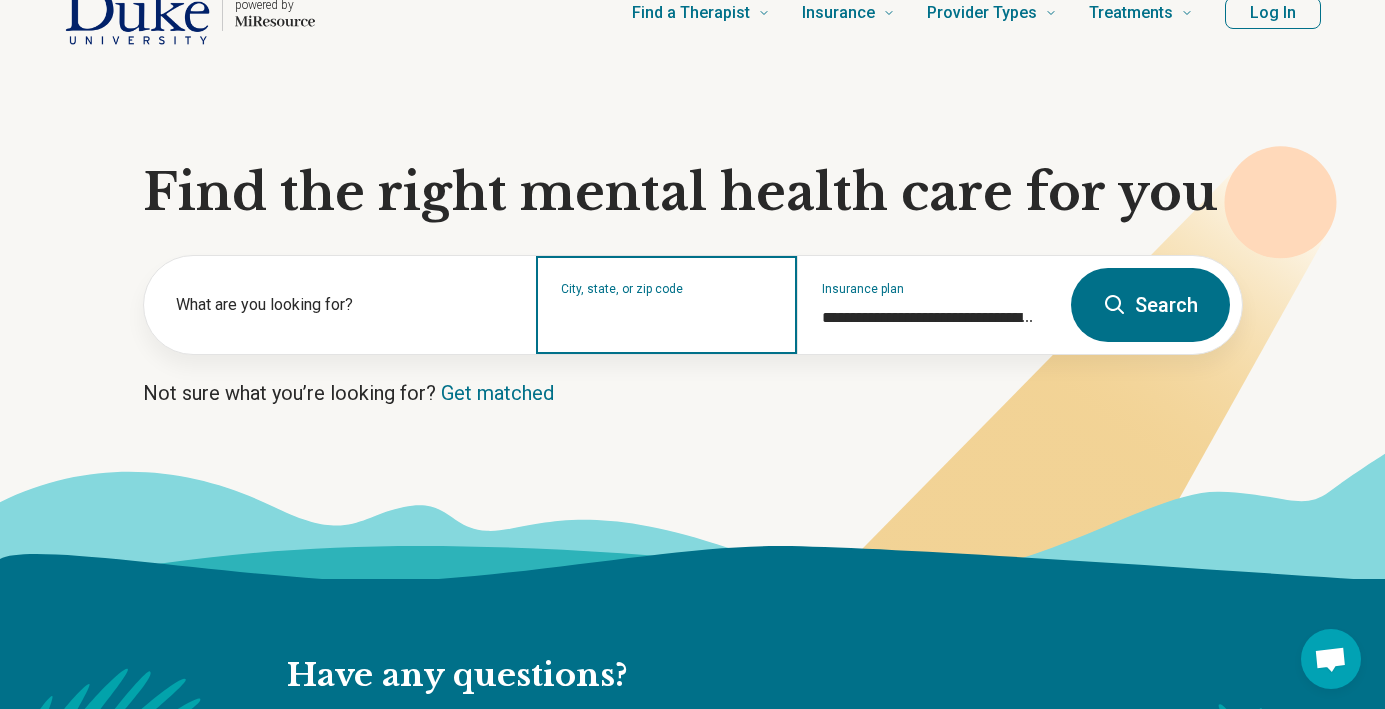 click on "City, state, or zip code" at bounding box center (667, 318) 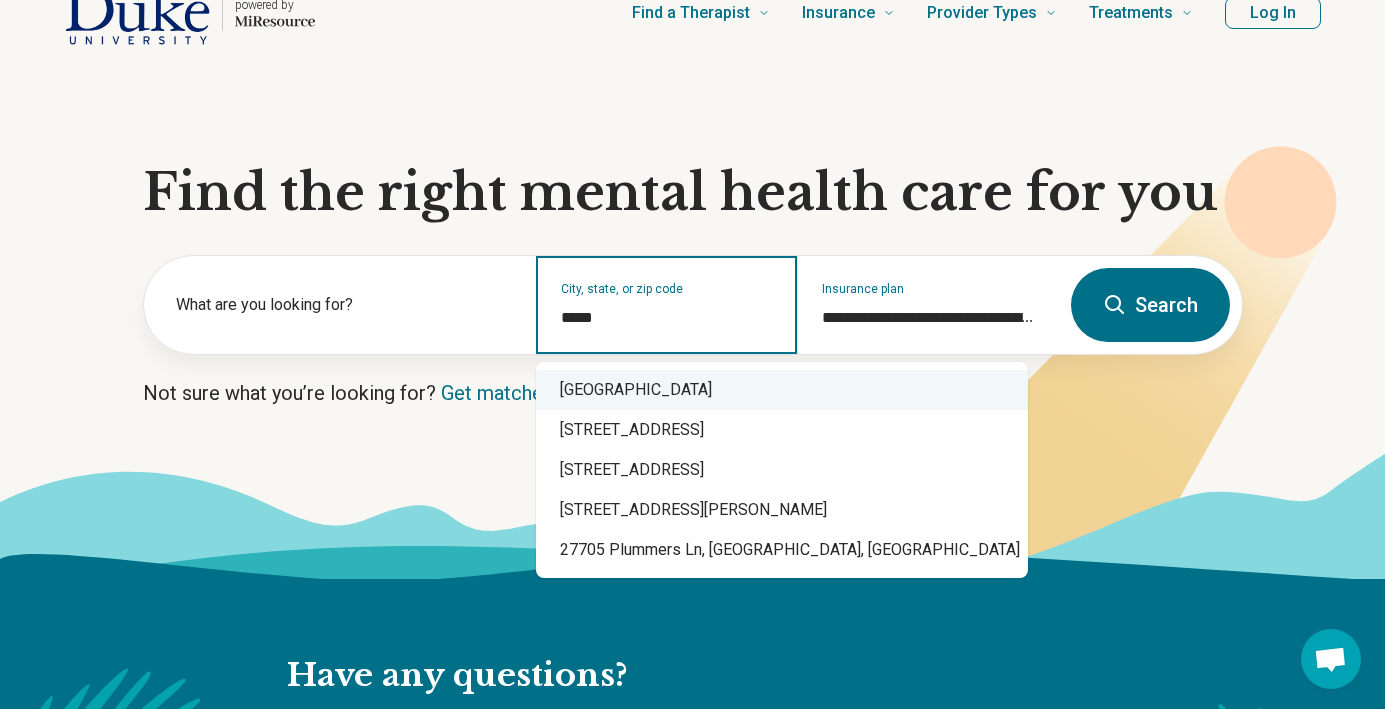 click on "Durham, NC 27705" at bounding box center [782, 390] 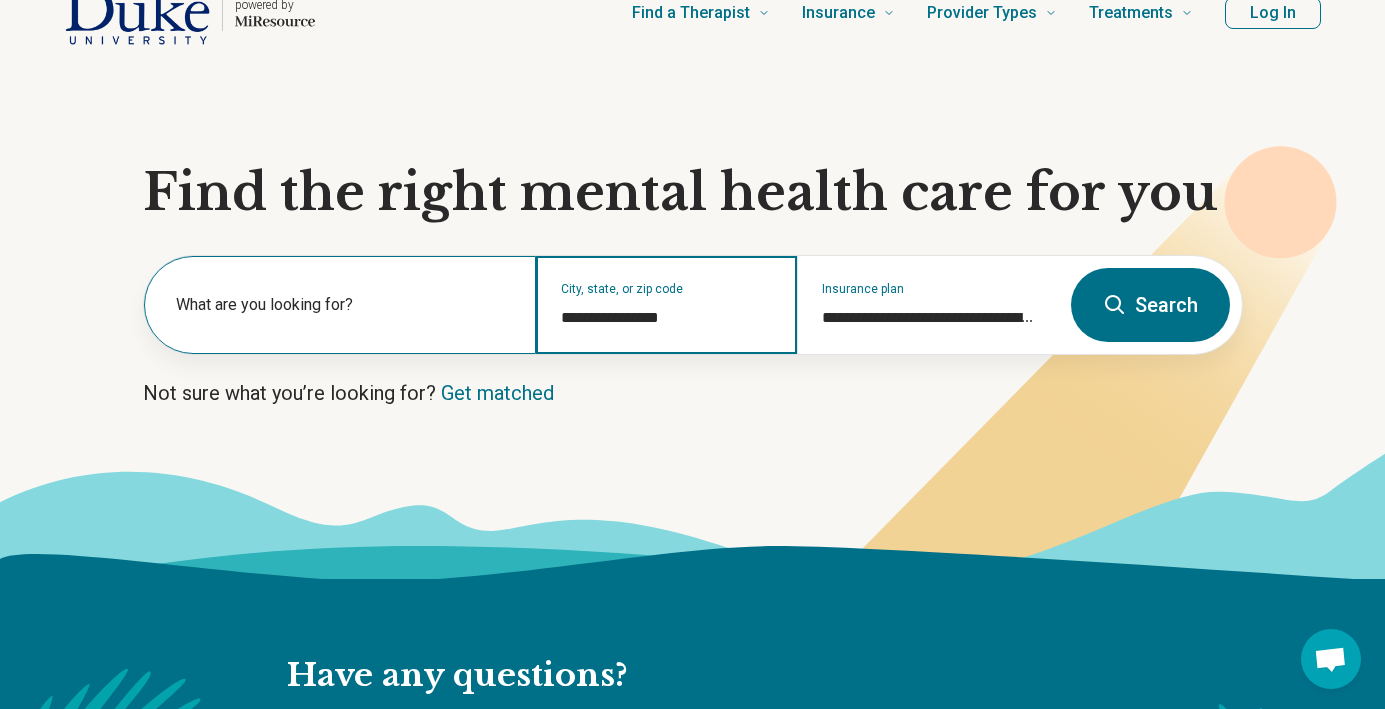 type on "**********" 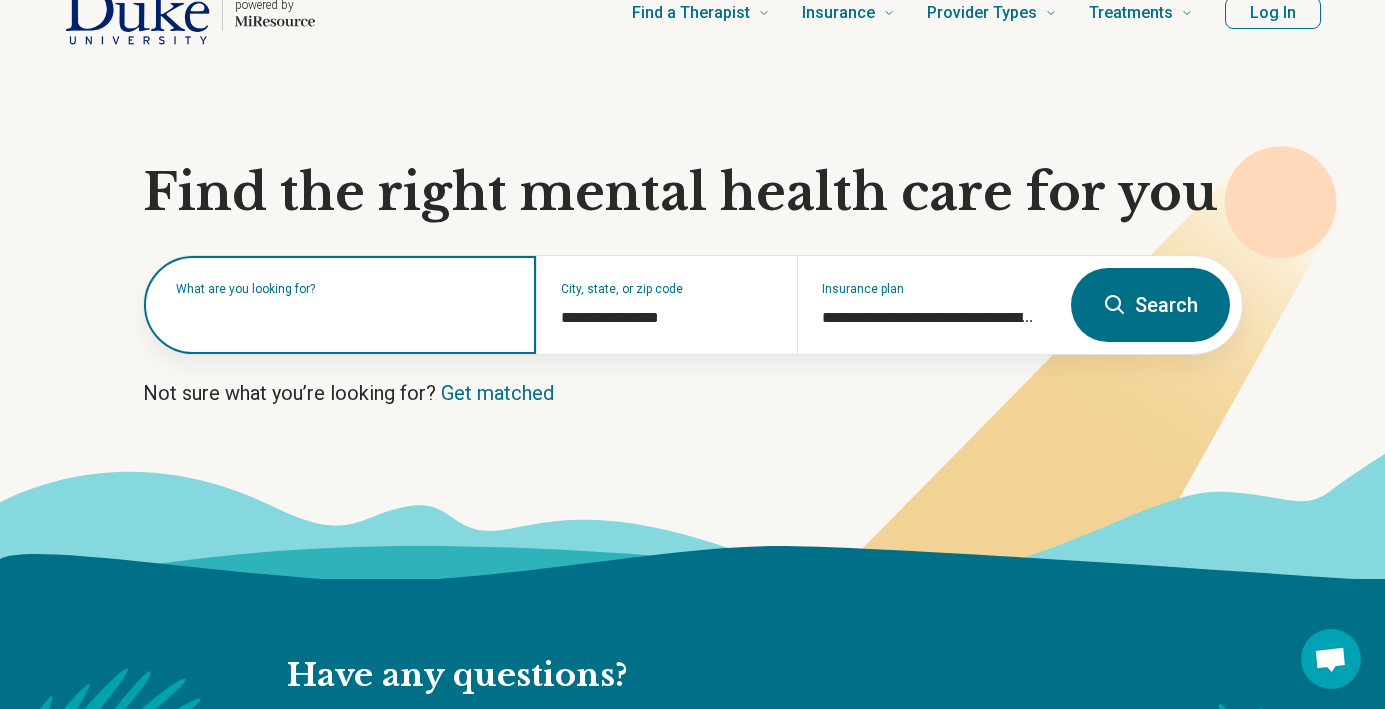 click on "What are you looking for?" at bounding box center (340, 305) 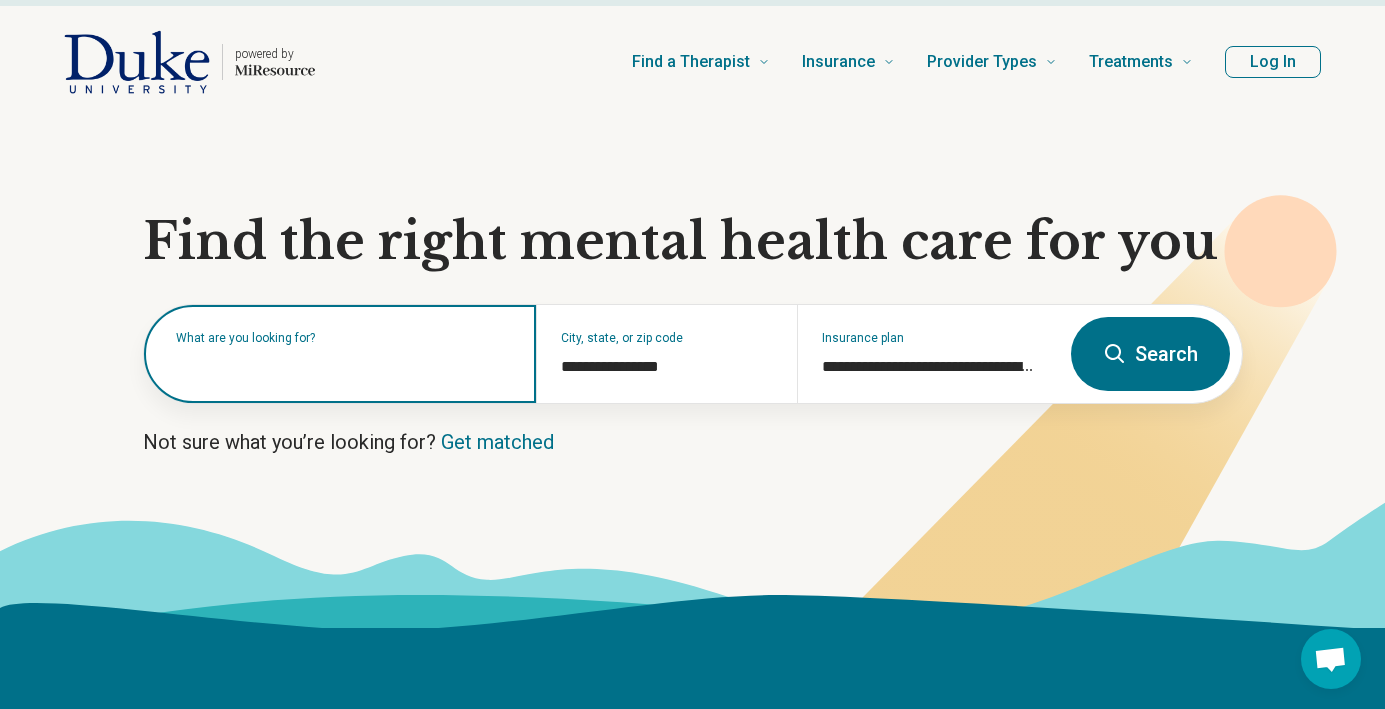 scroll, scrollTop: 26, scrollLeft: 0, axis: vertical 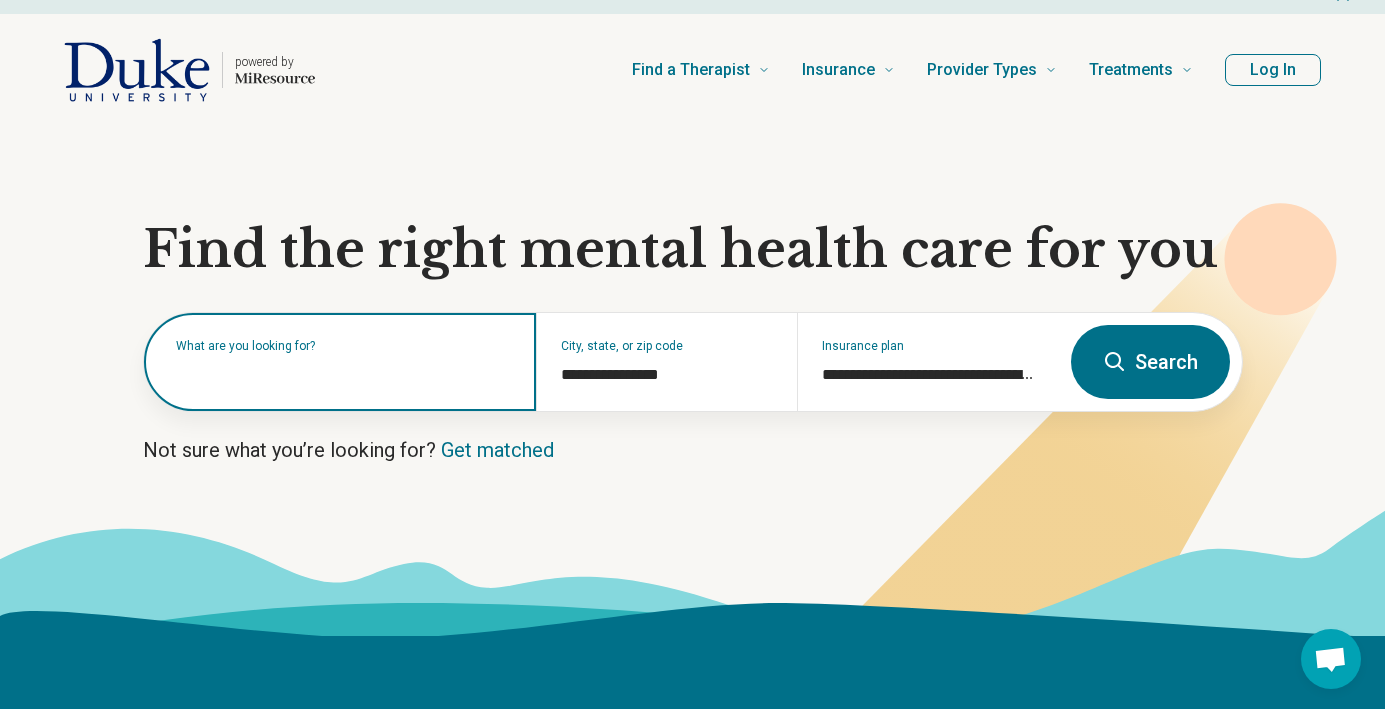 type on "*" 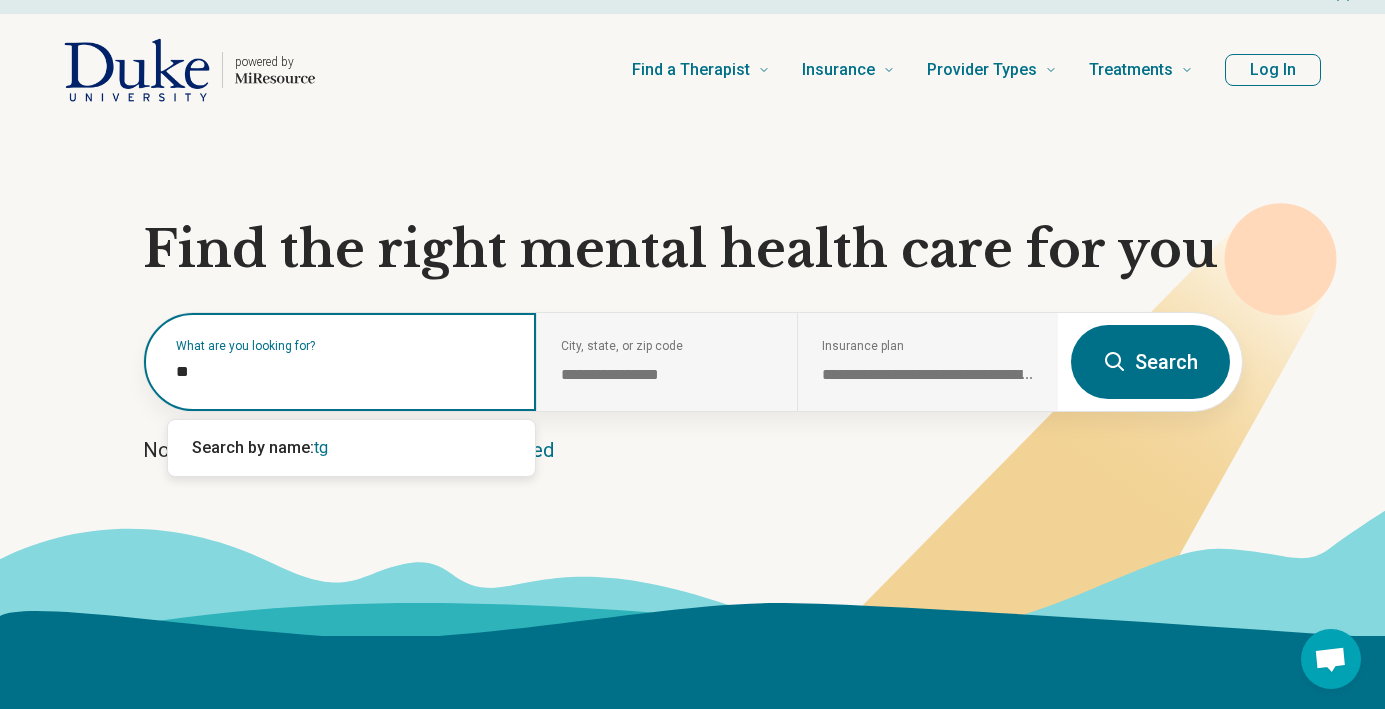 type on "*" 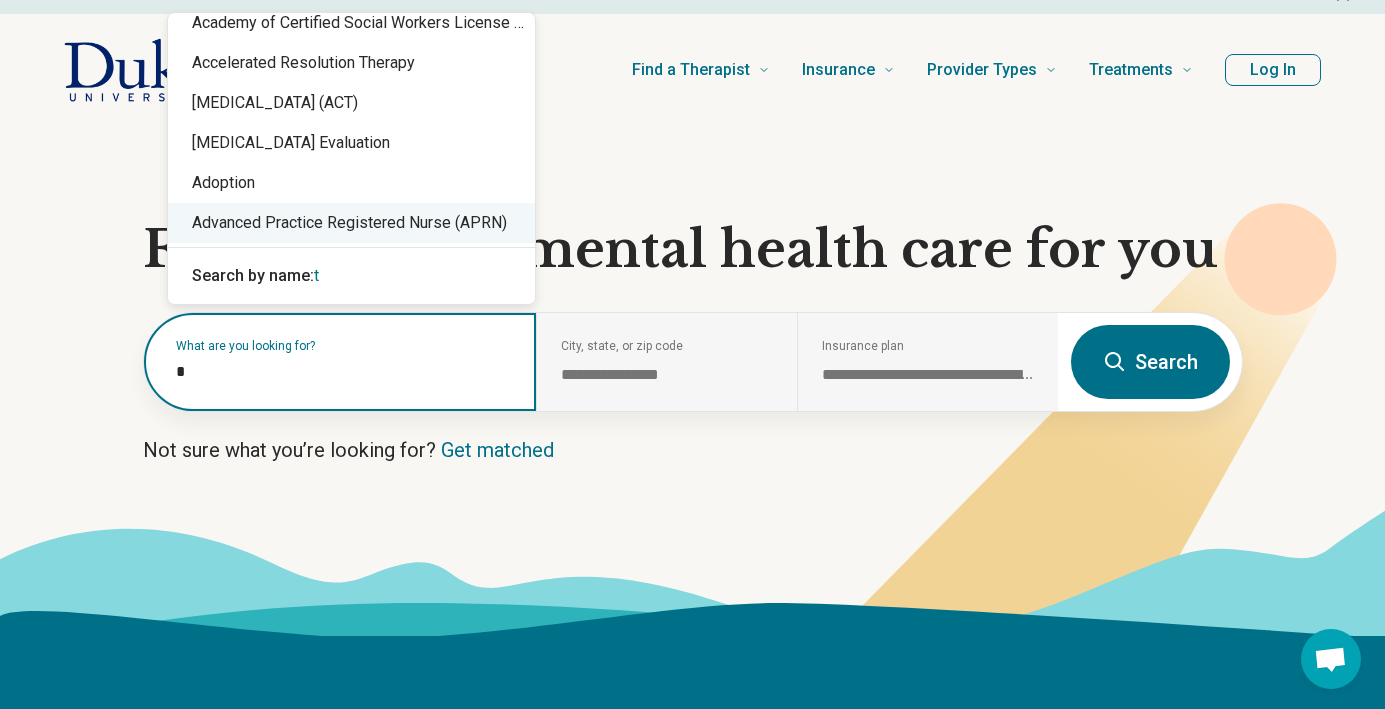 scroll, scrollTop: 0, scrollLeft: 0, axis: both 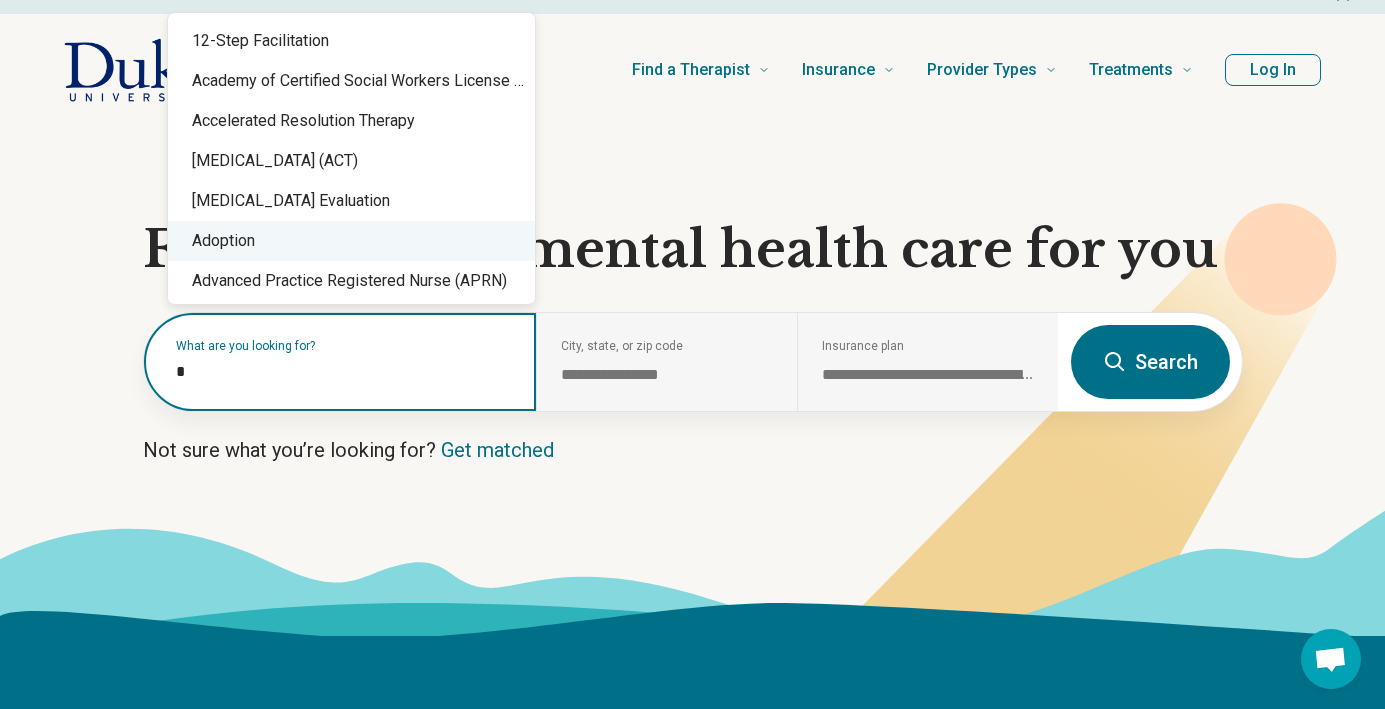 type 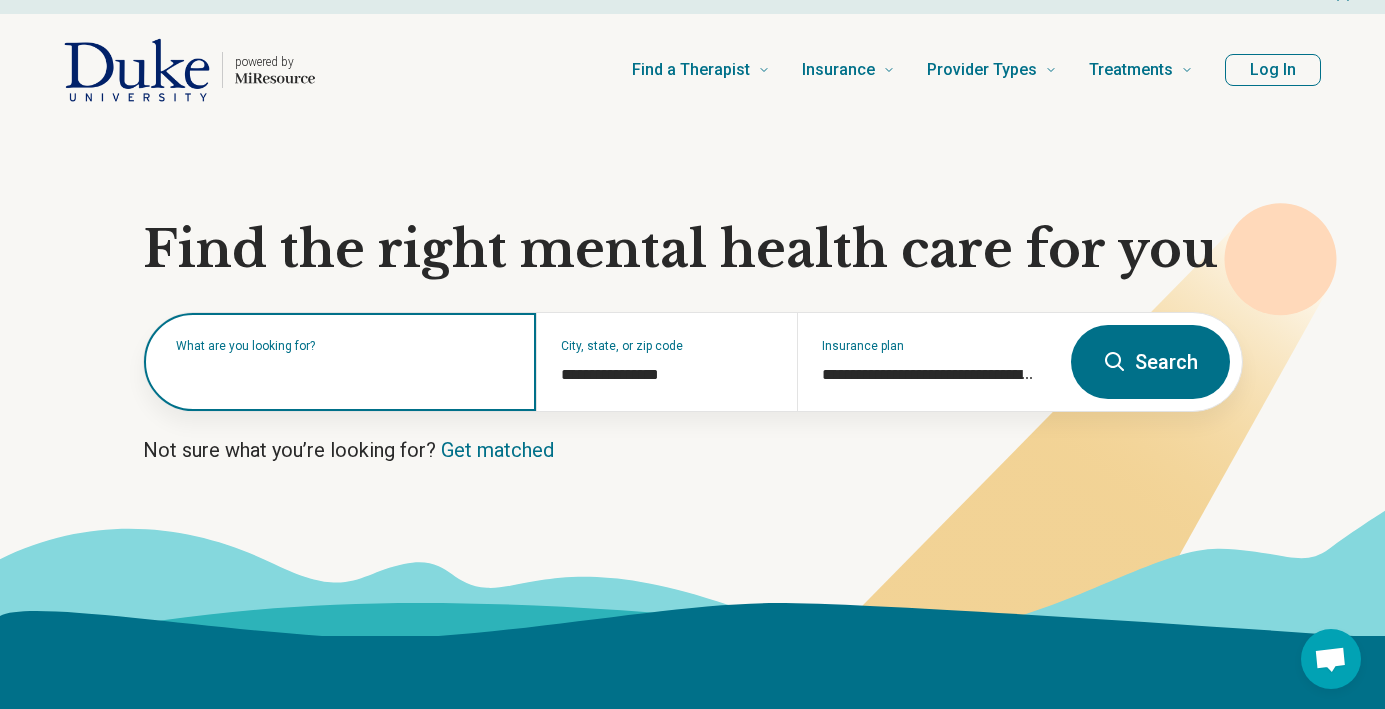 click at bounding box center [344, 372] 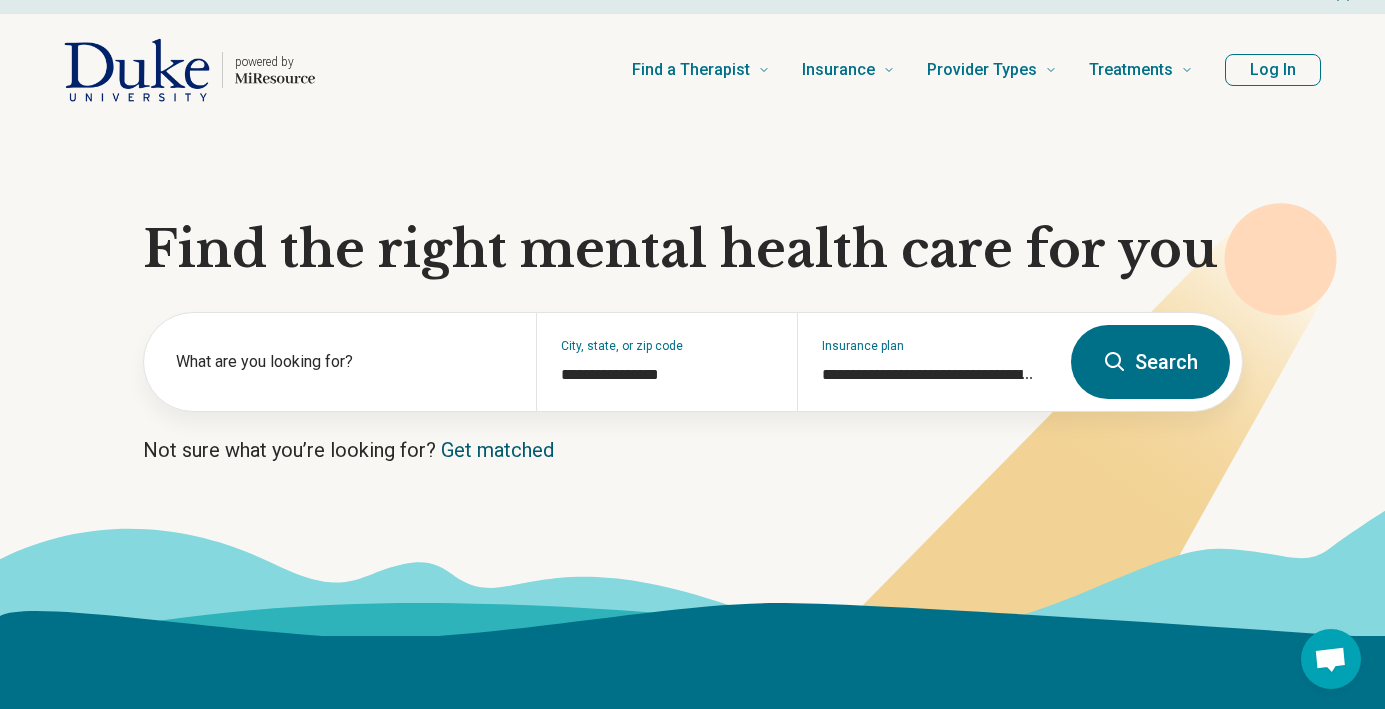 click on "Get matched" at bounding box center [497, 450] 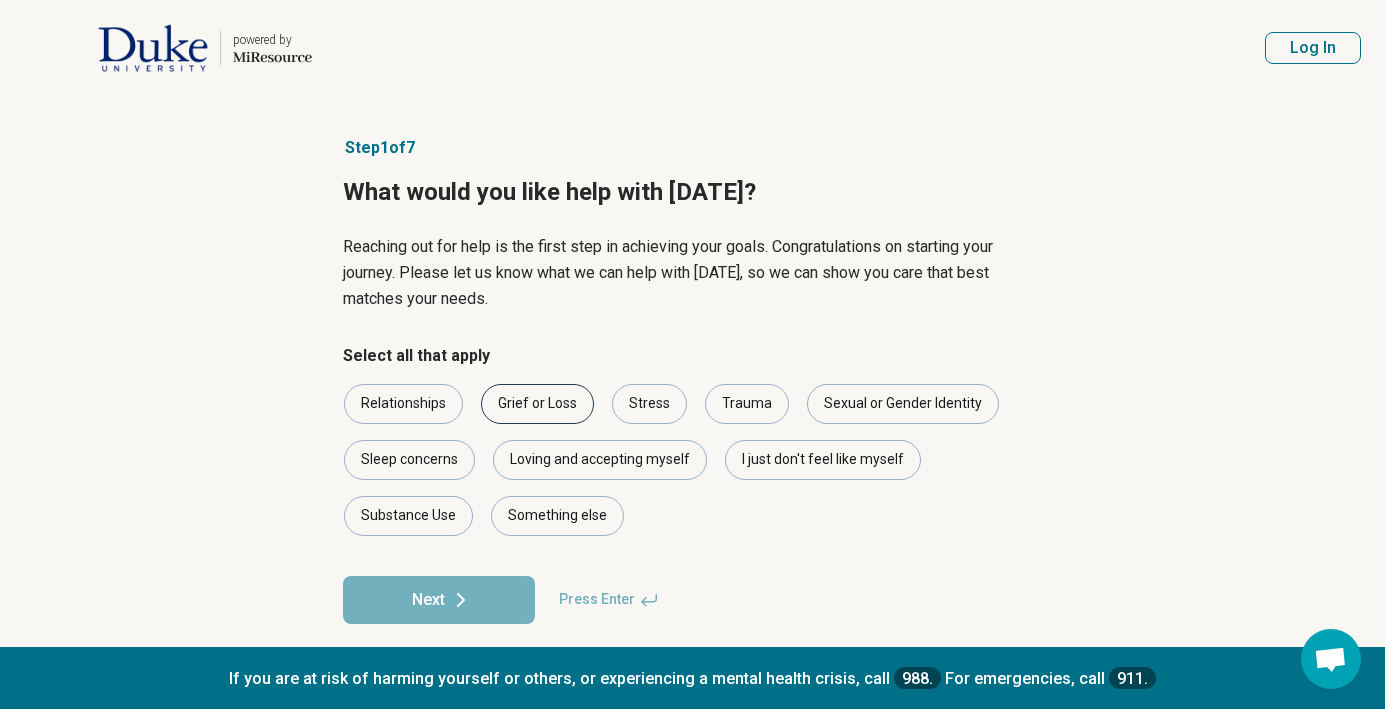 scroll, scrollTop: 17, scrollLeft: 0, axis: vertical 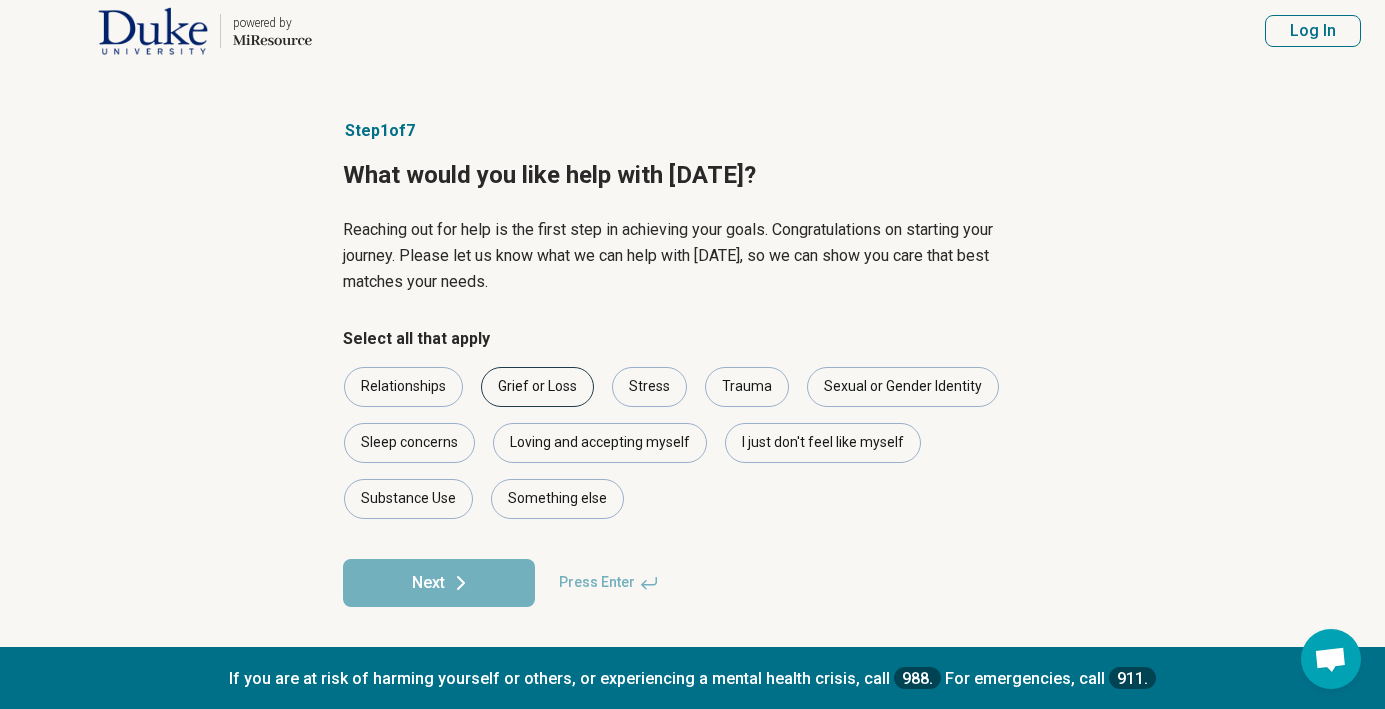 click on "Grief or Loss" at bounding box center [537, 387] 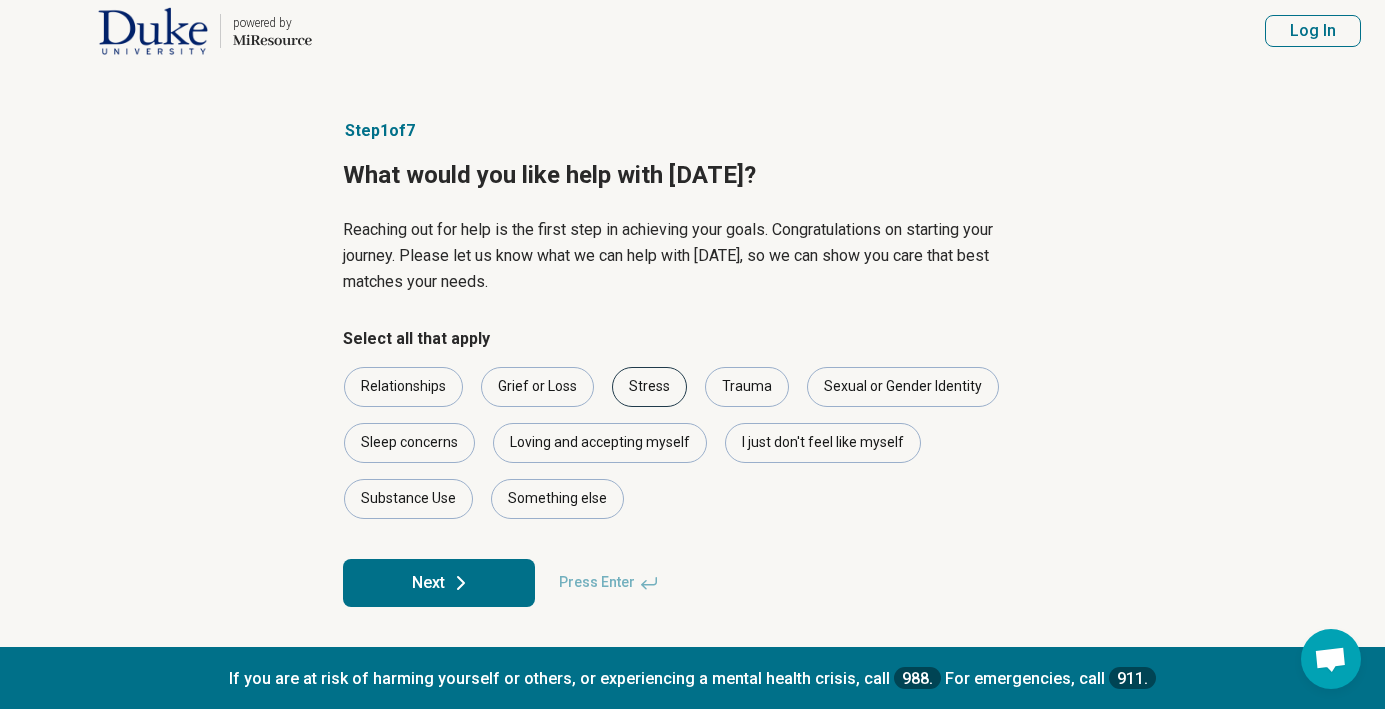 click on "Stress" at bounding box center [649, 387] 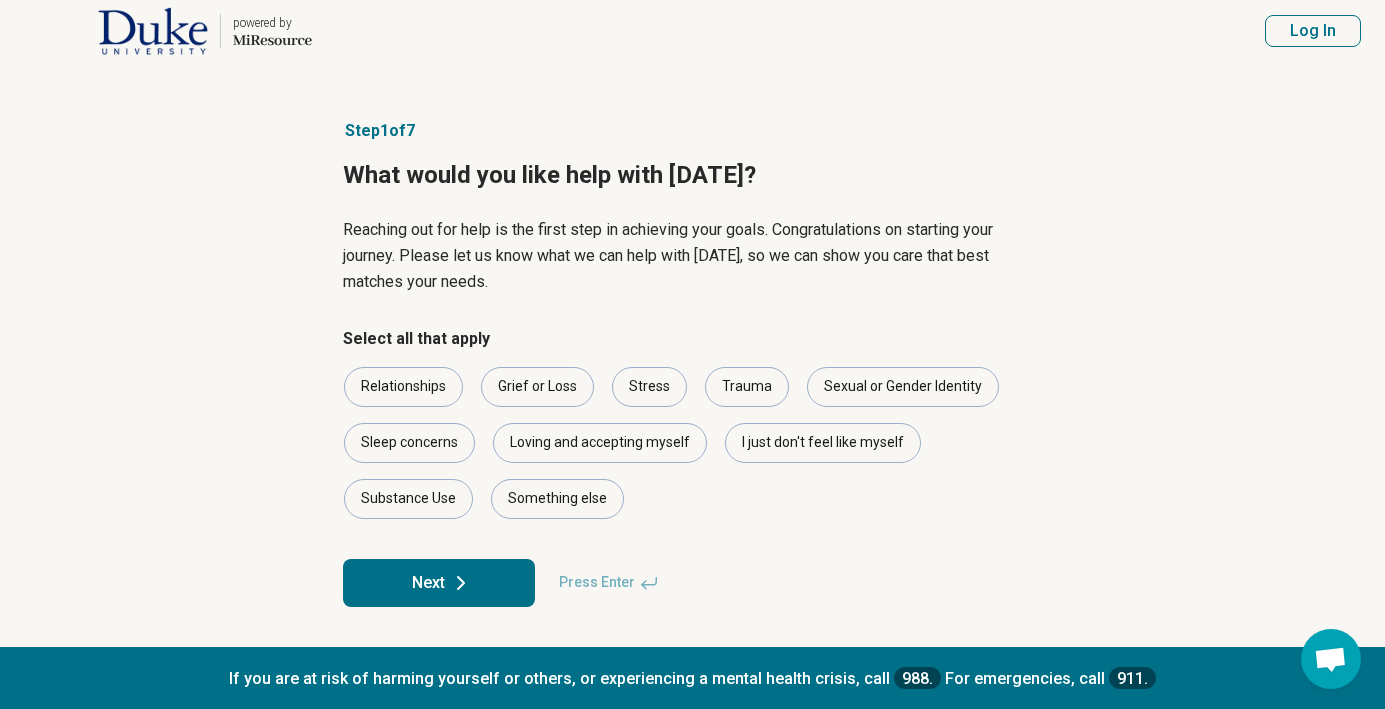 click on "Next" at bounding box center [439, 583] 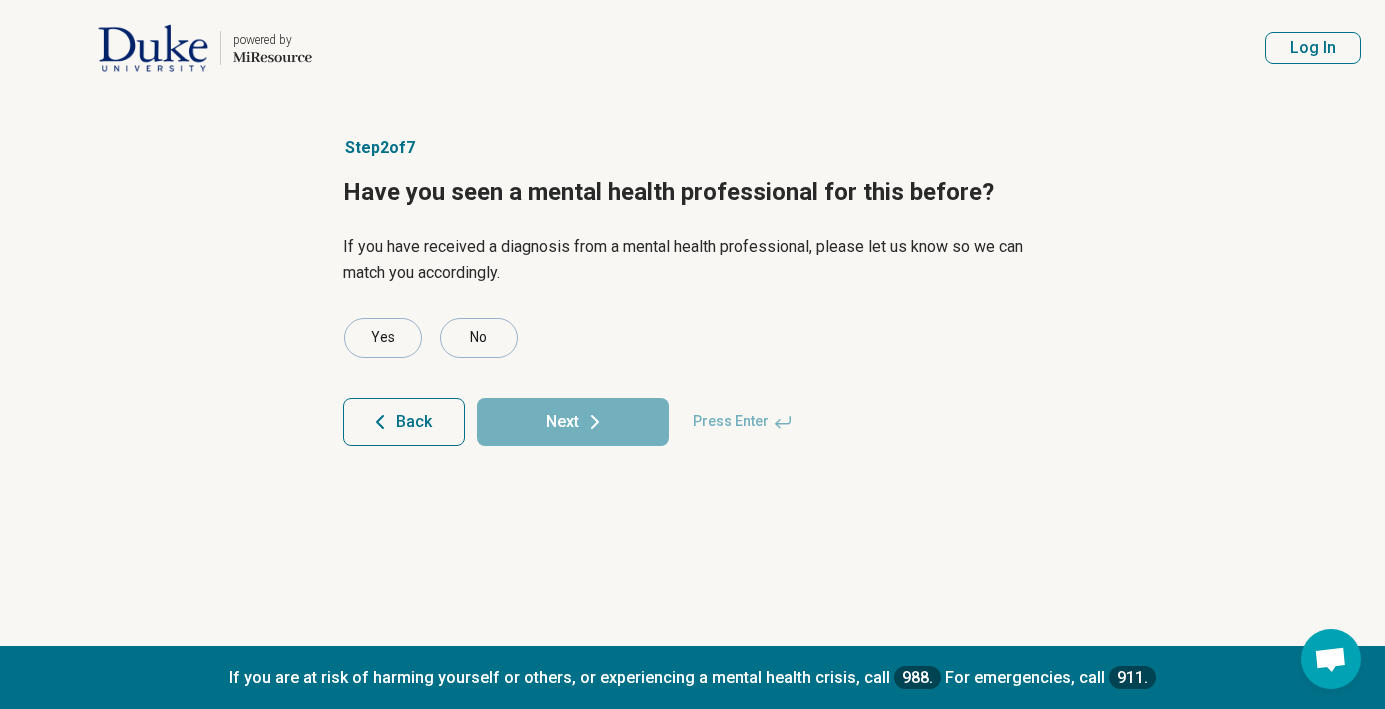 scroll, scrollTop: 0, scrollLeft: 0, axis: both 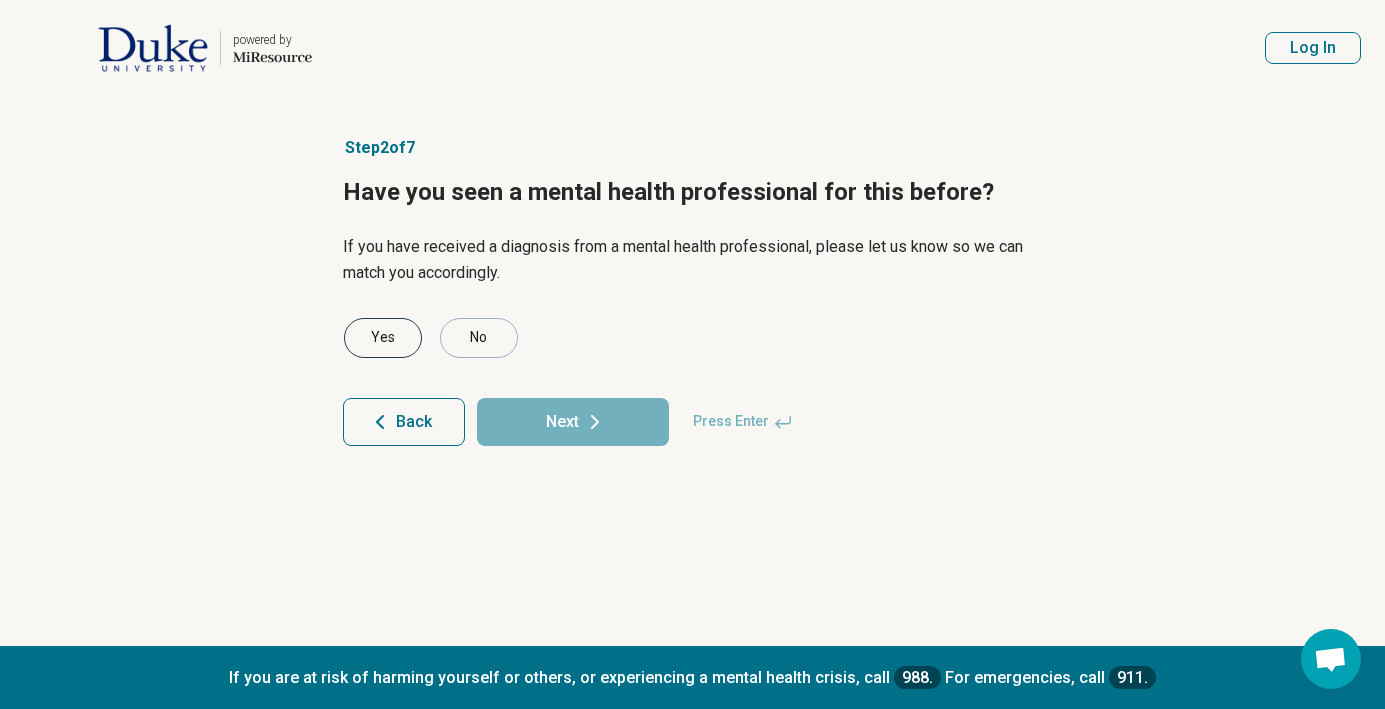click on "Yes" at bounding box center (383, 338) 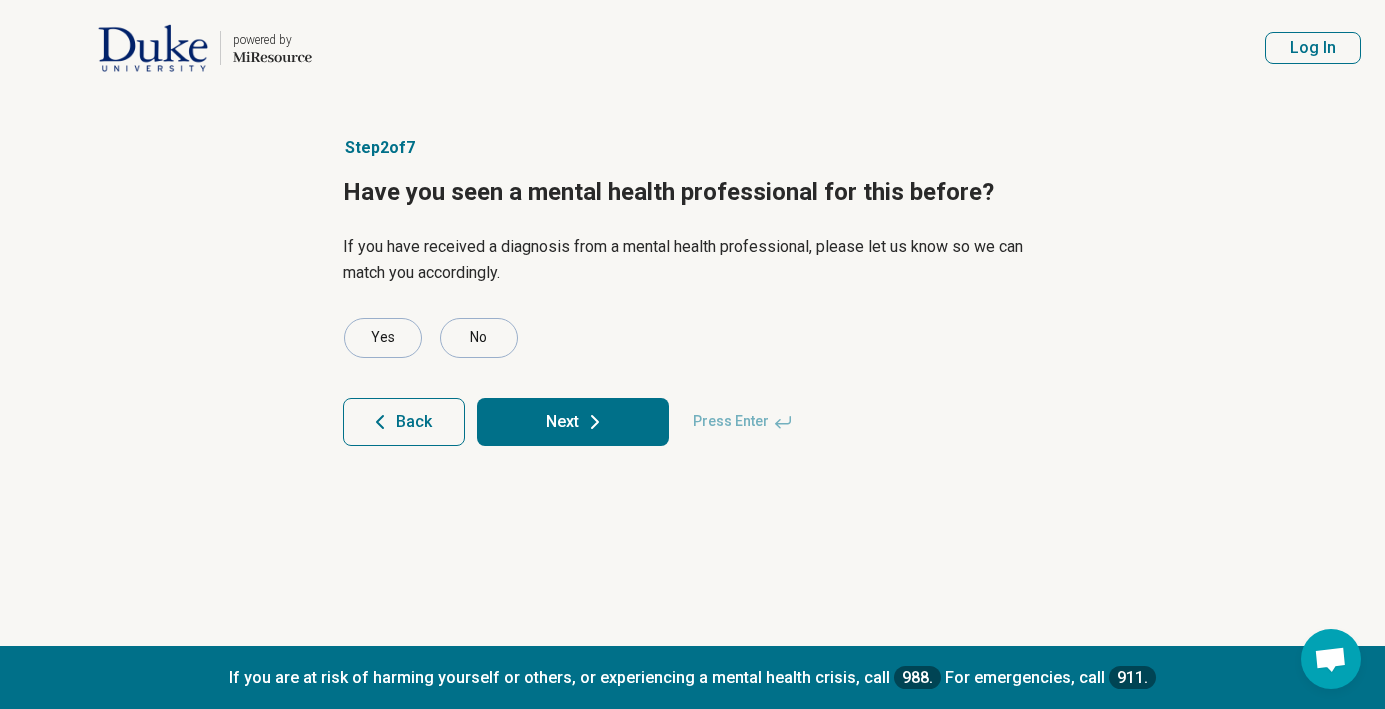 click on "Next" at bounding box center [573, 422] 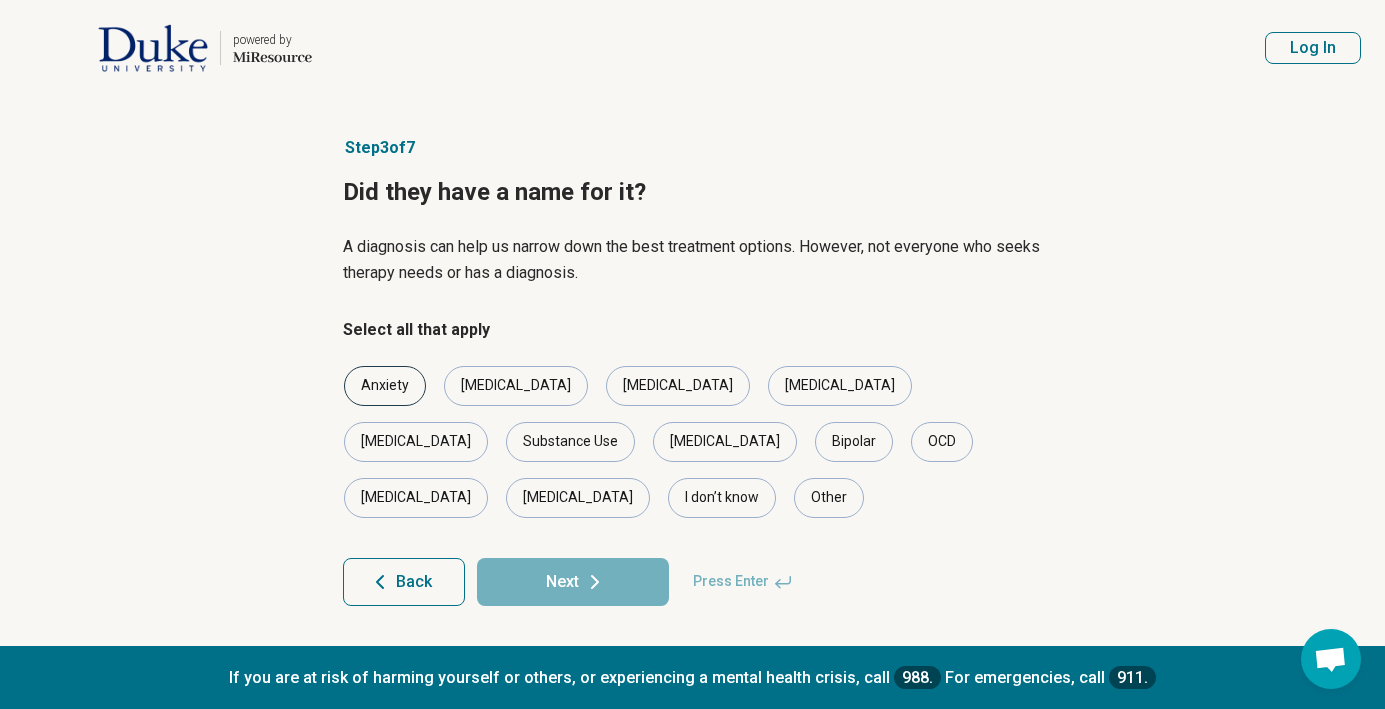 click on "Anxiety" at bounding box center [385, 386] 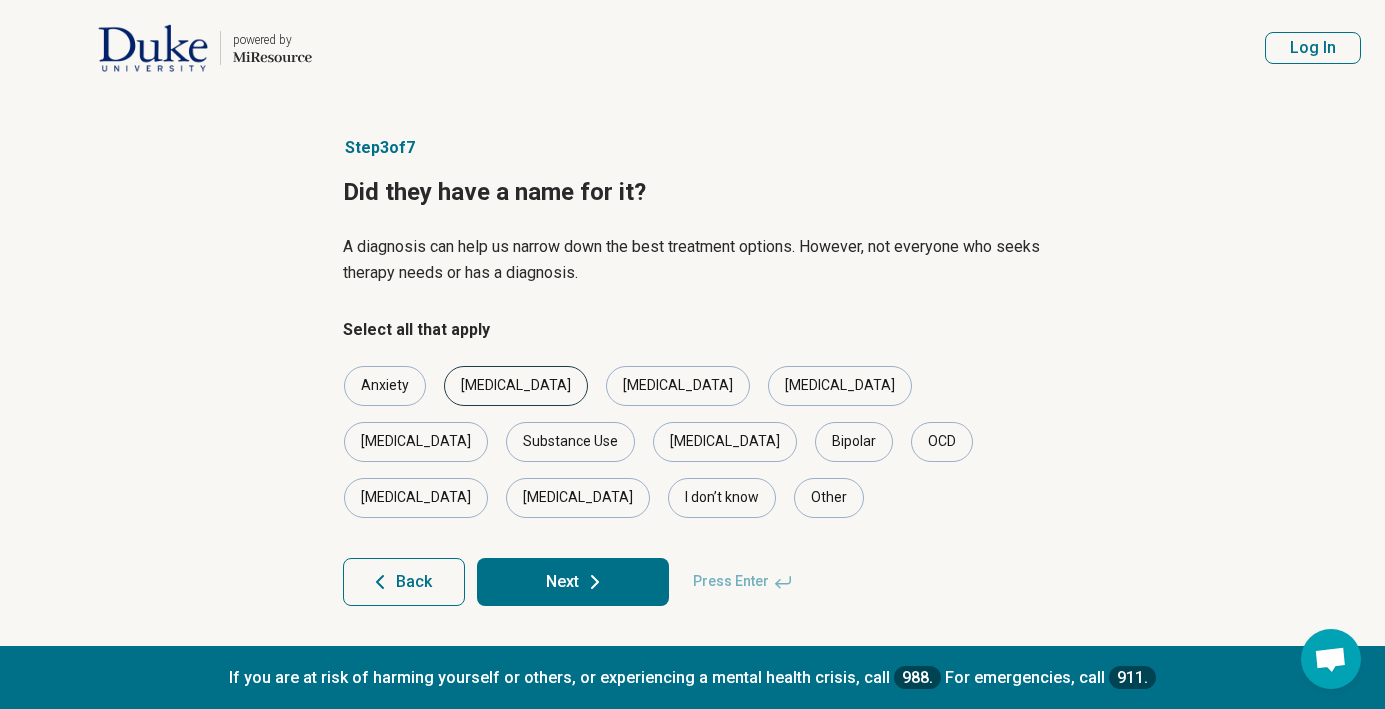 click on "[MEDICAL_DATA]" at bounding box center [516, 386] 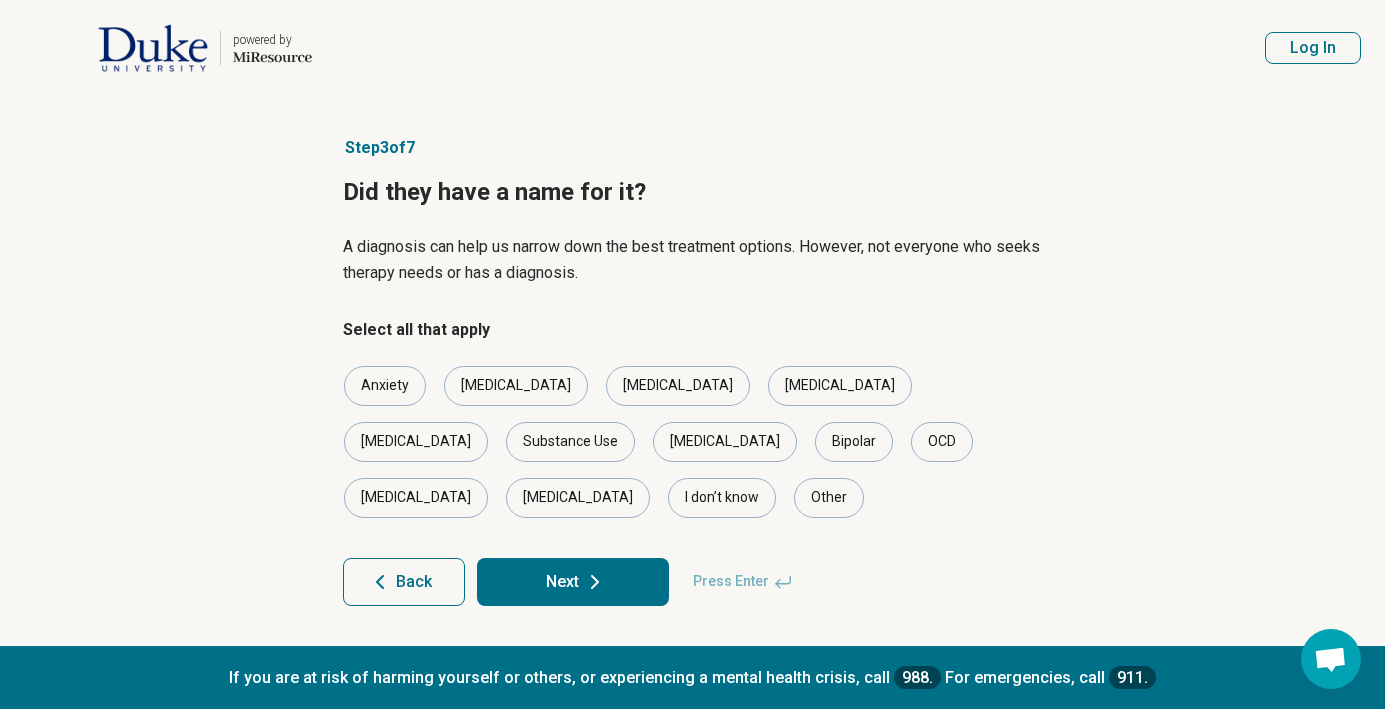 click on "Next" at bounding box center (573, 582) 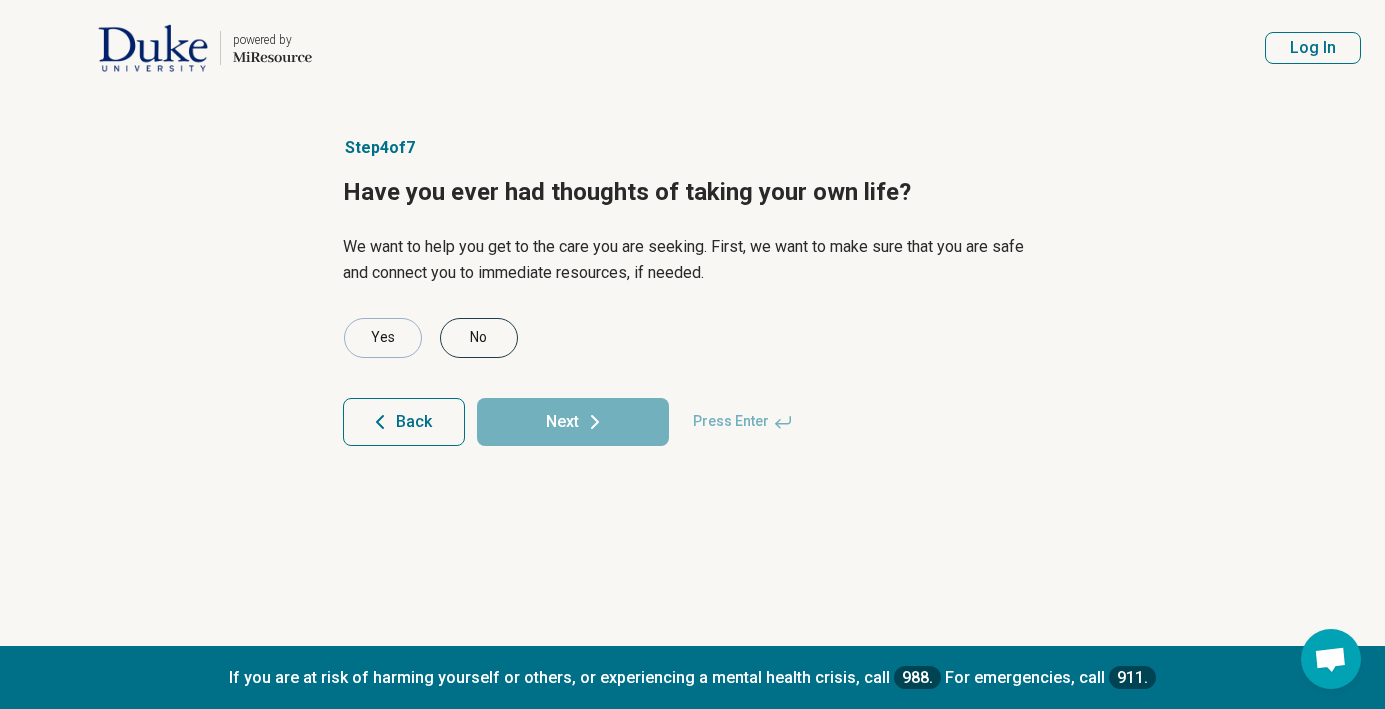 click on "No" at bounding box center [479, 338] 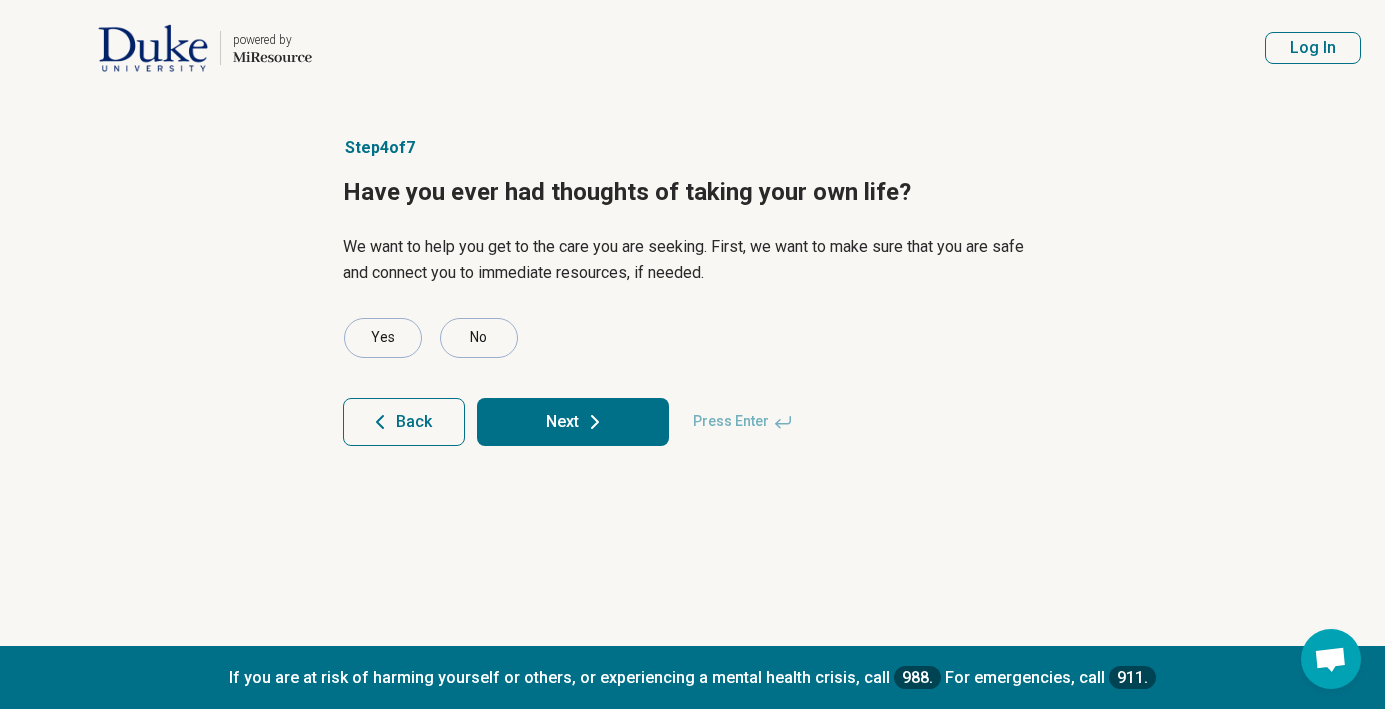 click on "Next" at bounding box center (573, 422) 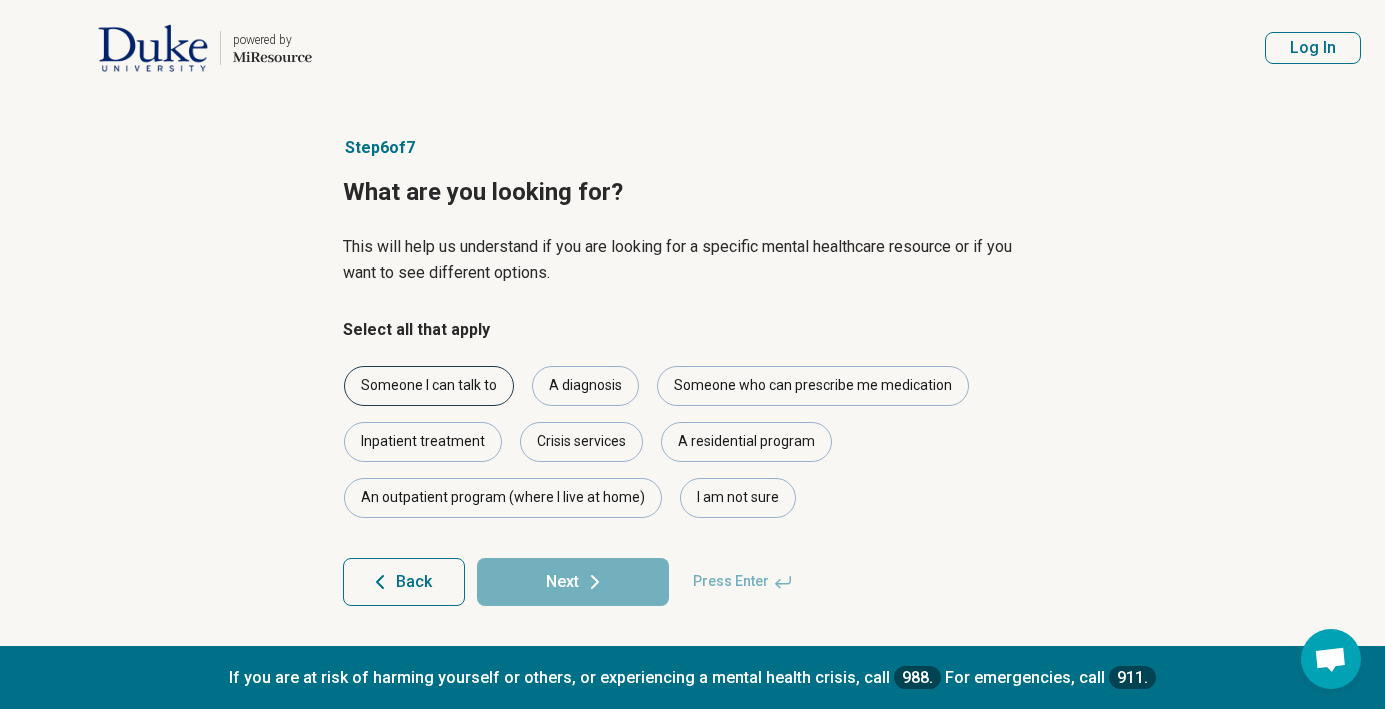 click on "Someone I can talk to" at bounding box center [429, 386] 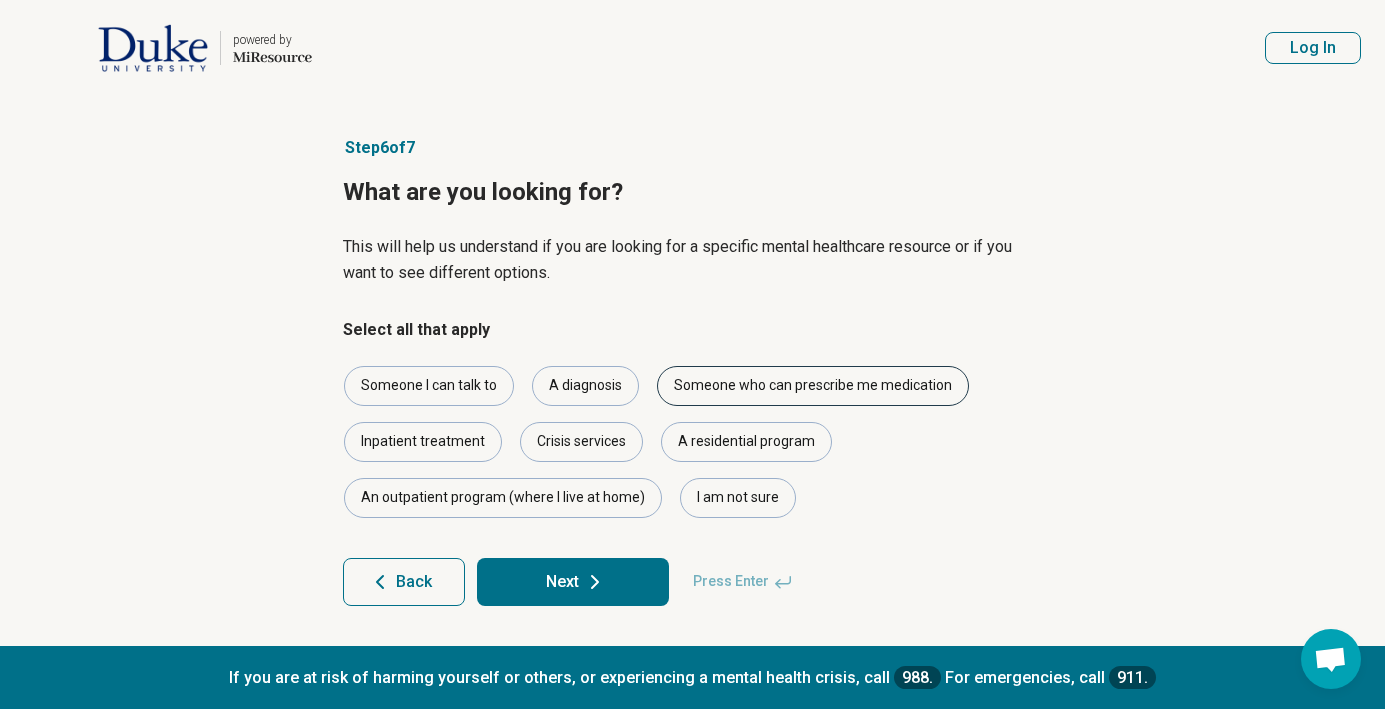 click on "Someone who can prescribe me medication" at bounding box center [813, 386] 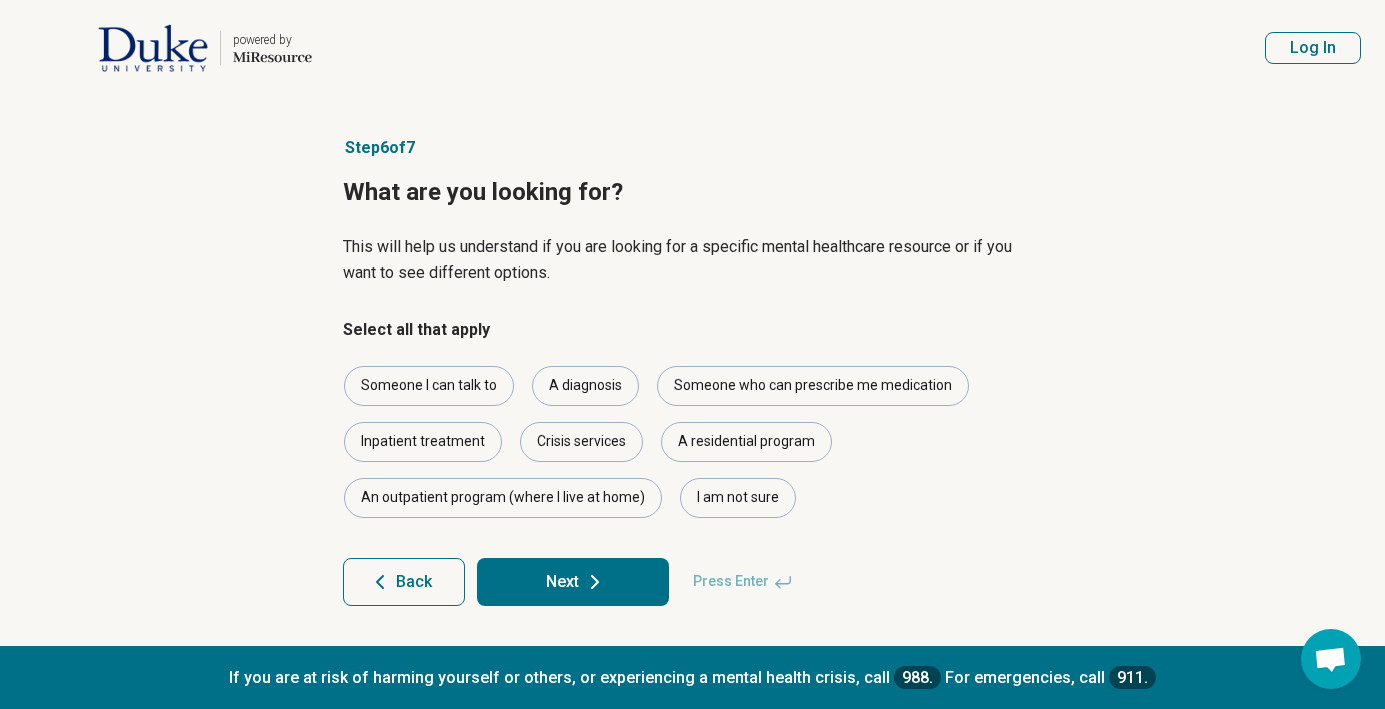 click 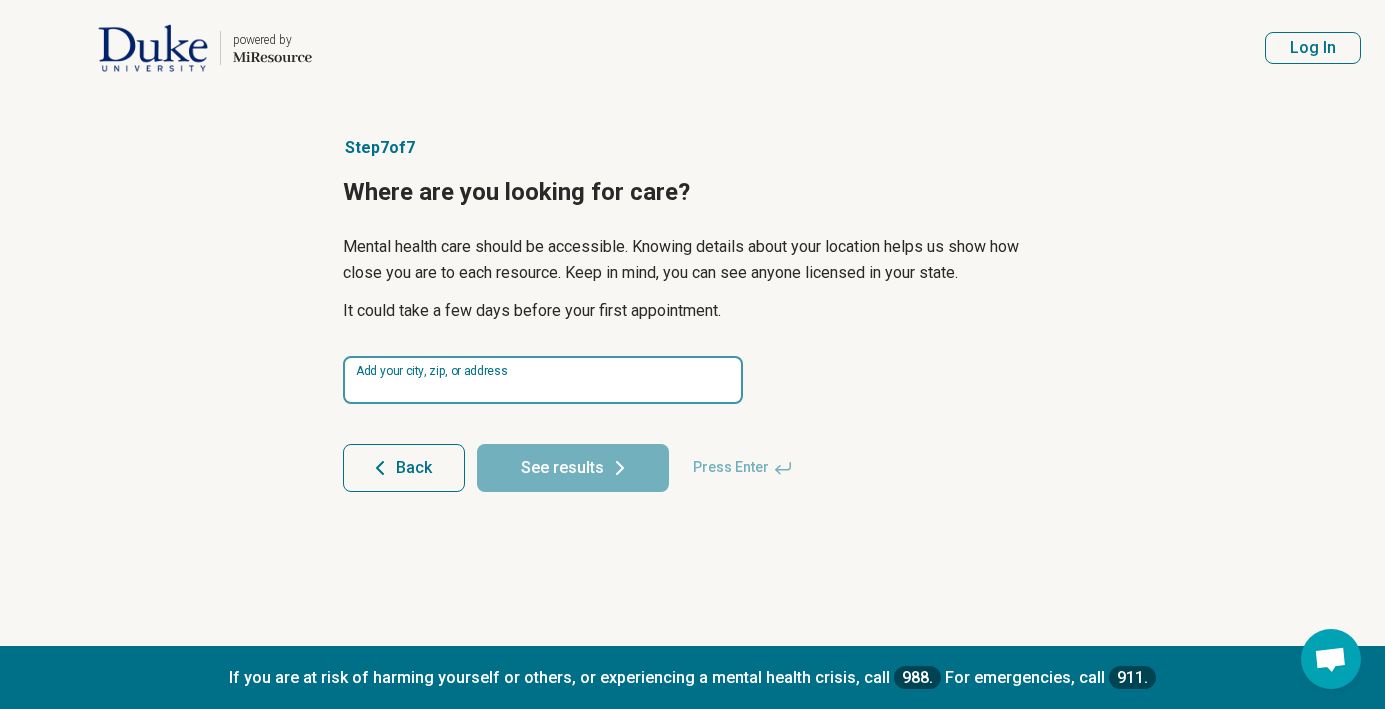 click at bounding box center [543, 380] 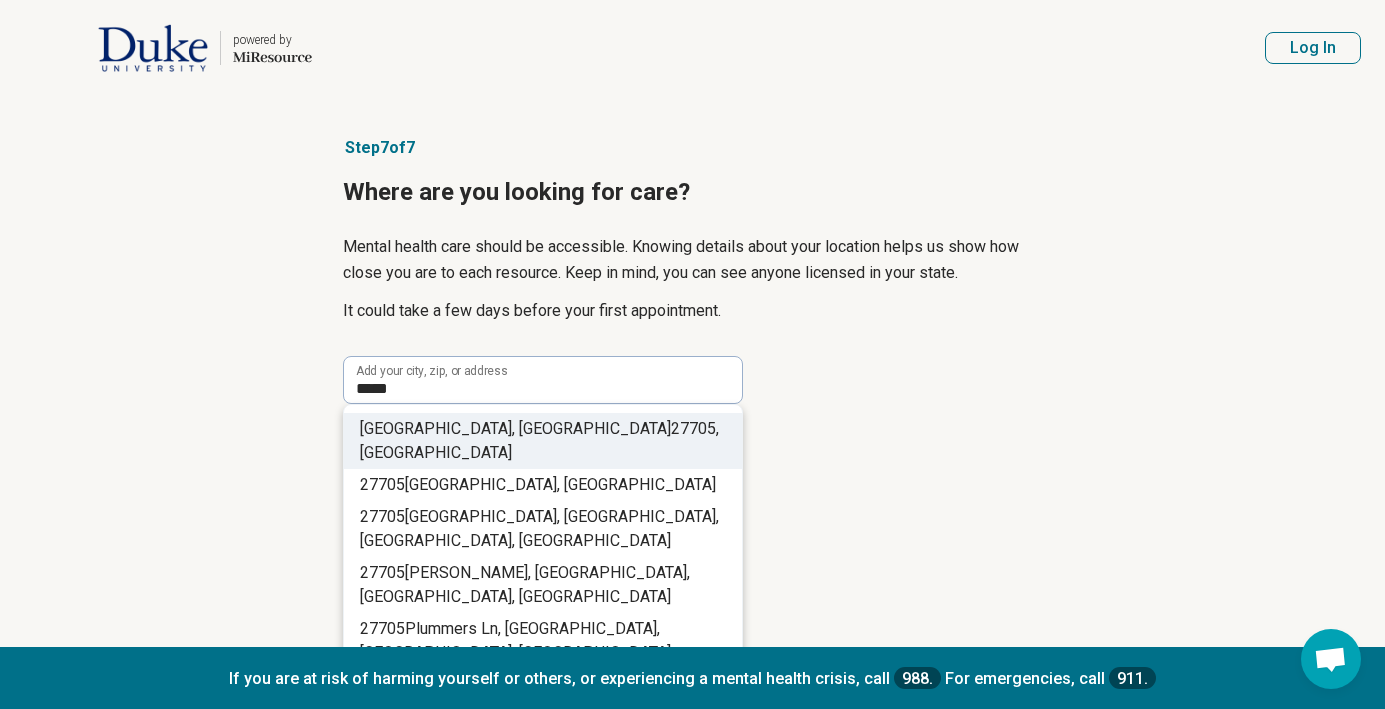 click on "Durham, NC  27705 , USA" at bounding box center (543, 441) 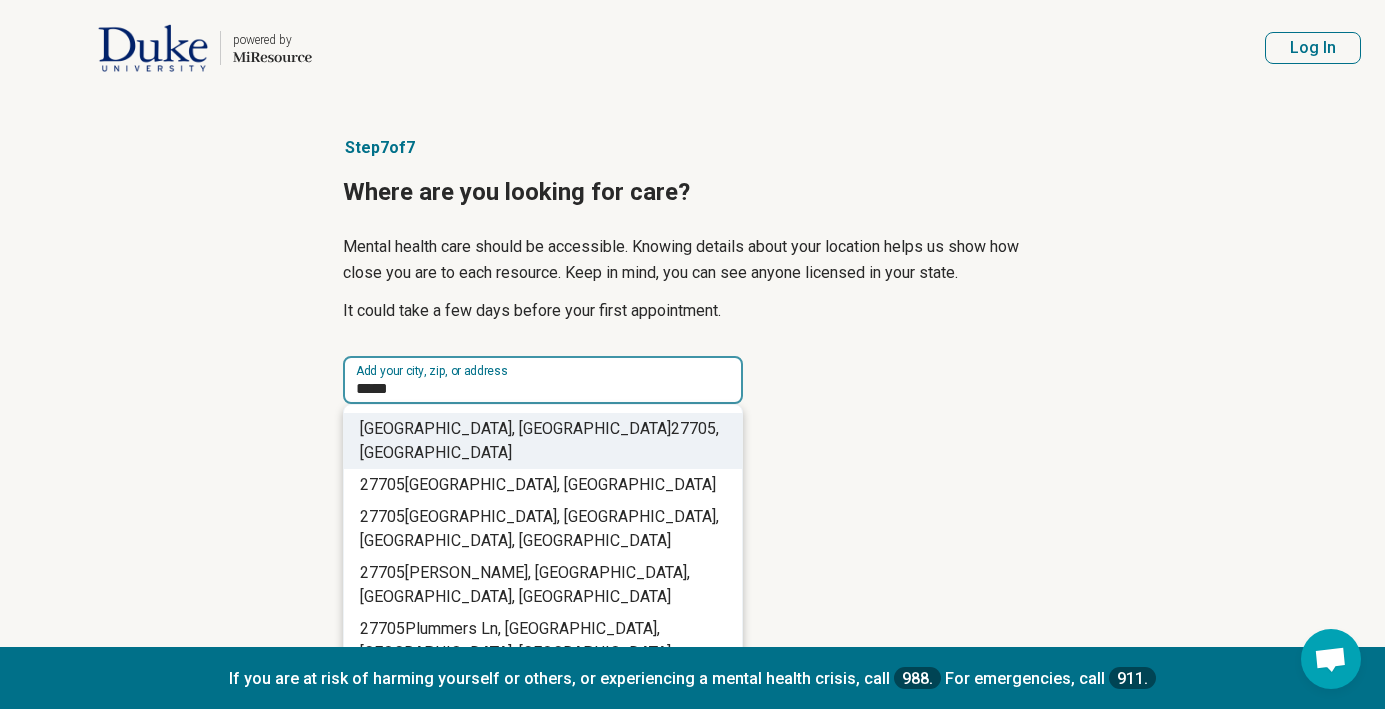 type on "**********" 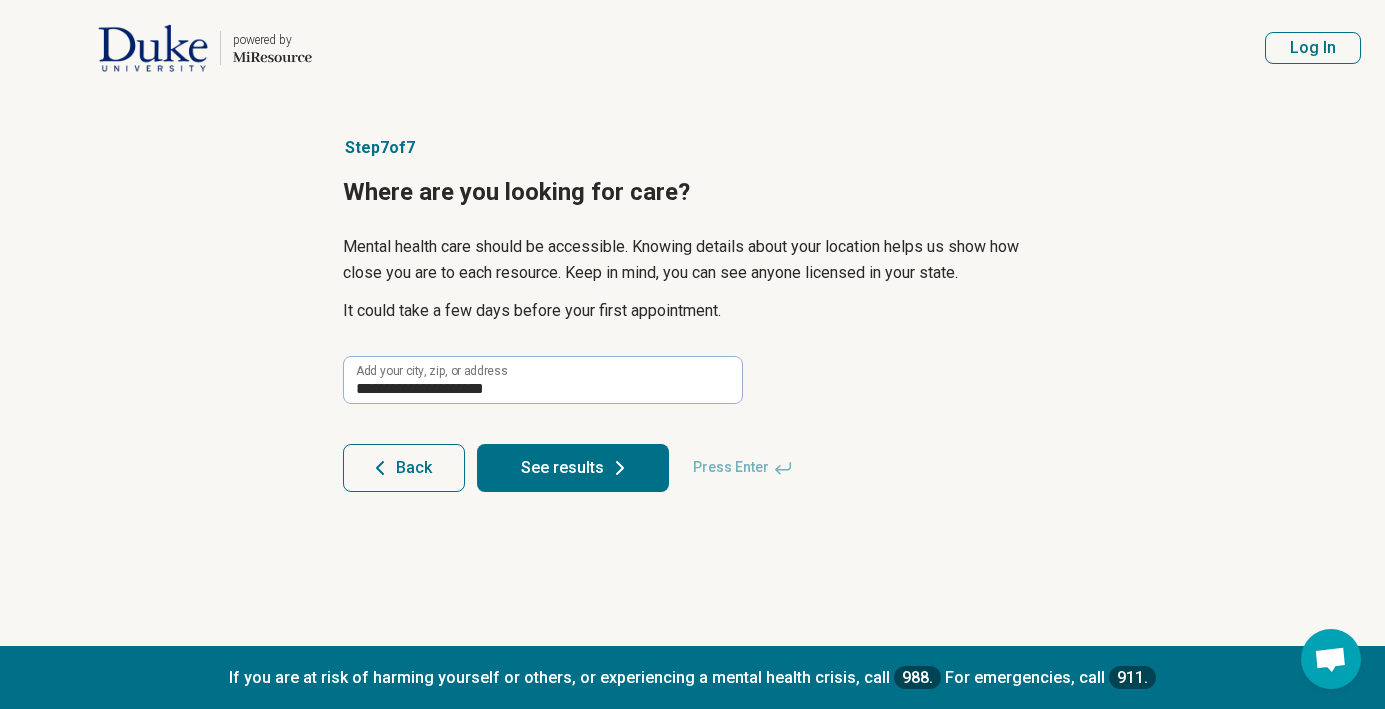click on "See results" at bounding box center [573, 468] 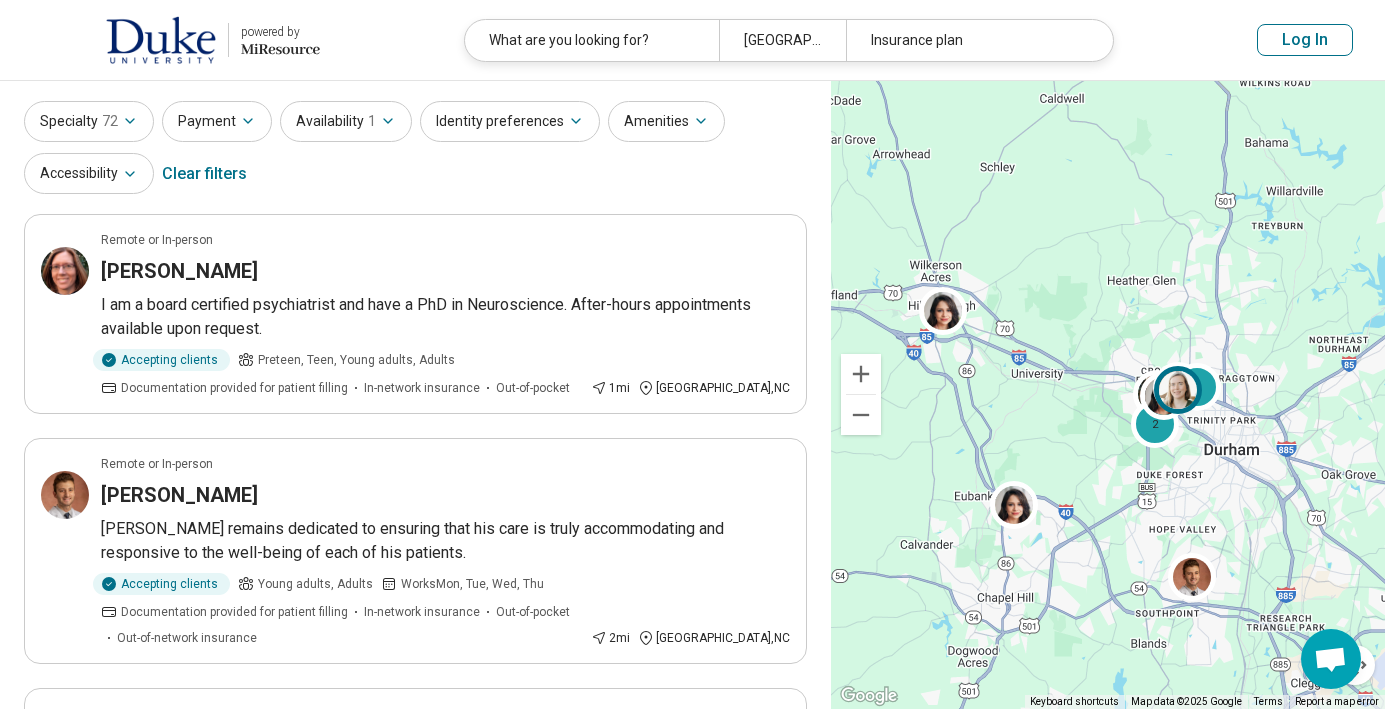 scroll, scrollTop: 0, scrollLeft: 0, axis: both 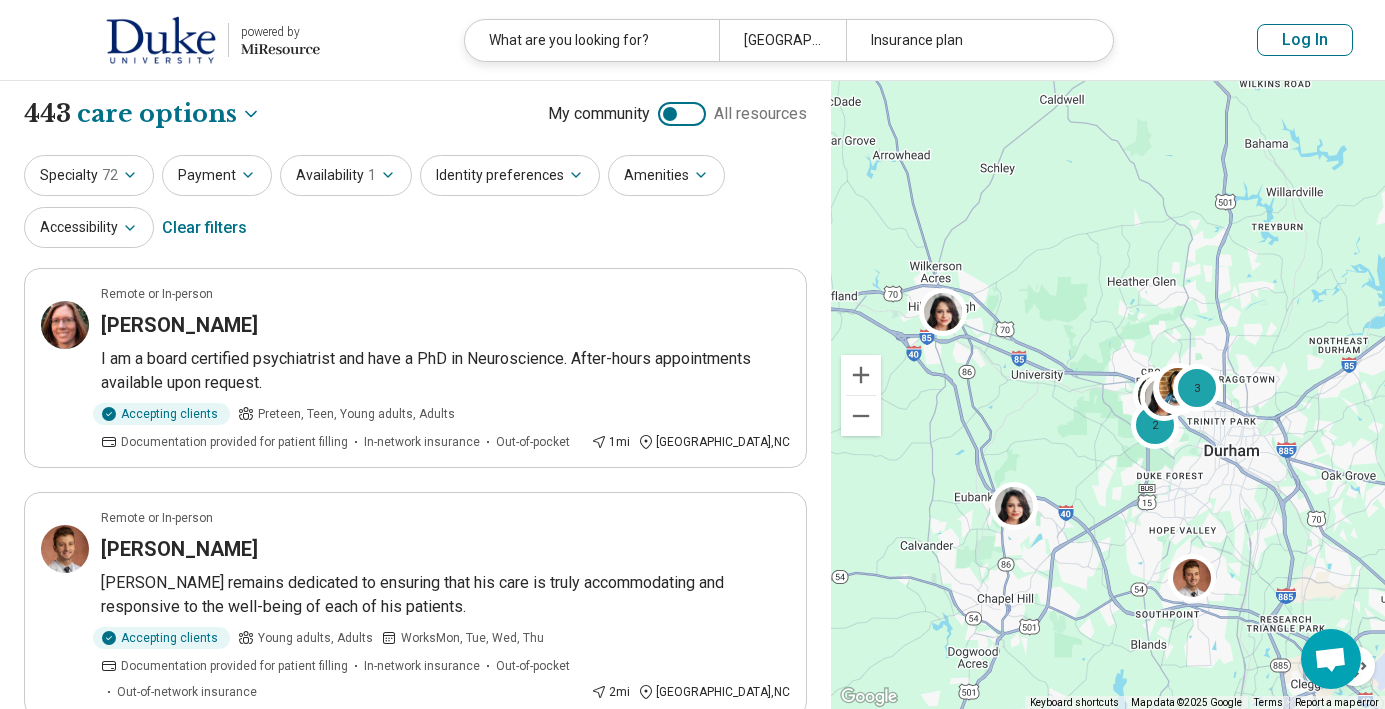 click 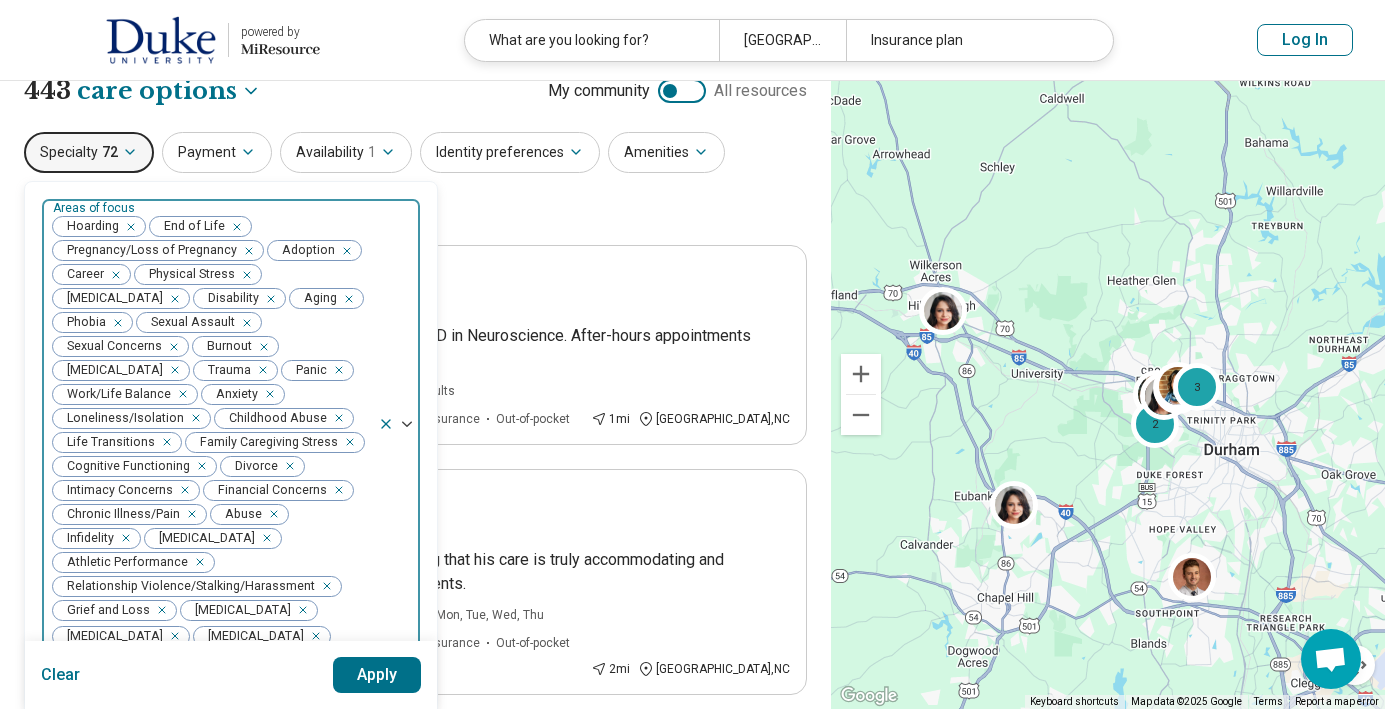 scroll, scrollTop: 0, scrollLeft: 0, axis: both 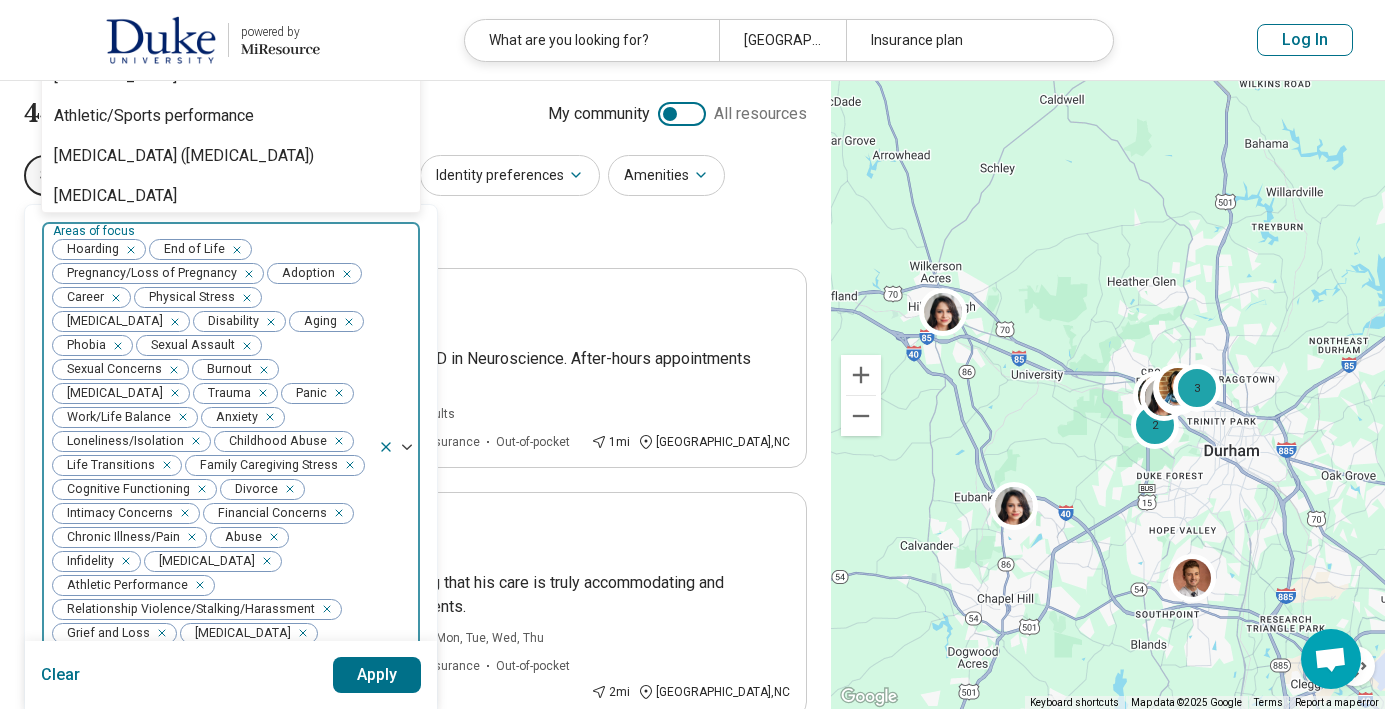 click on "Anxiety" at bounding box center (233, 417) 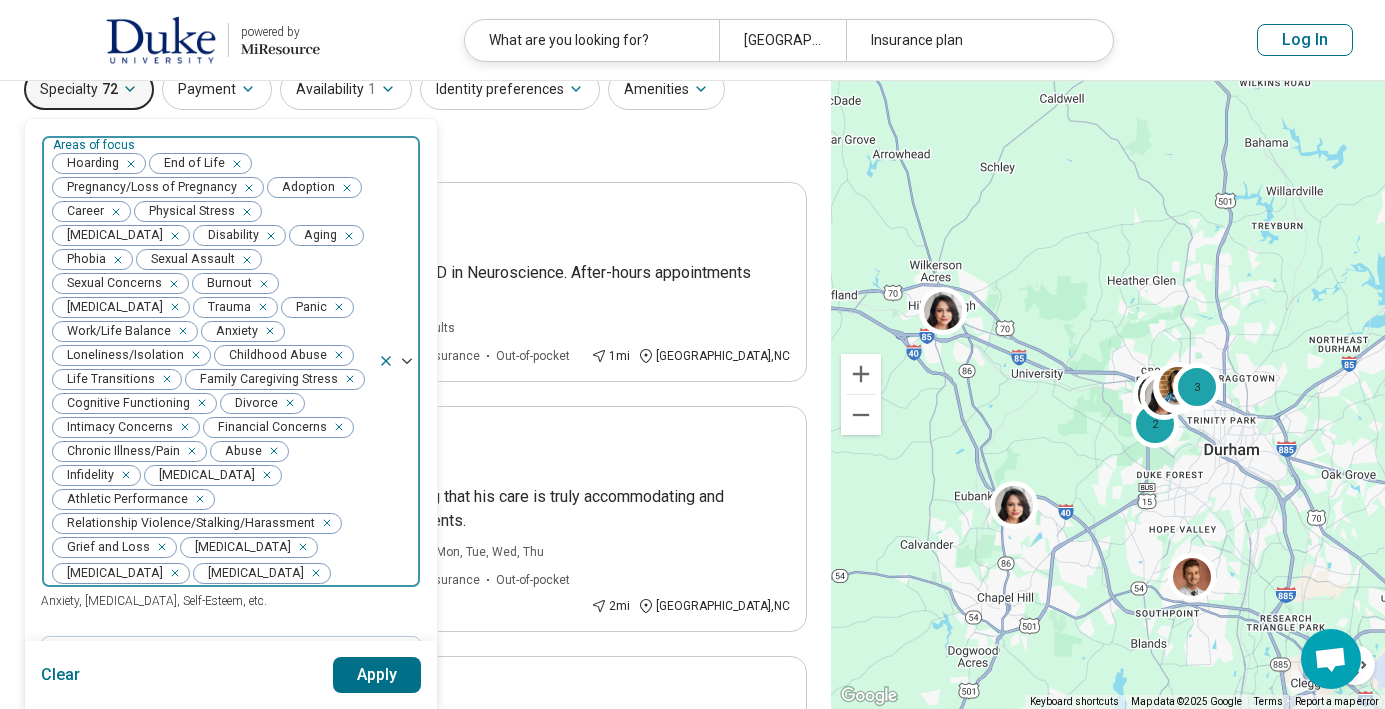 scroll, scrollTop: 0, scrollLeft: 0, axis: both 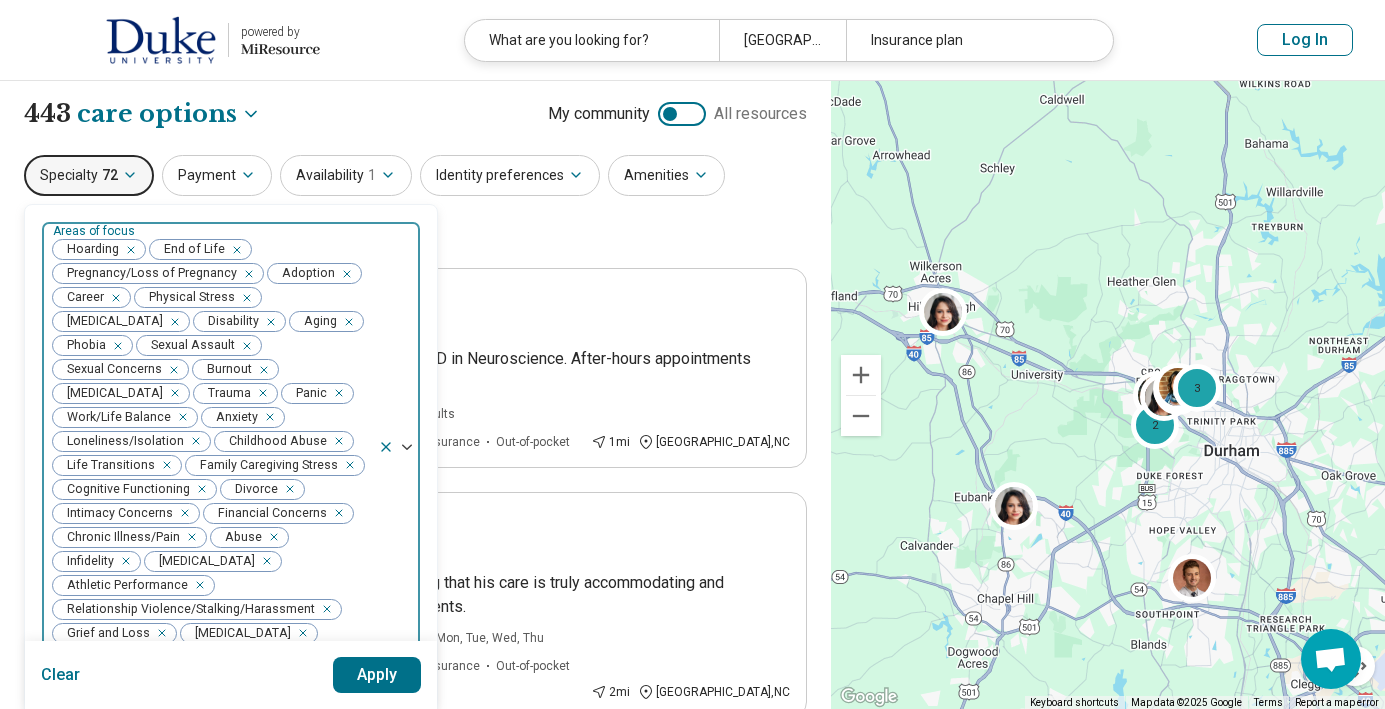 click 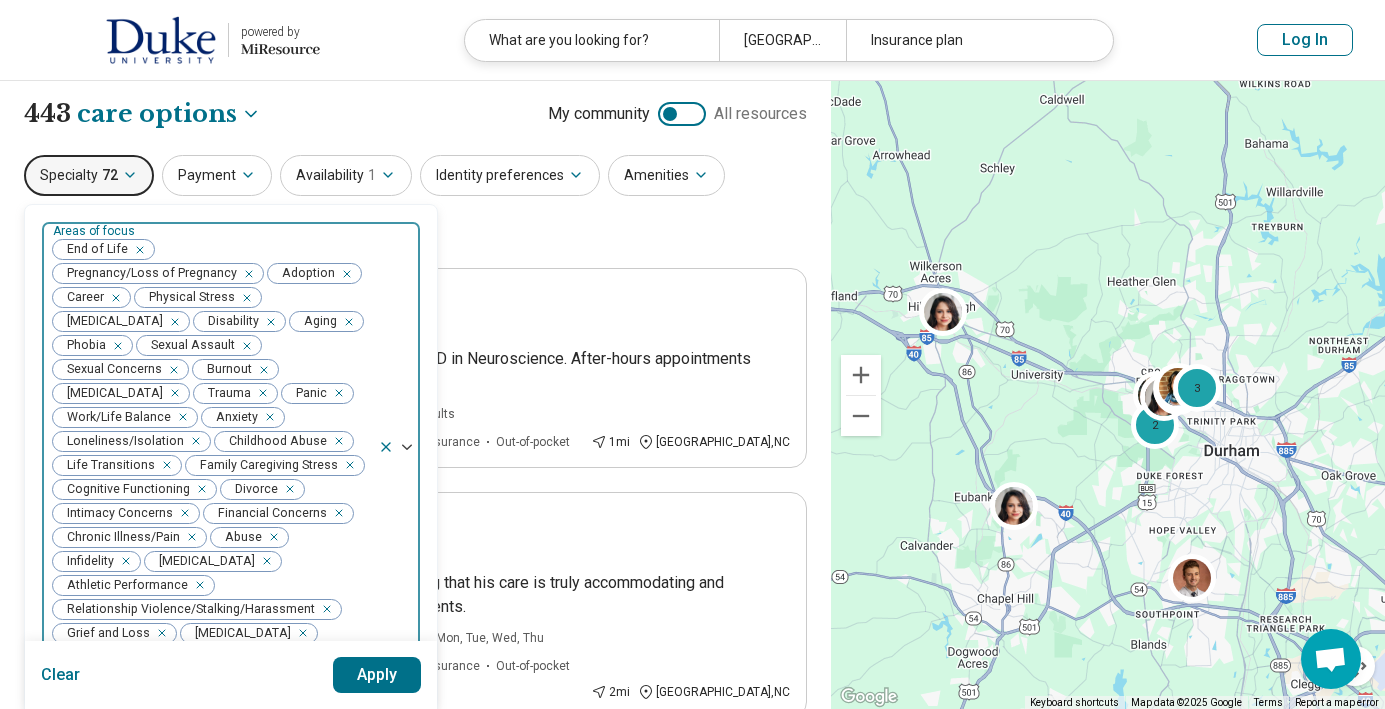click 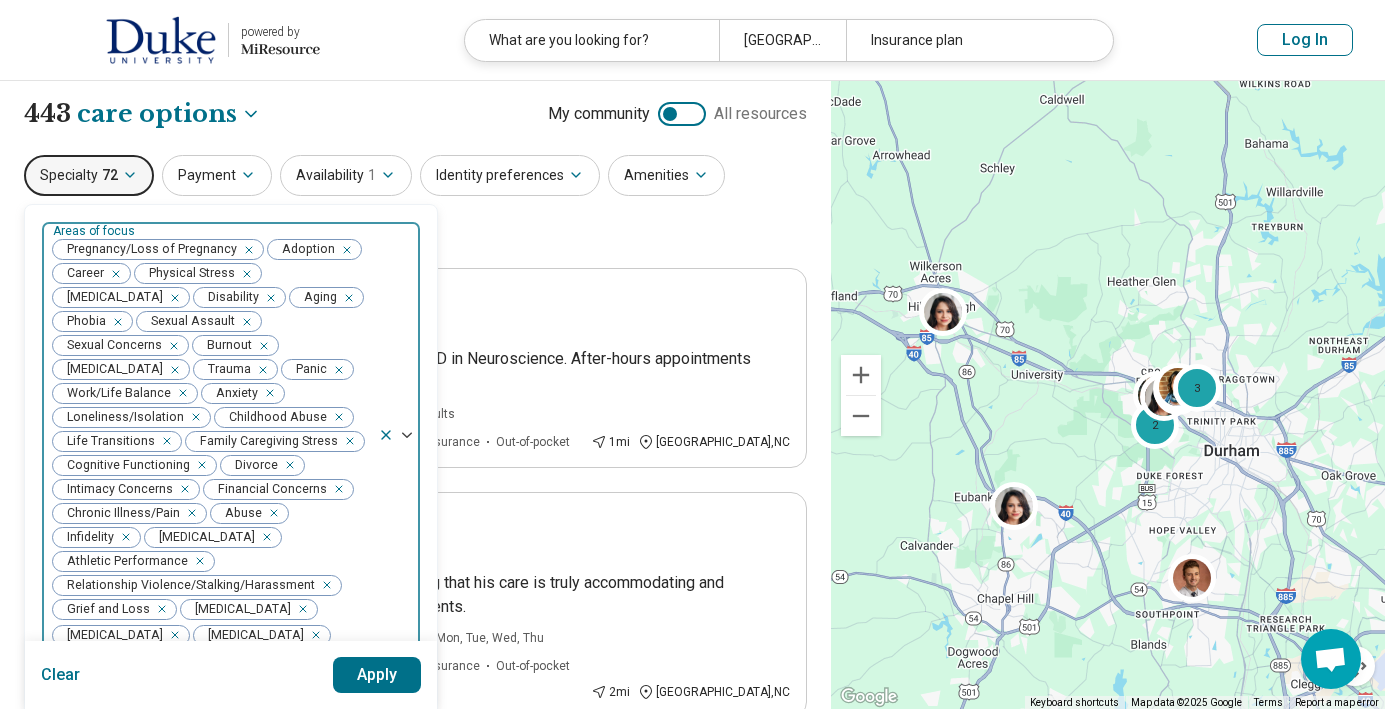 click 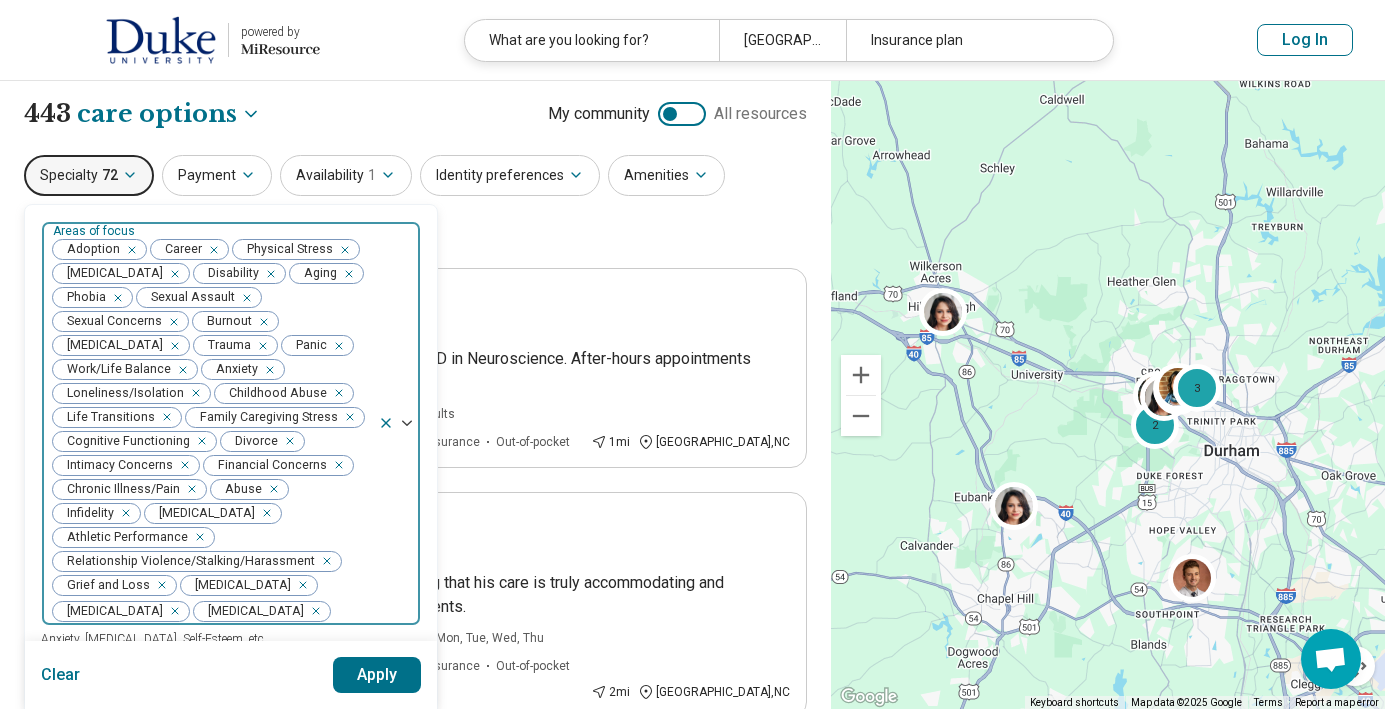 click 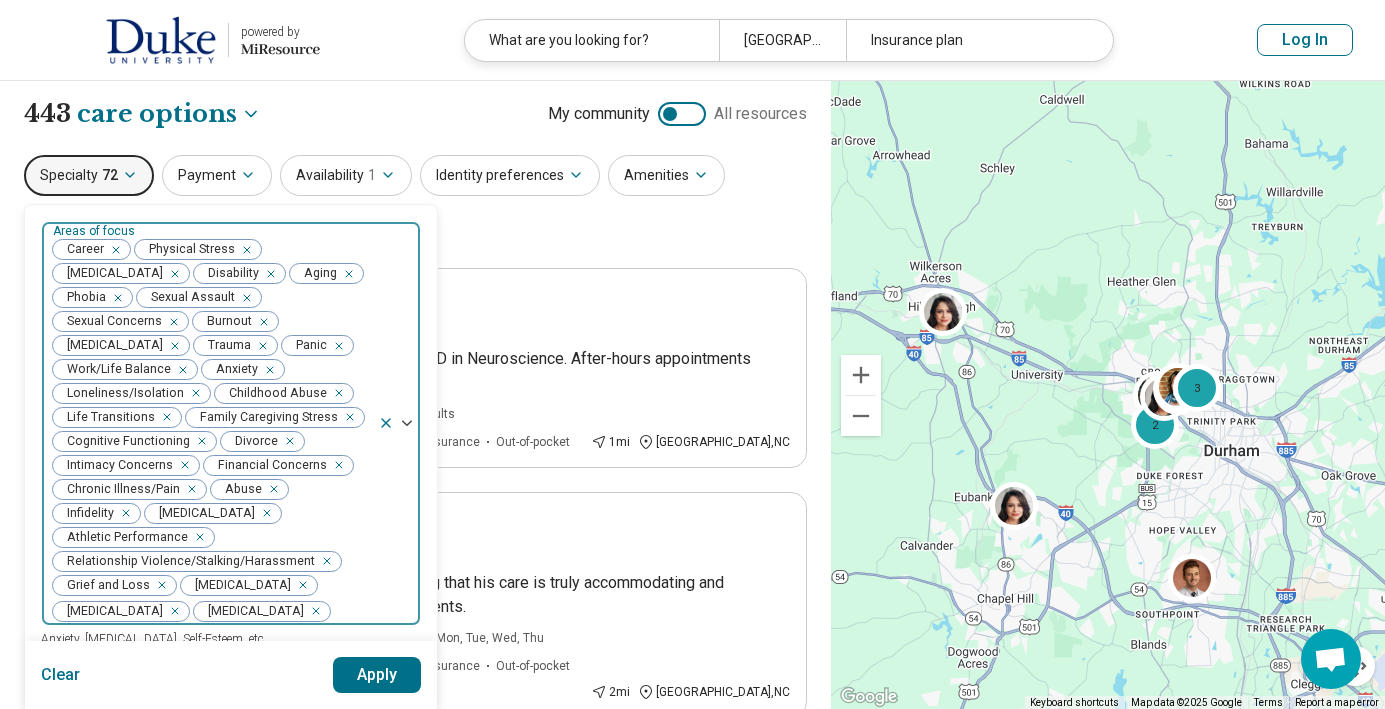 click at bounding box center (112, 250) 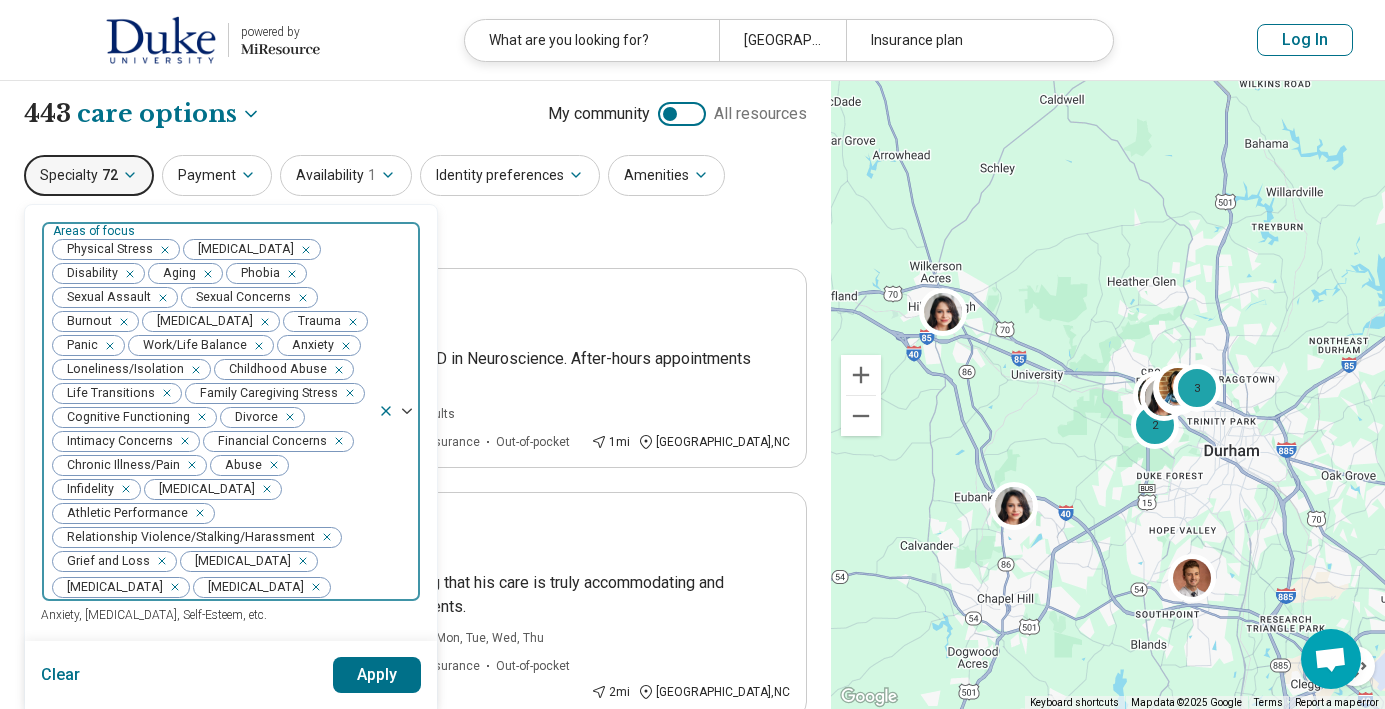 click 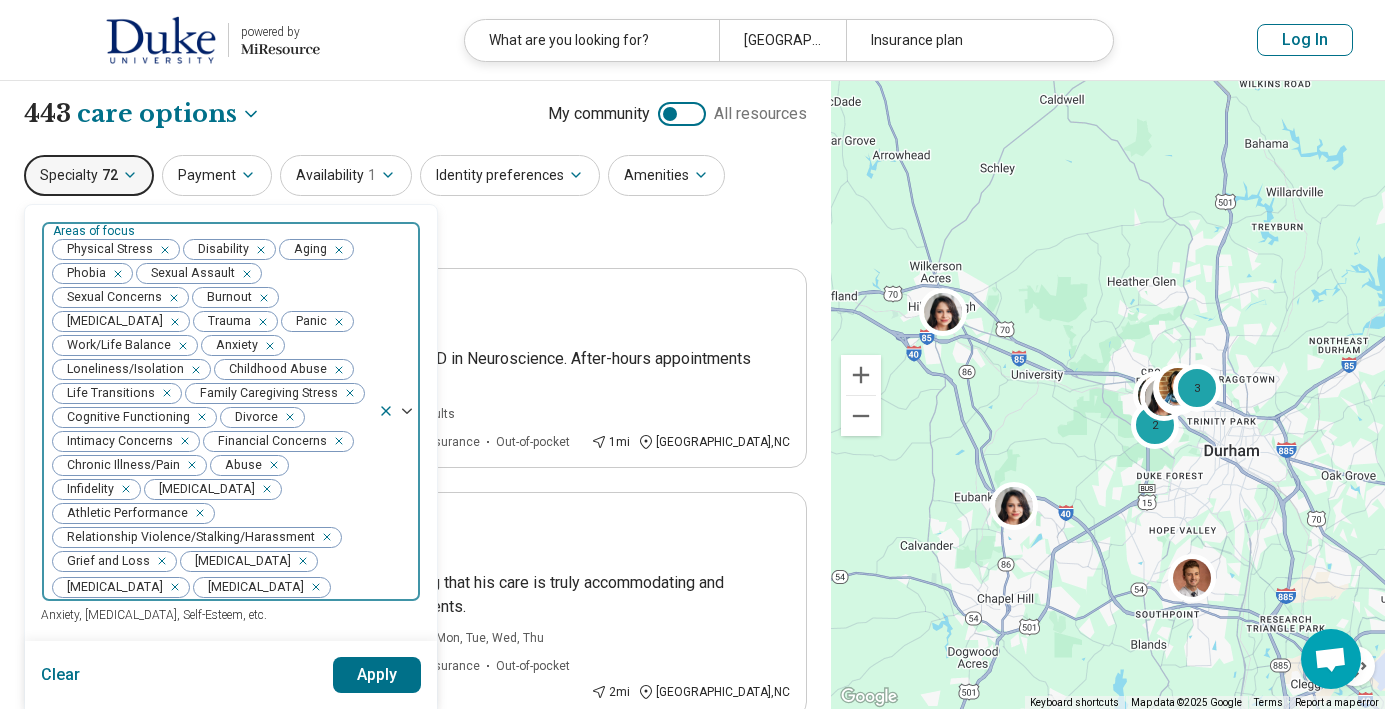 click 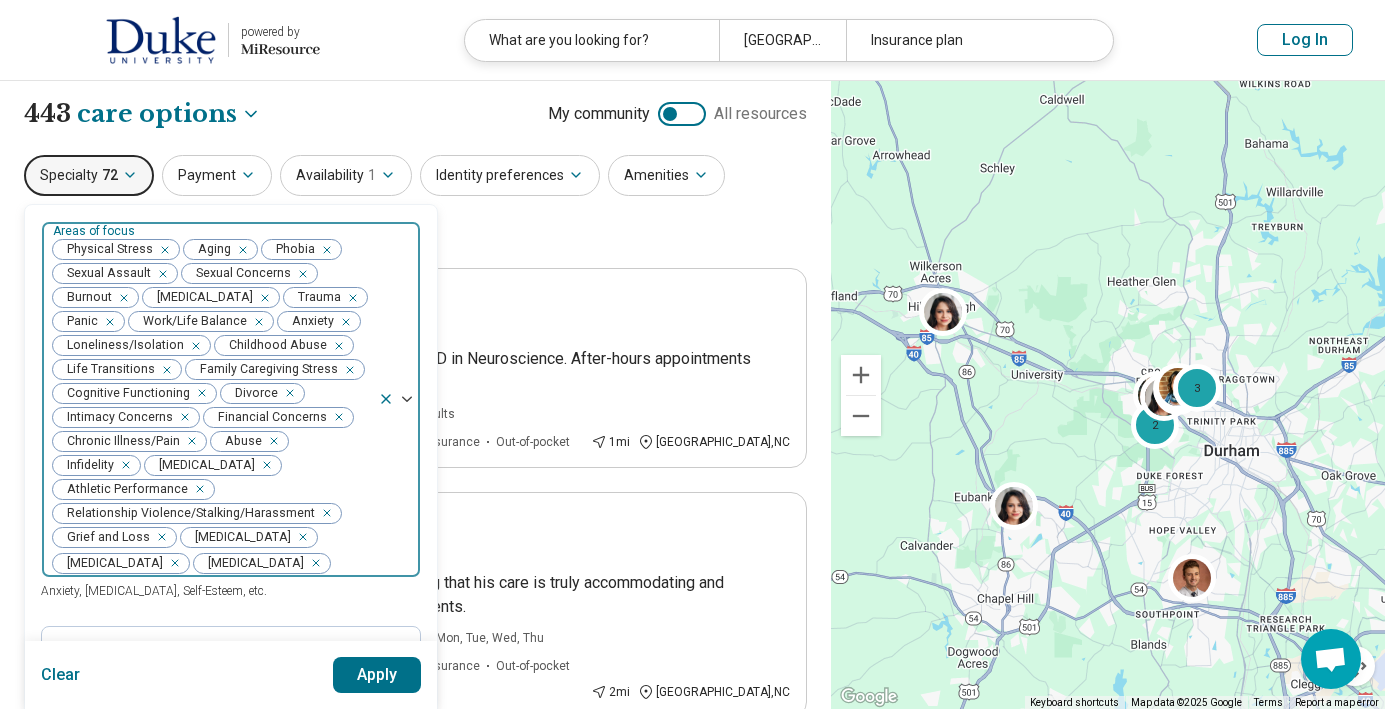 click at bounding box center [239, 250] 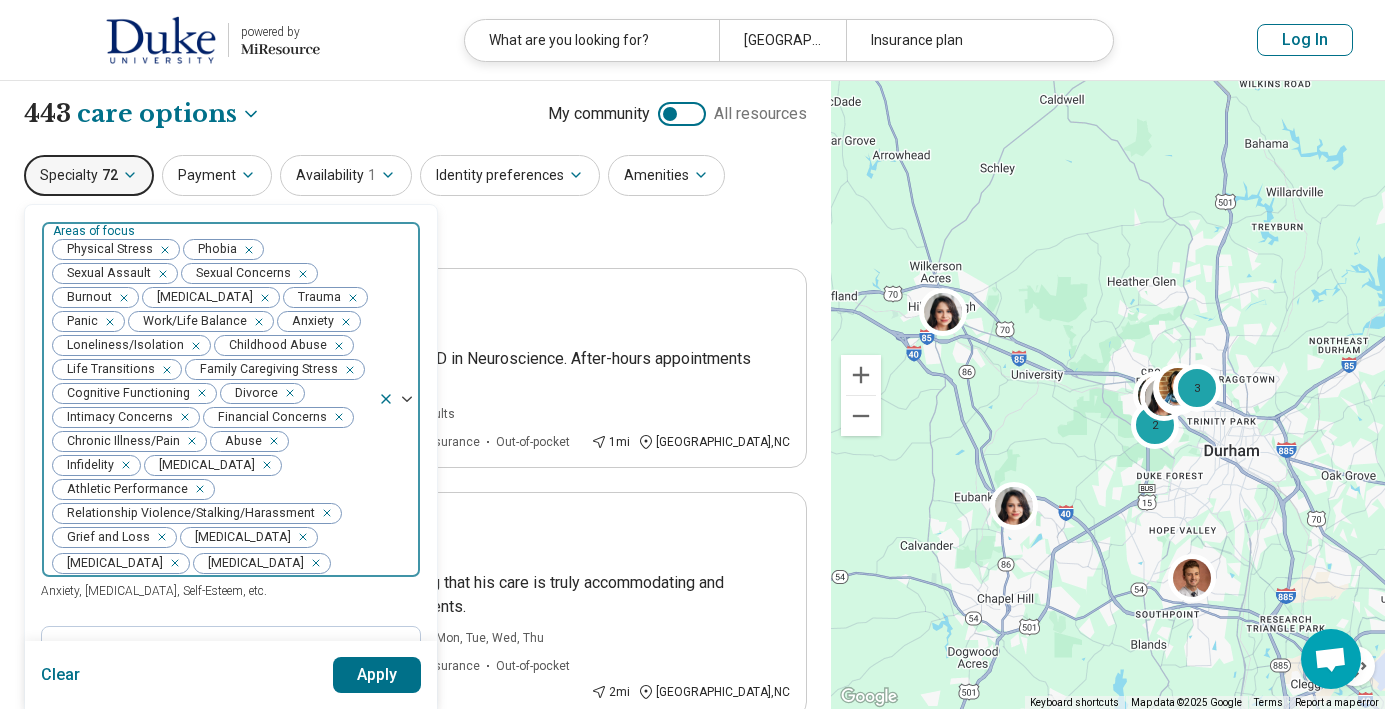 click 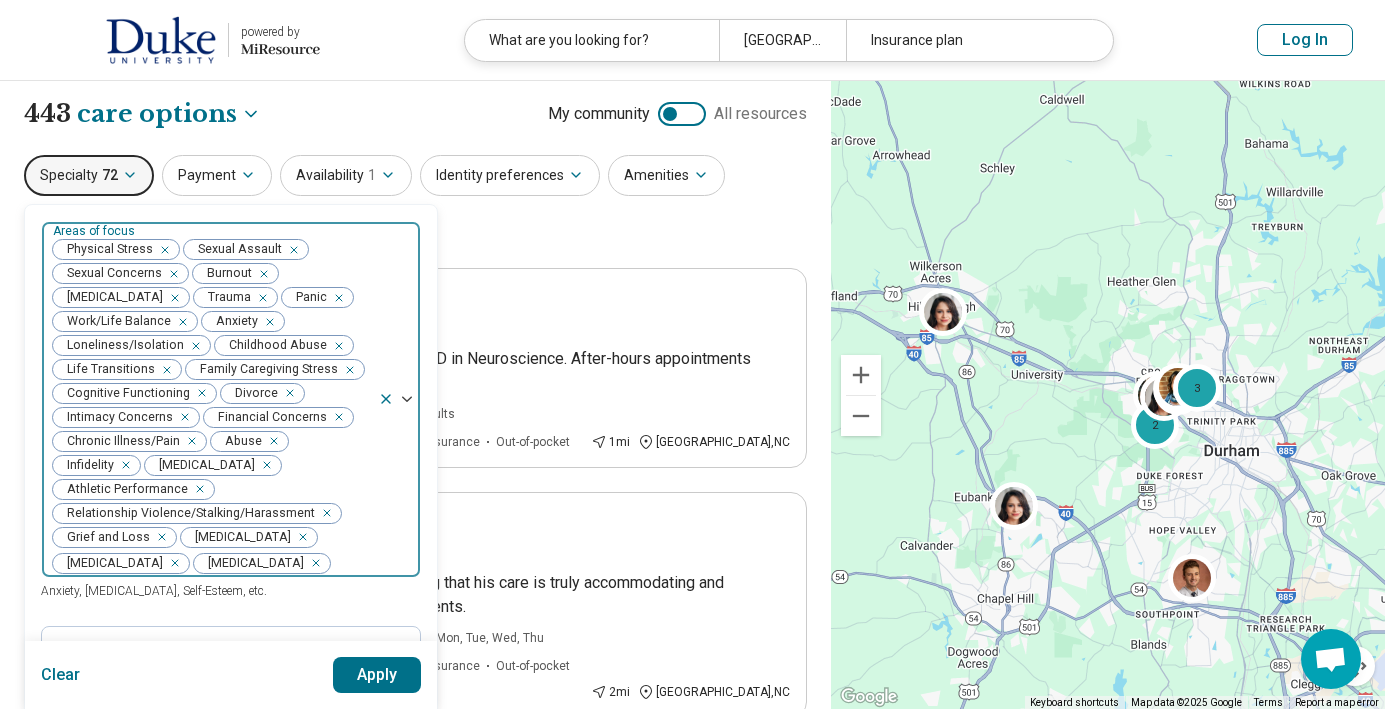 click 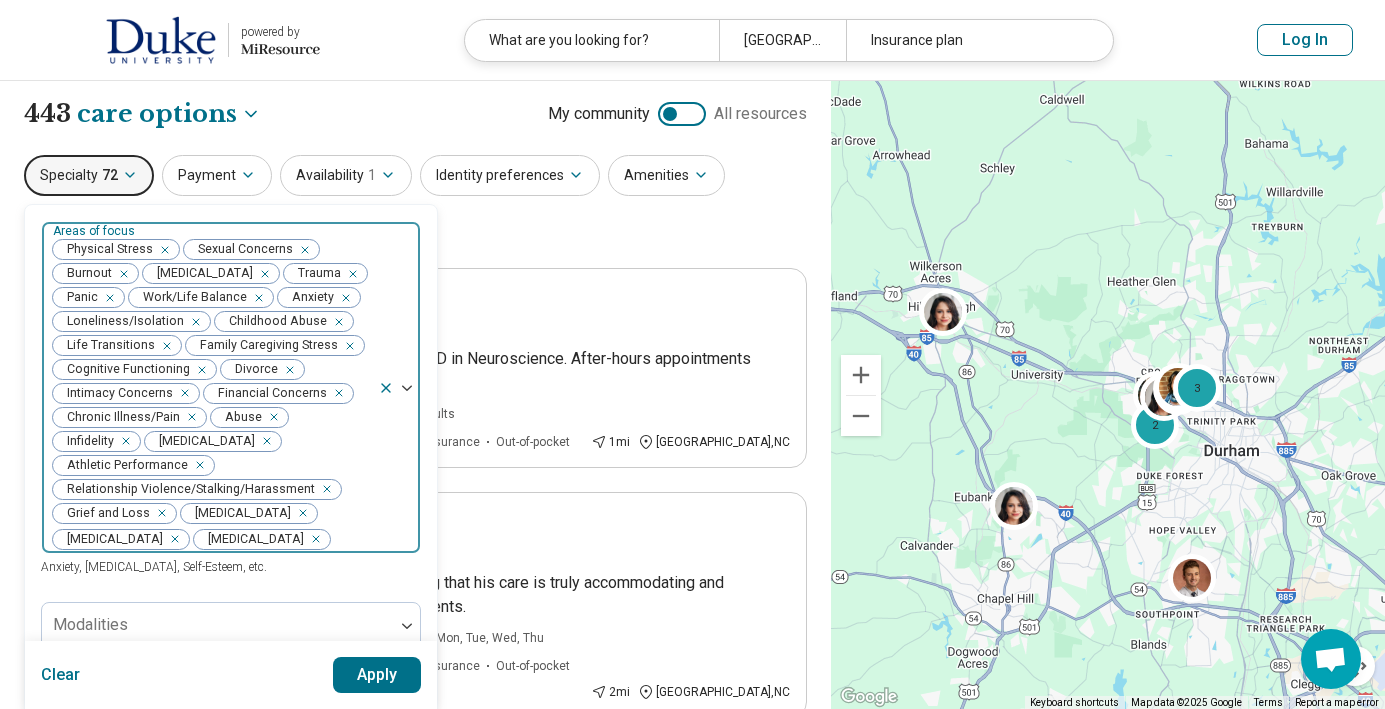 click 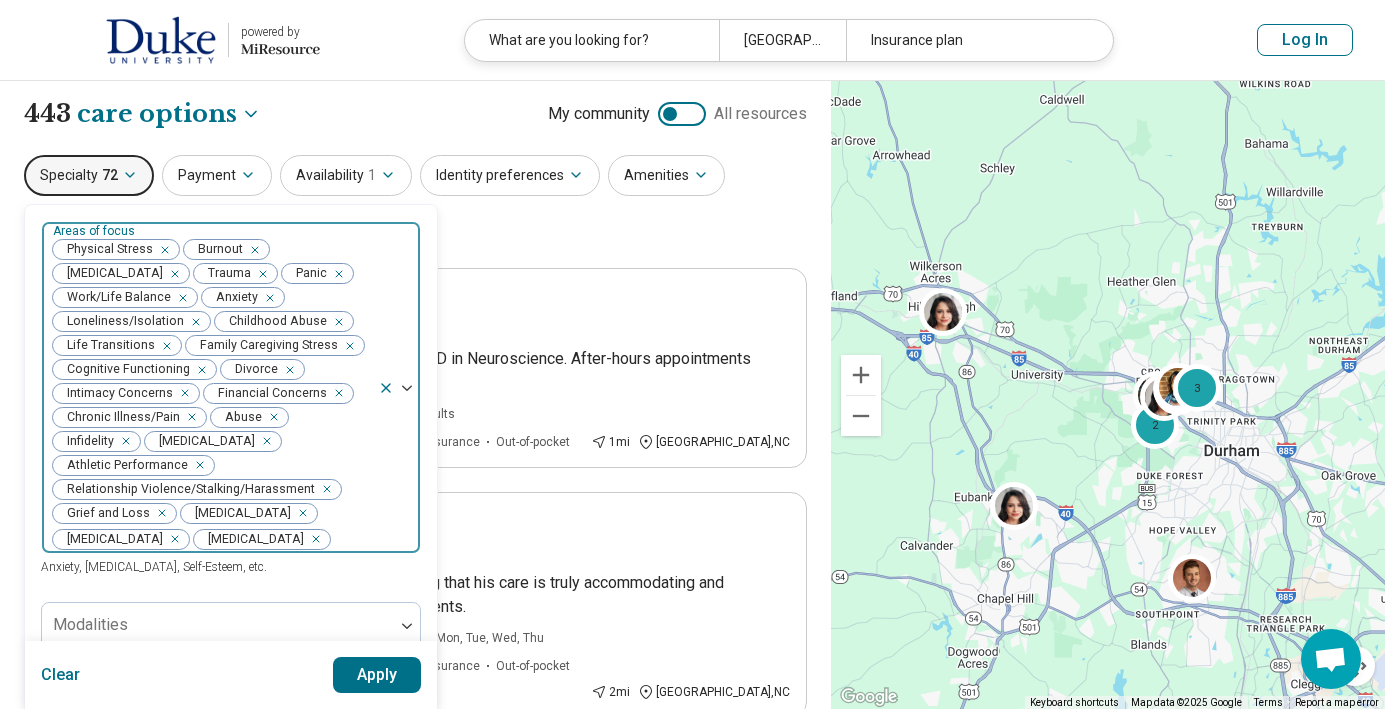 click 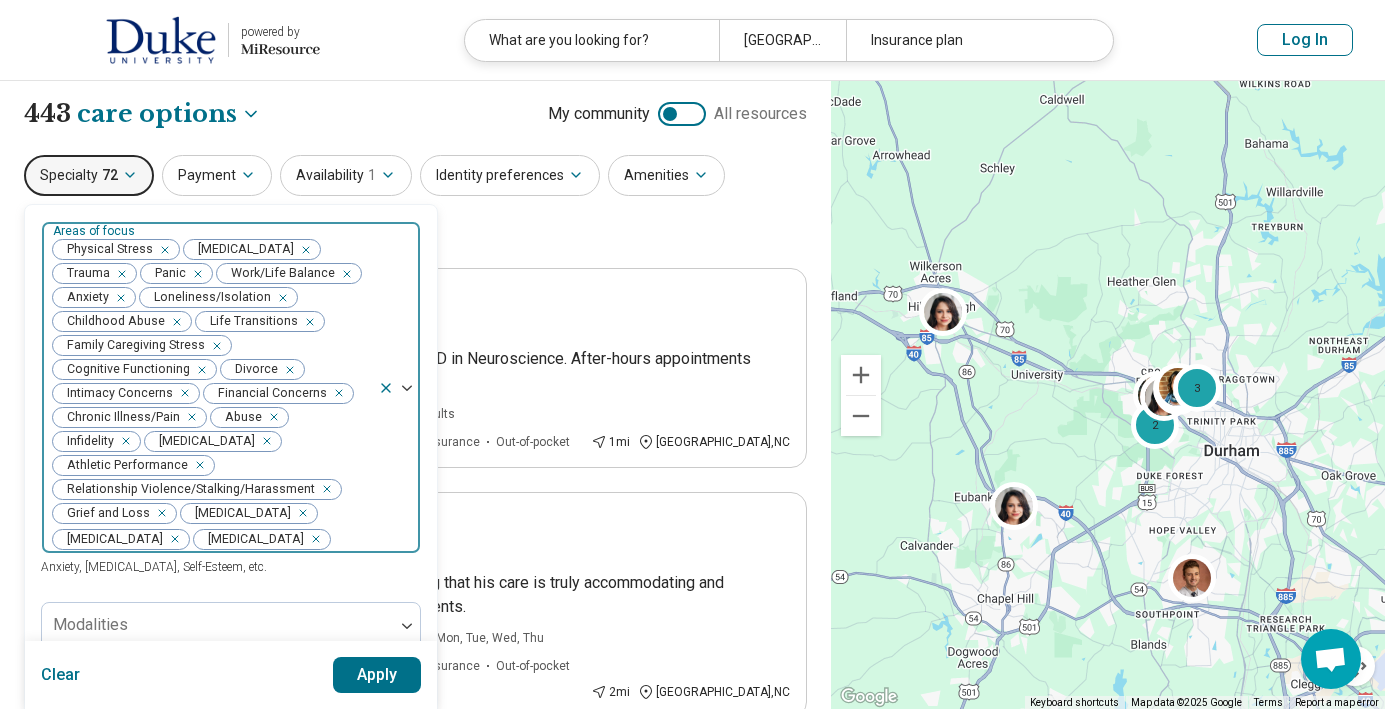 click 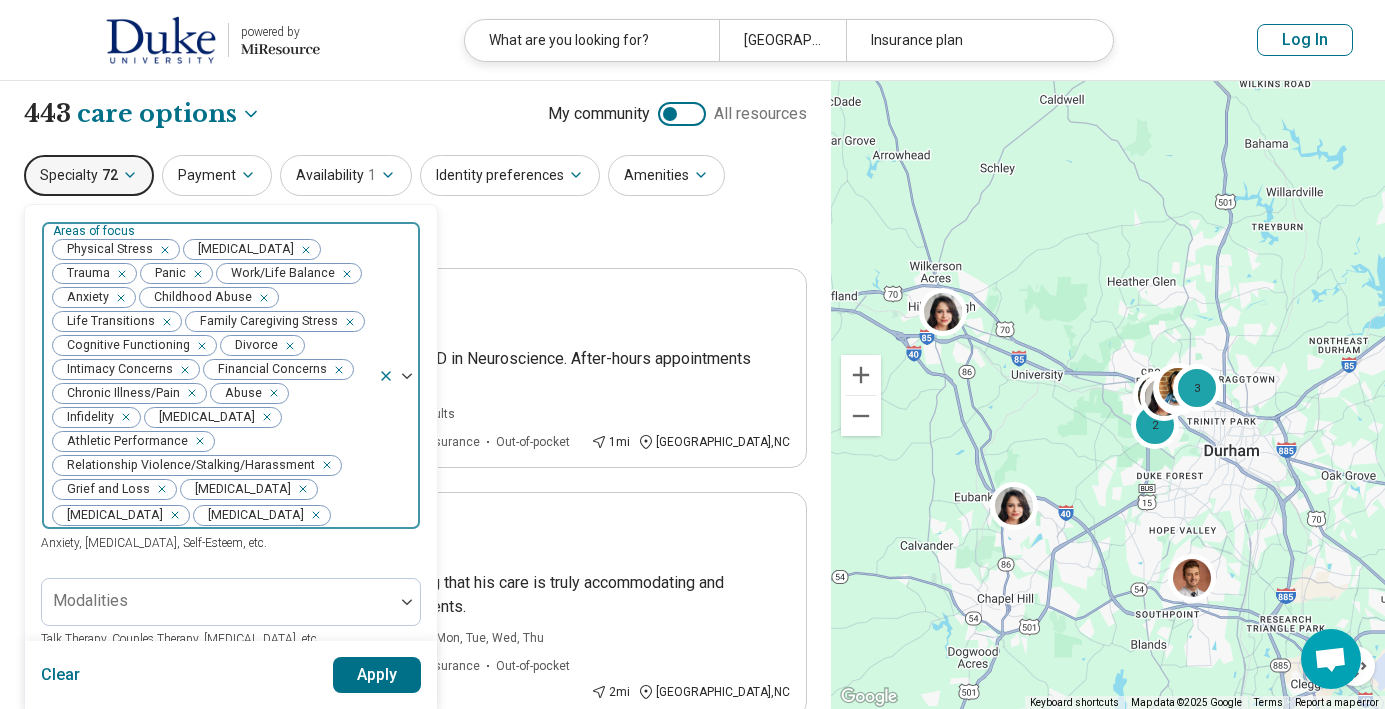 click 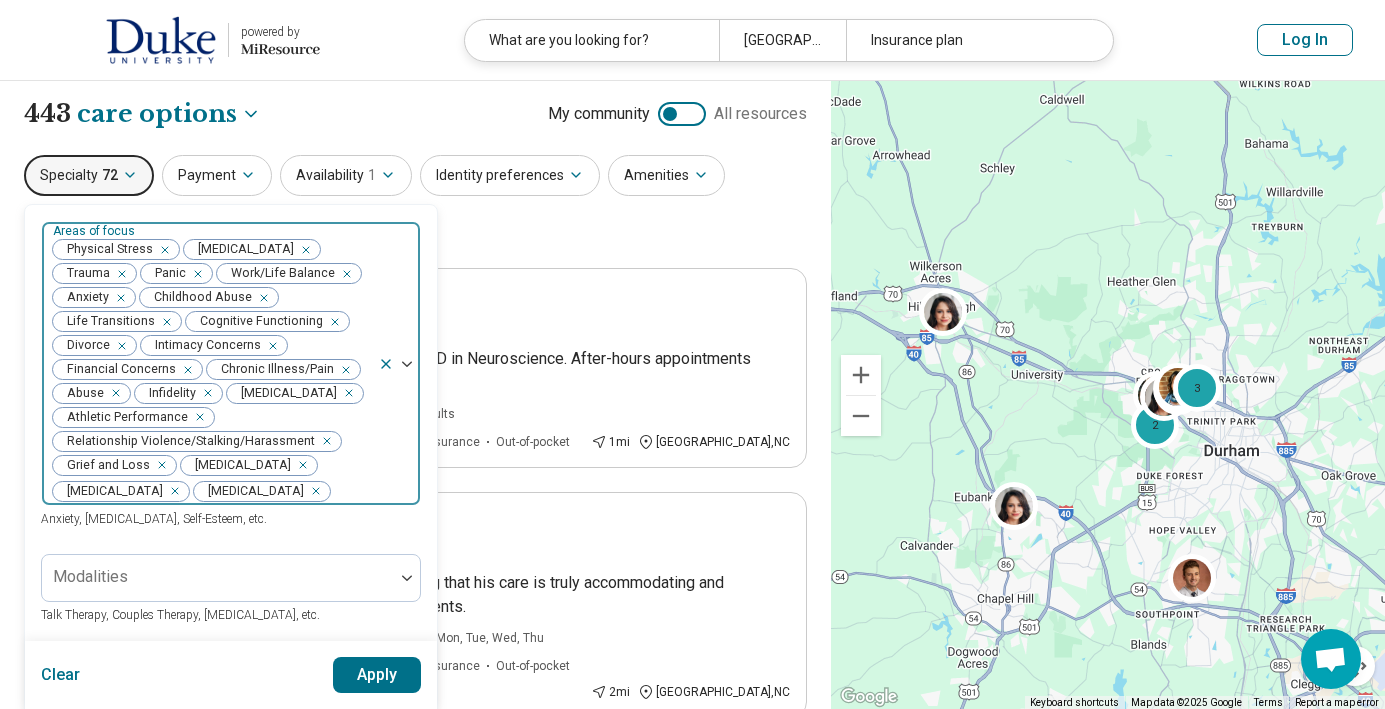 click 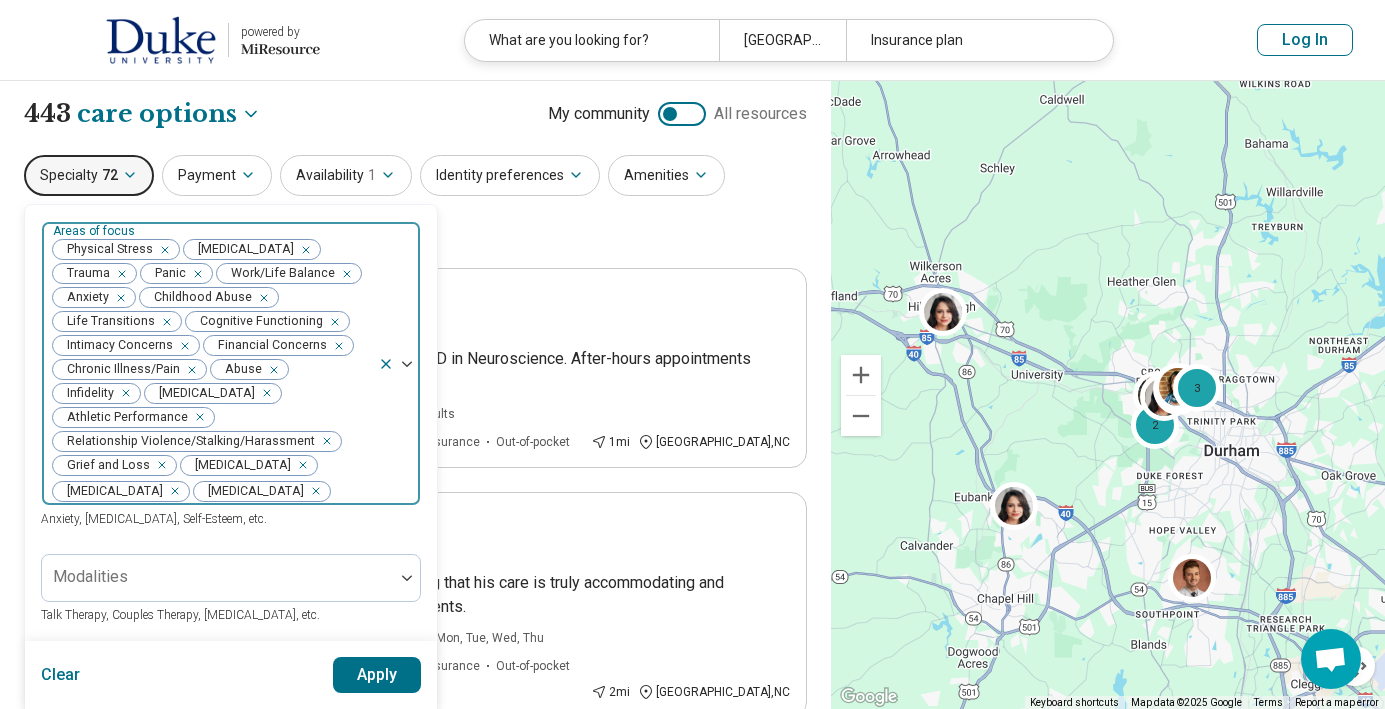 click at bounding box center (181, 346) 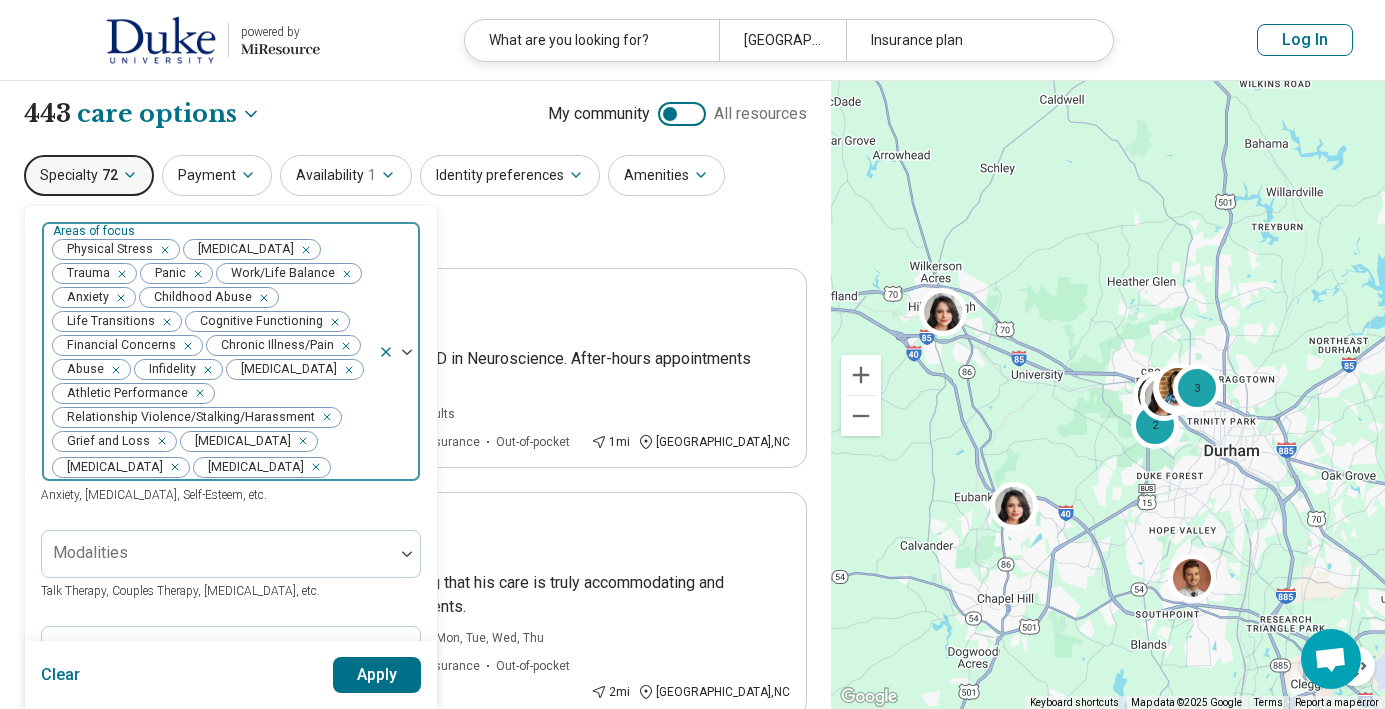 click 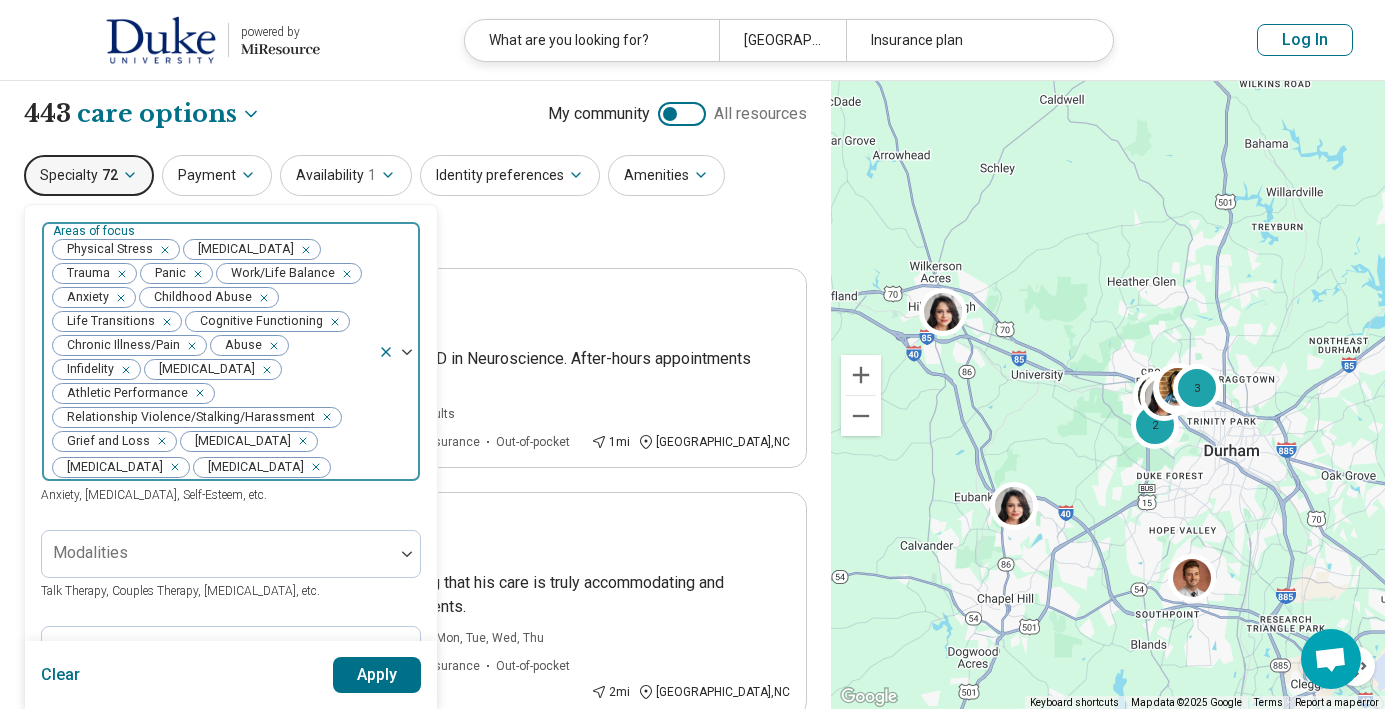 click 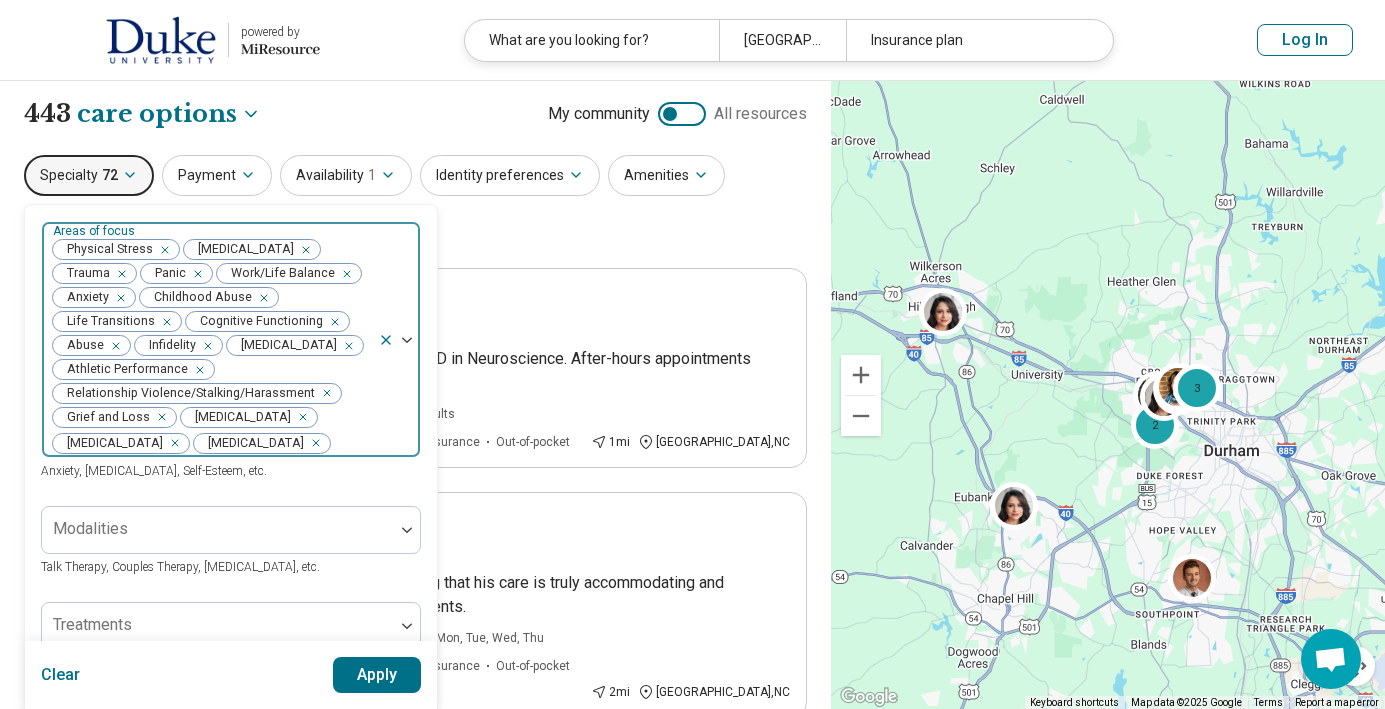 click 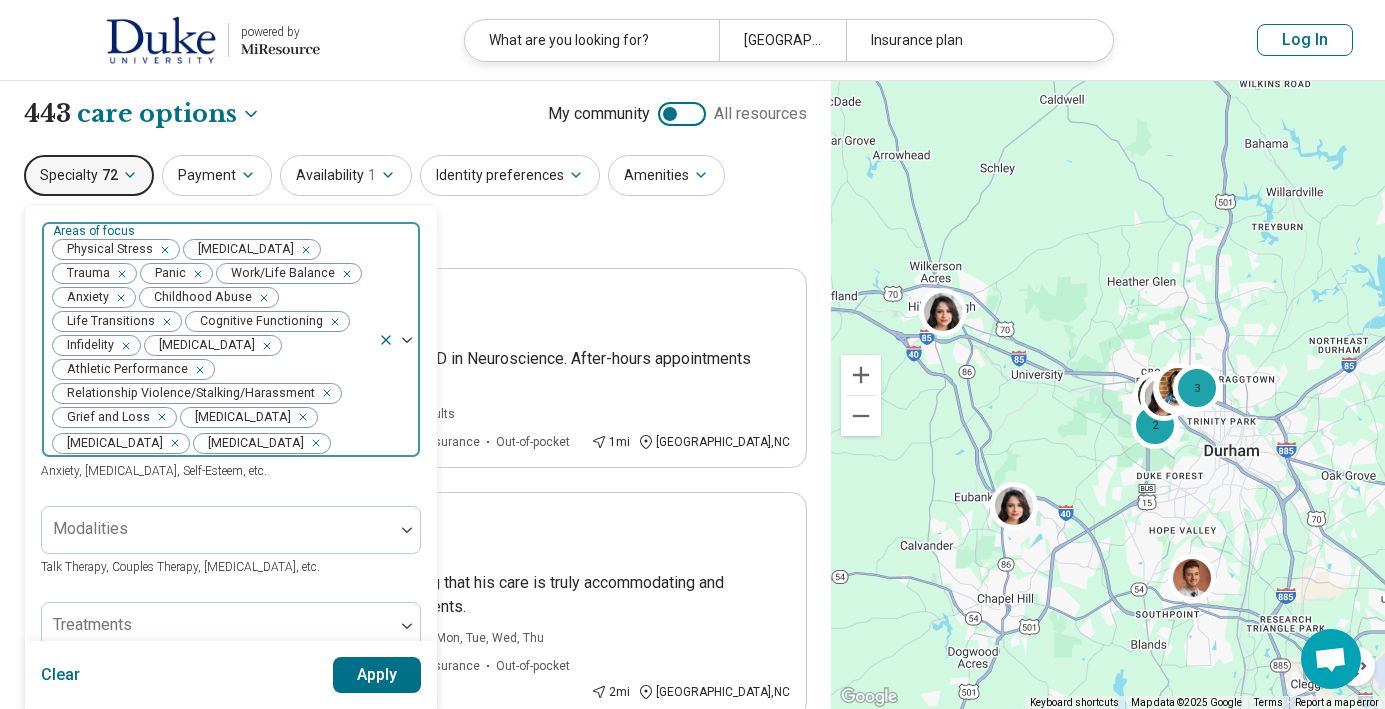 click 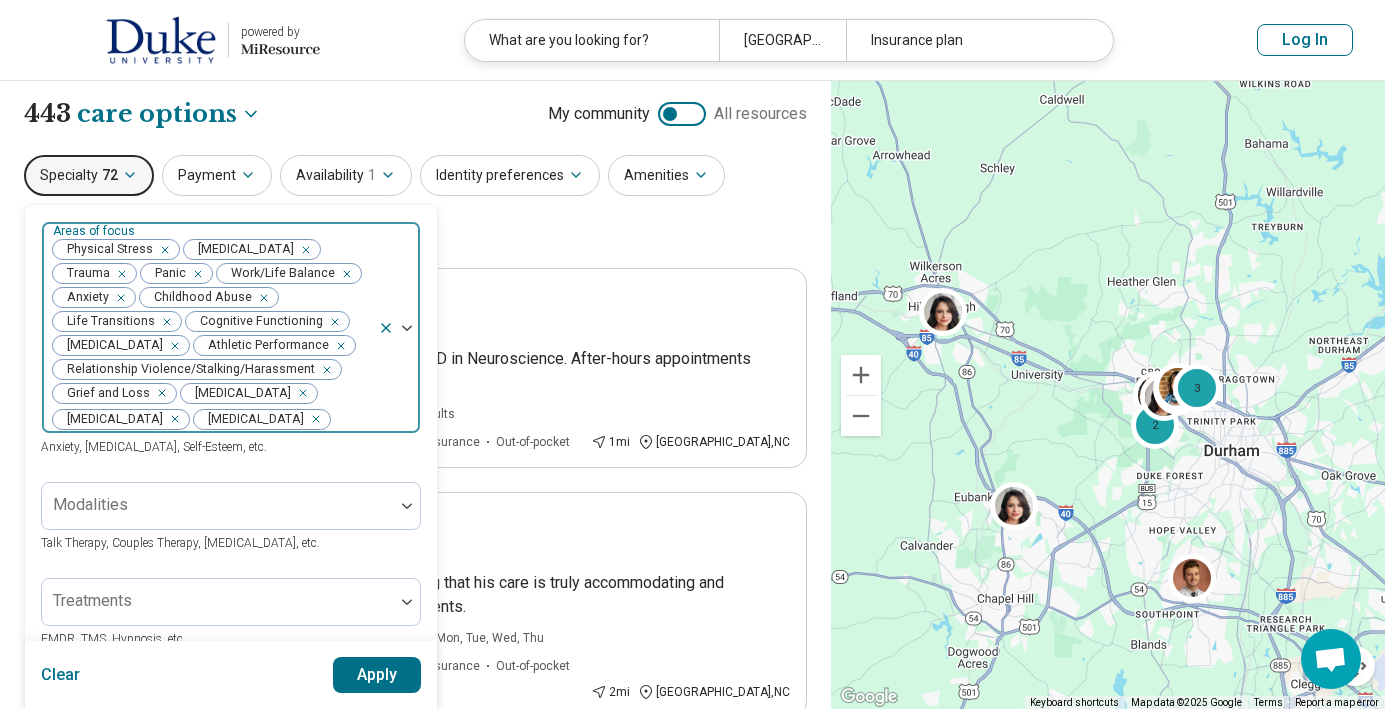 click 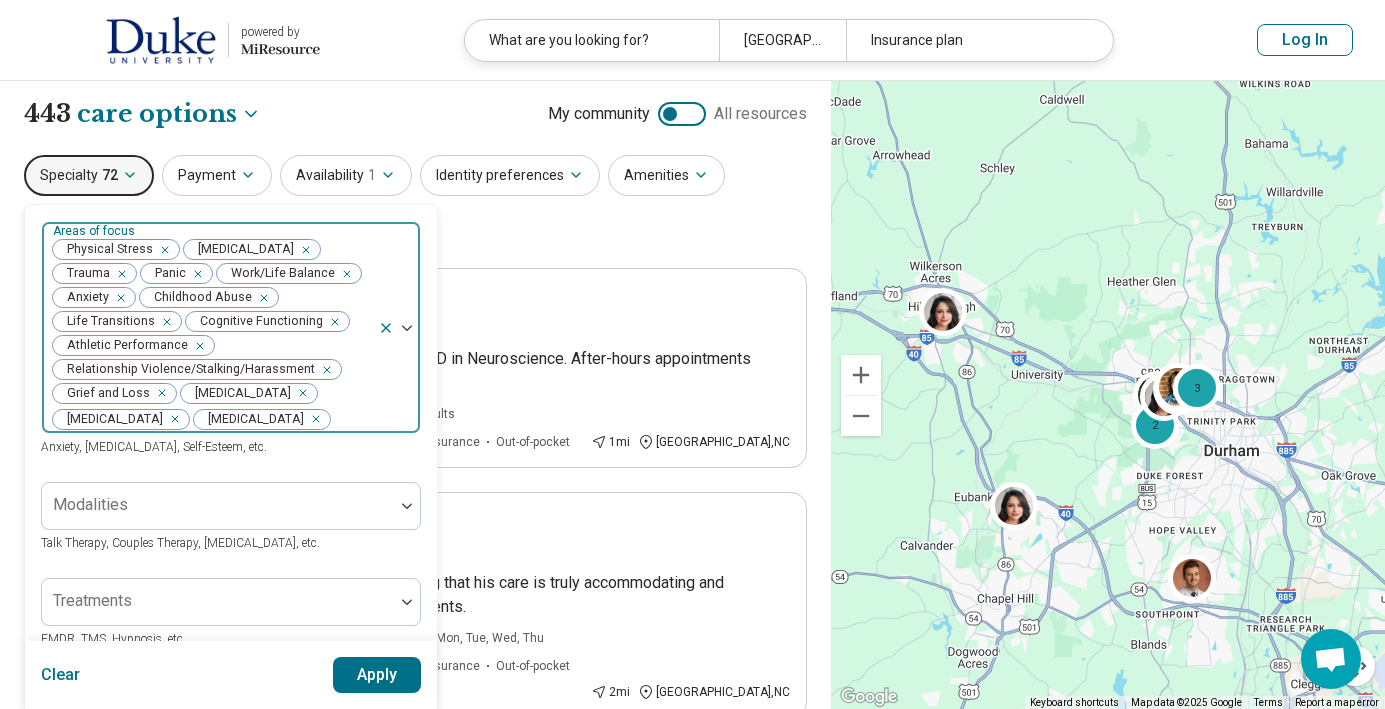 click 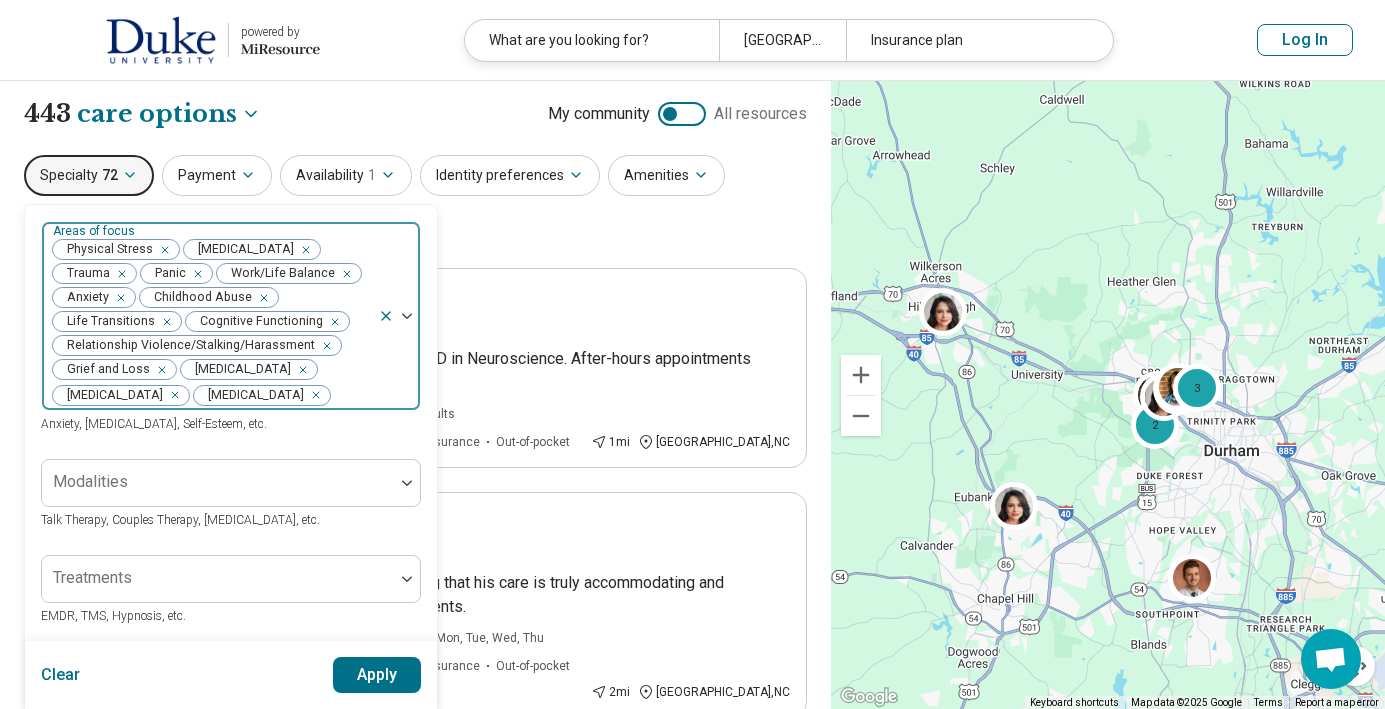 click 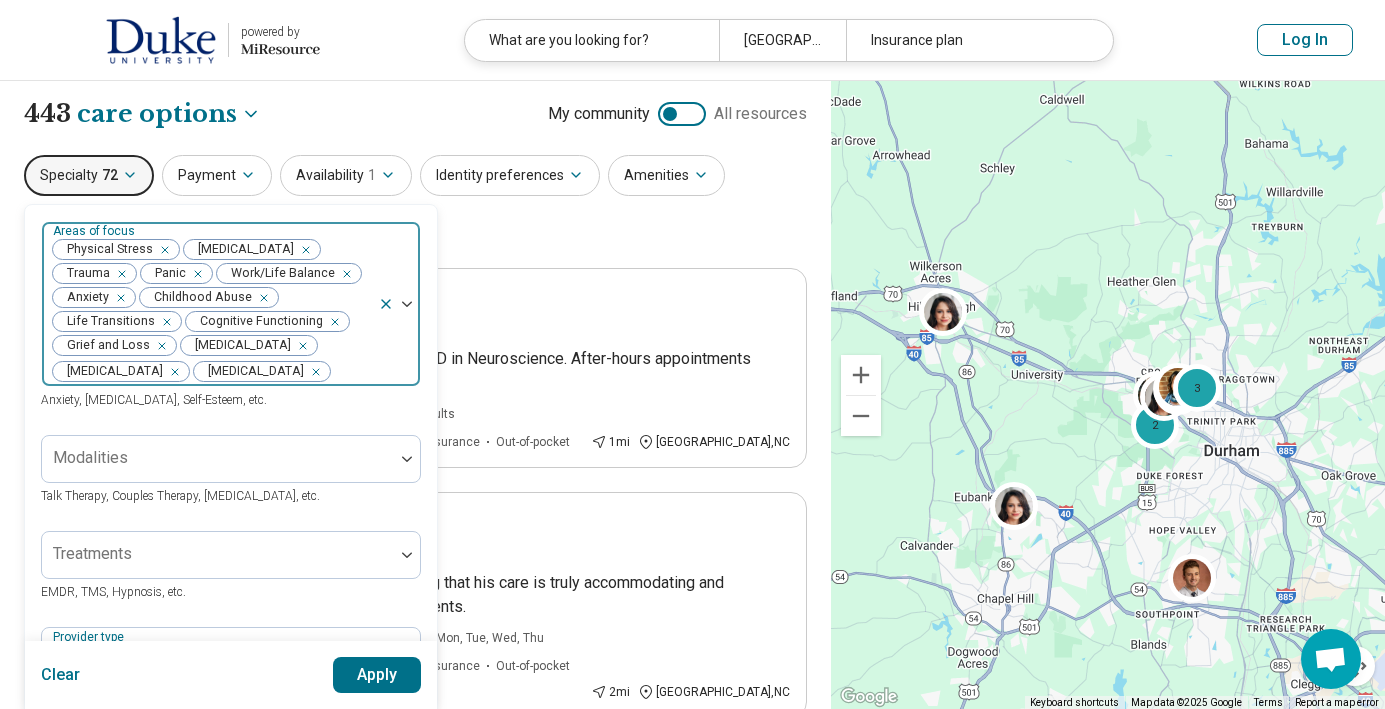 click 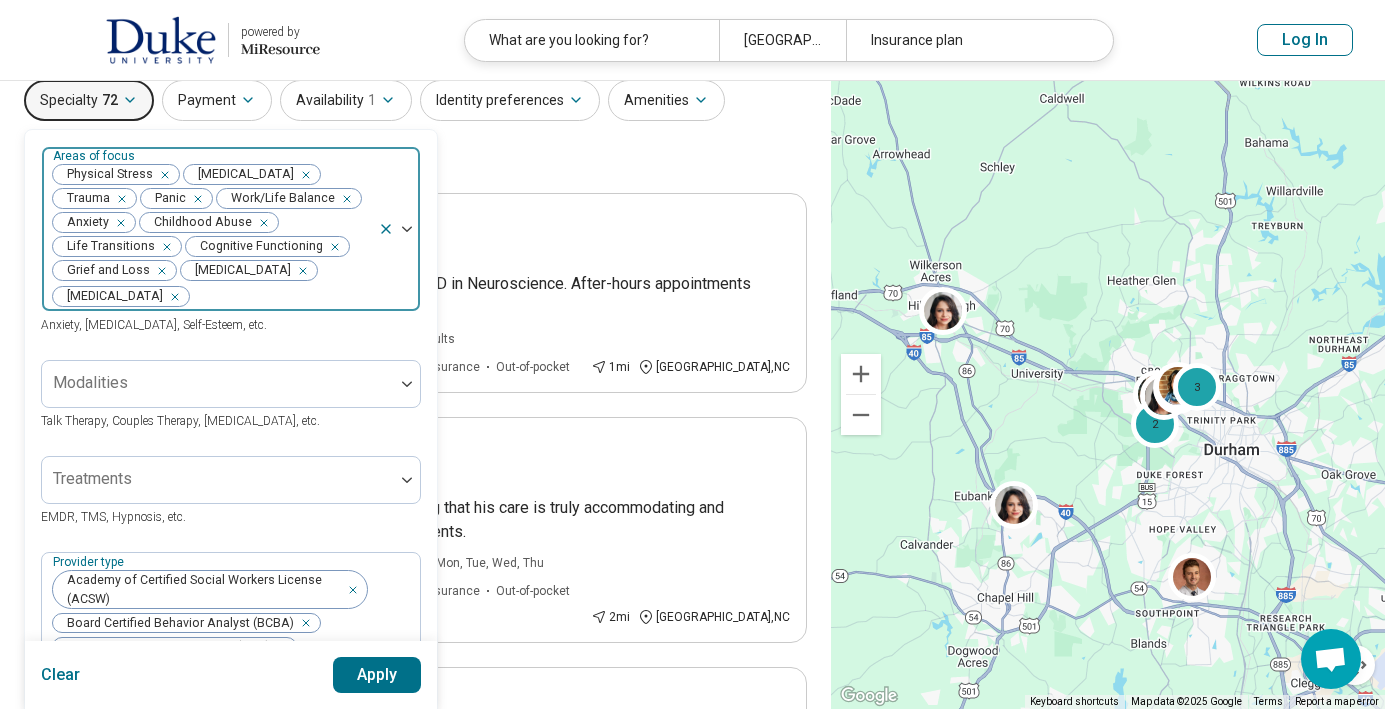 scroll, scrollTop: 70, scrollLeft: 0, axis: vertical 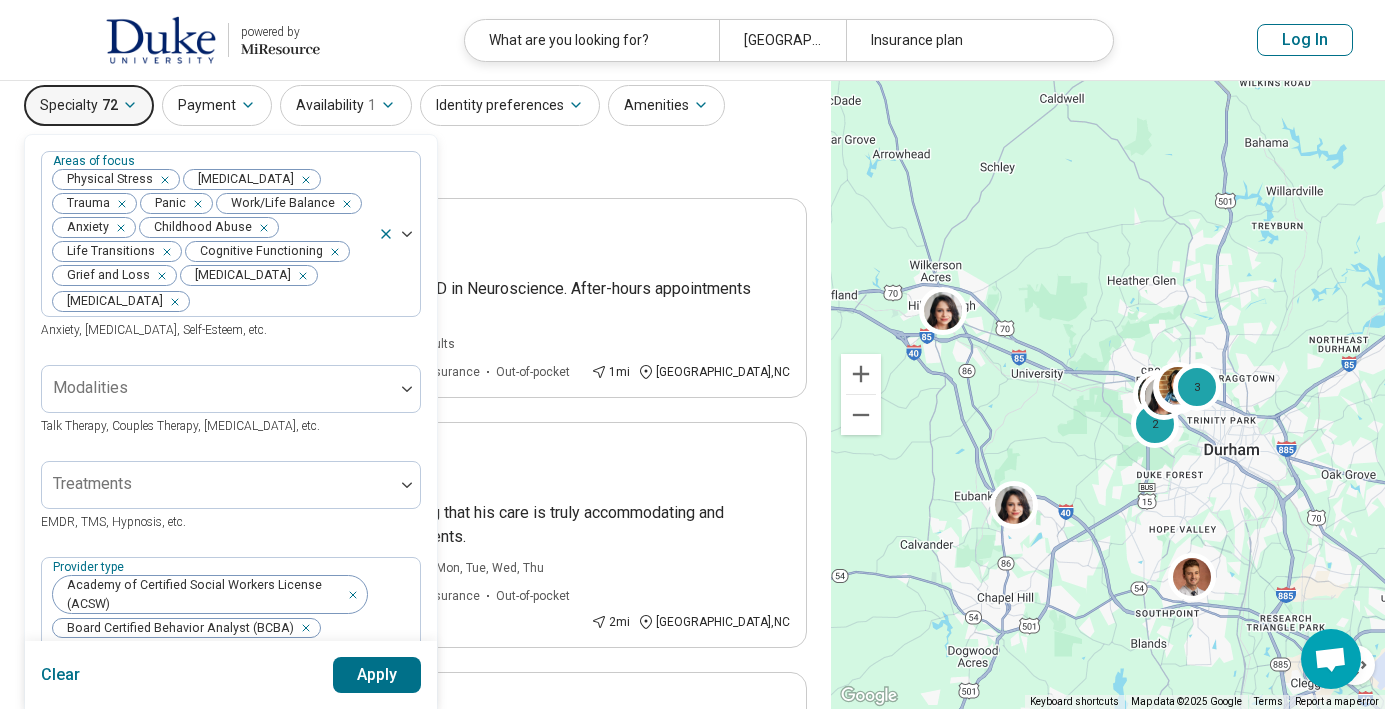 click on "Areas of focus Physical Stress Depression Trauma Panic Work/Life Balance Anxiety Childhood Abuse Life Transitions Cognitive Functioning Grief and Loss Perfectionism Social Anxiety Anxiety, Depression, Self-Esteem, etc." at bounding box center [231, 246] 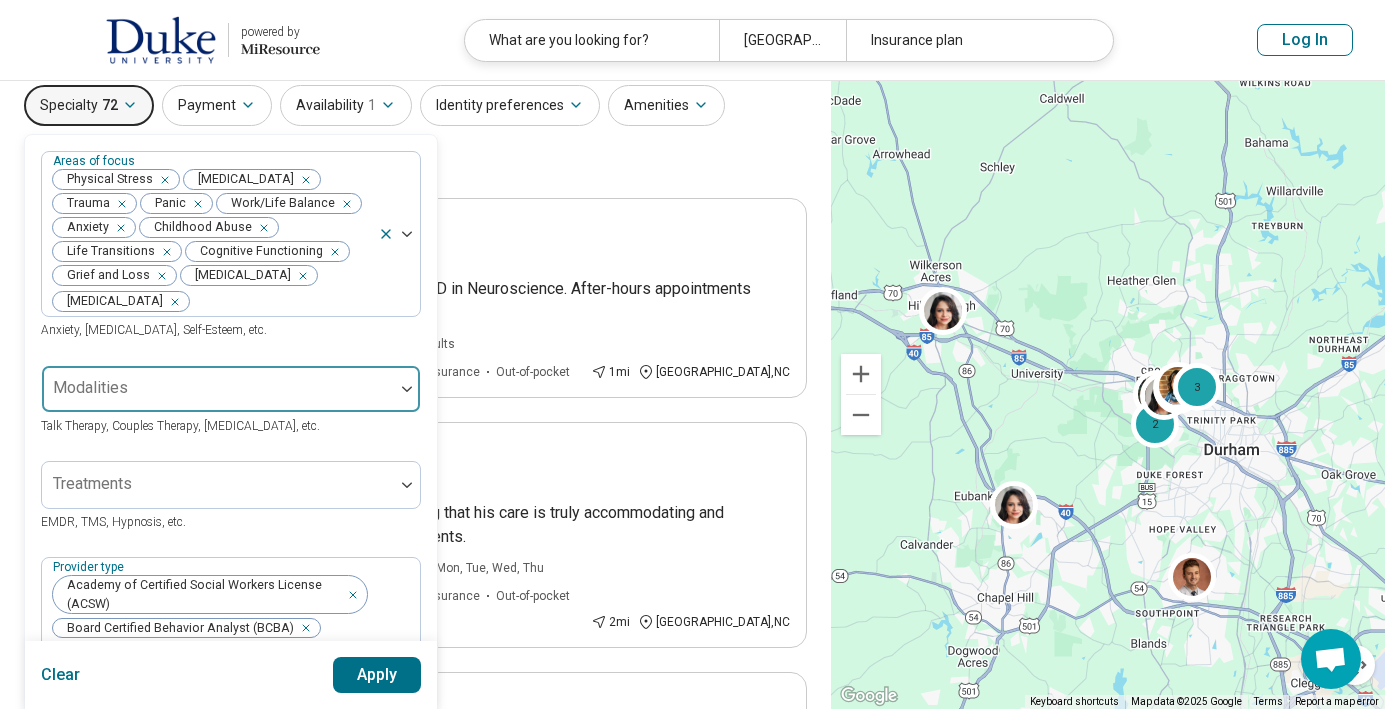 click at bounding box center [218, 397] 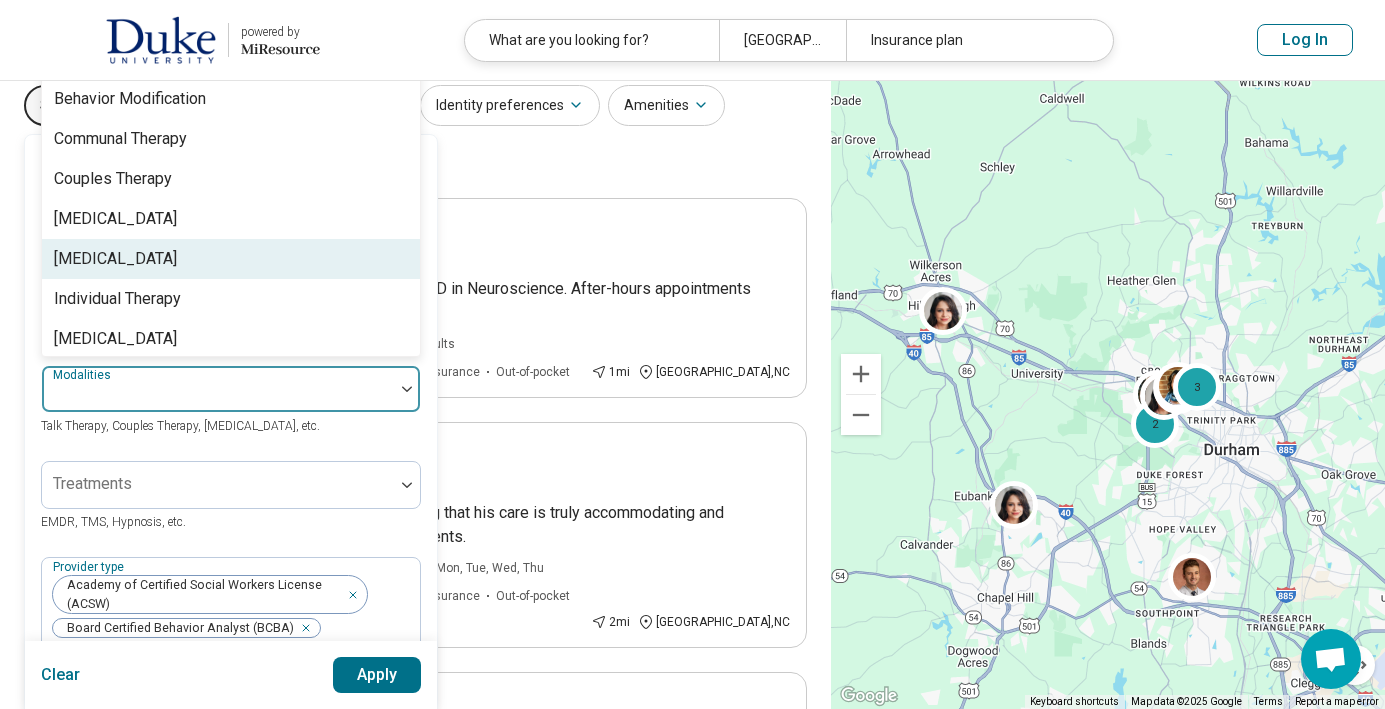 scroll, scrollTop: 0, scrollLeft: 0, axis: both 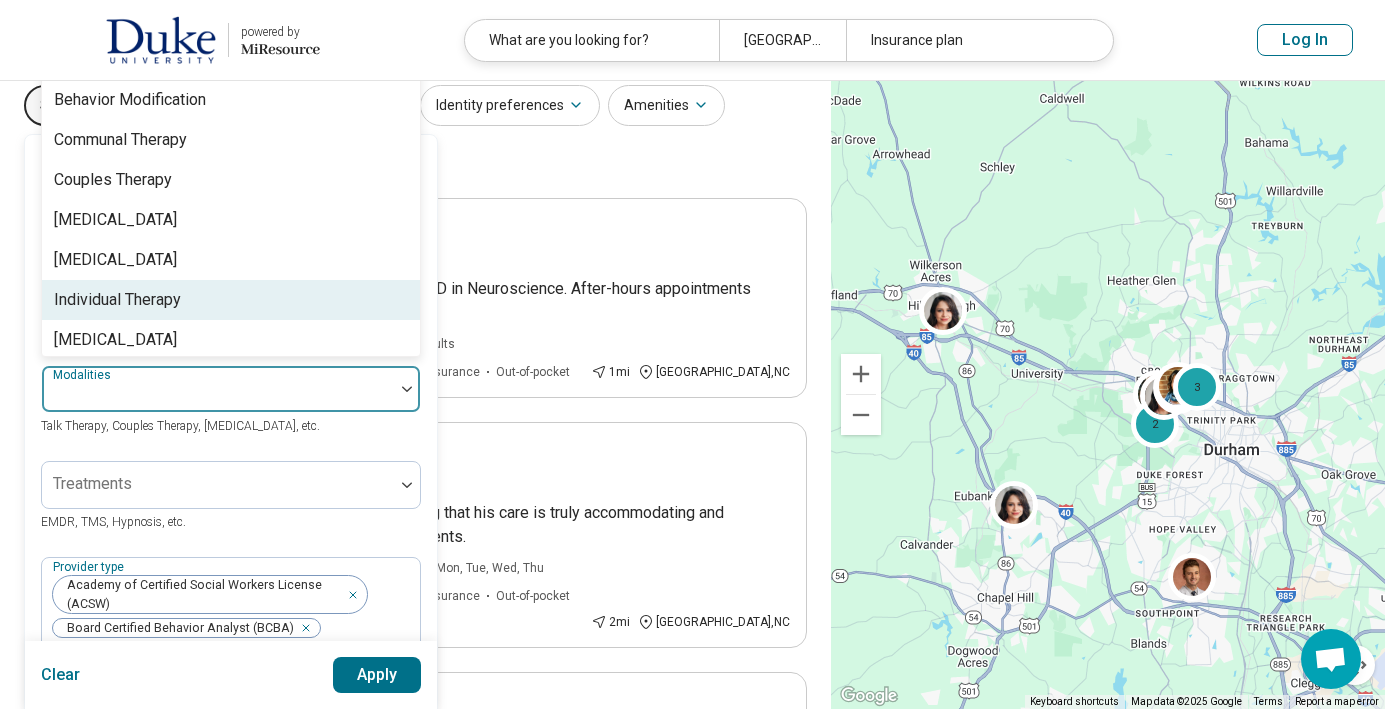 click on "Individual Therapy" at bounding box center (231, 300) 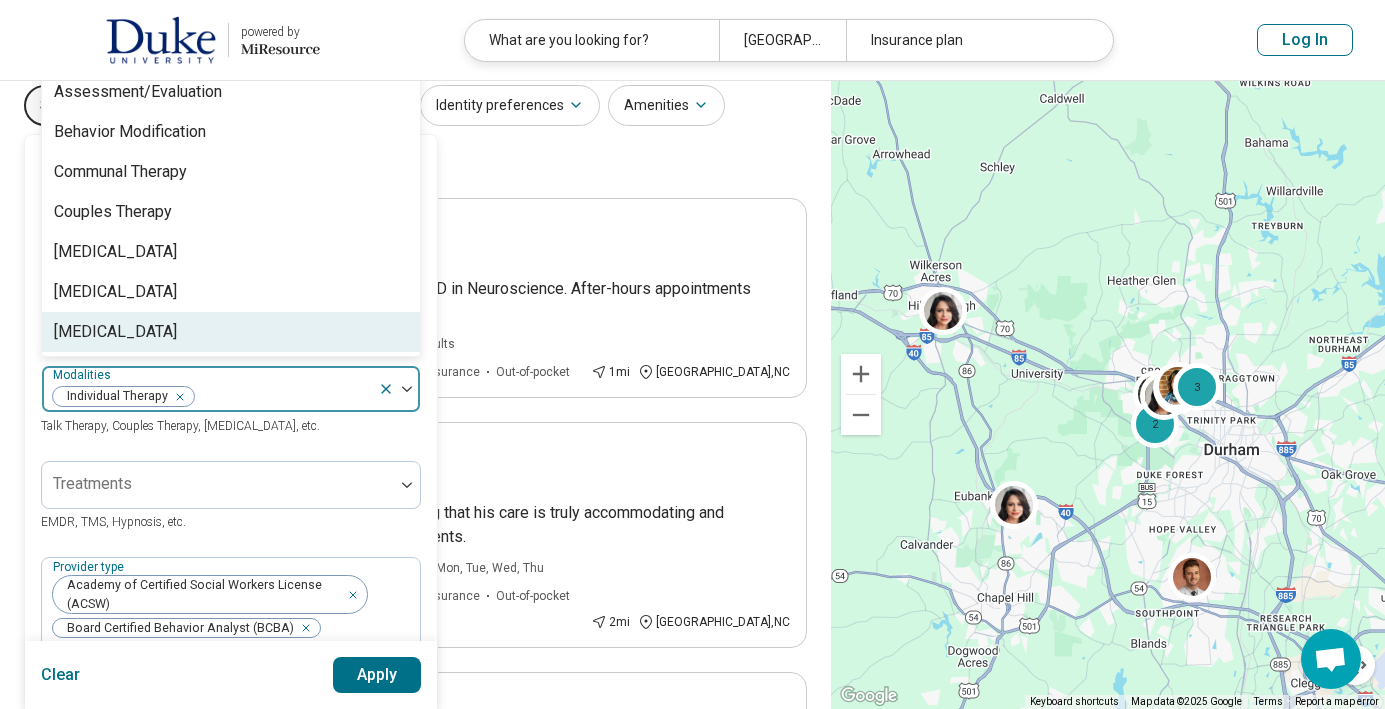 click on "Medication Management" at bounding box center (115, 332) 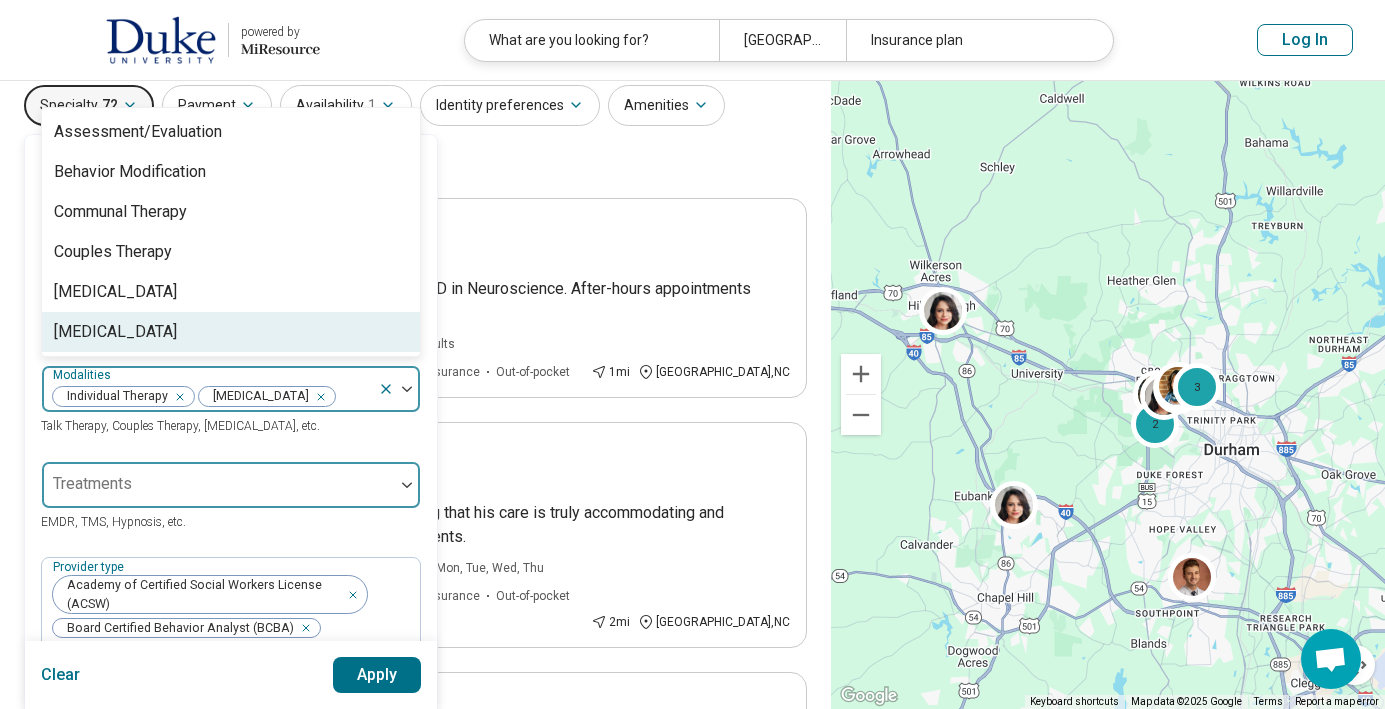 click at bounding box center (218, 485) 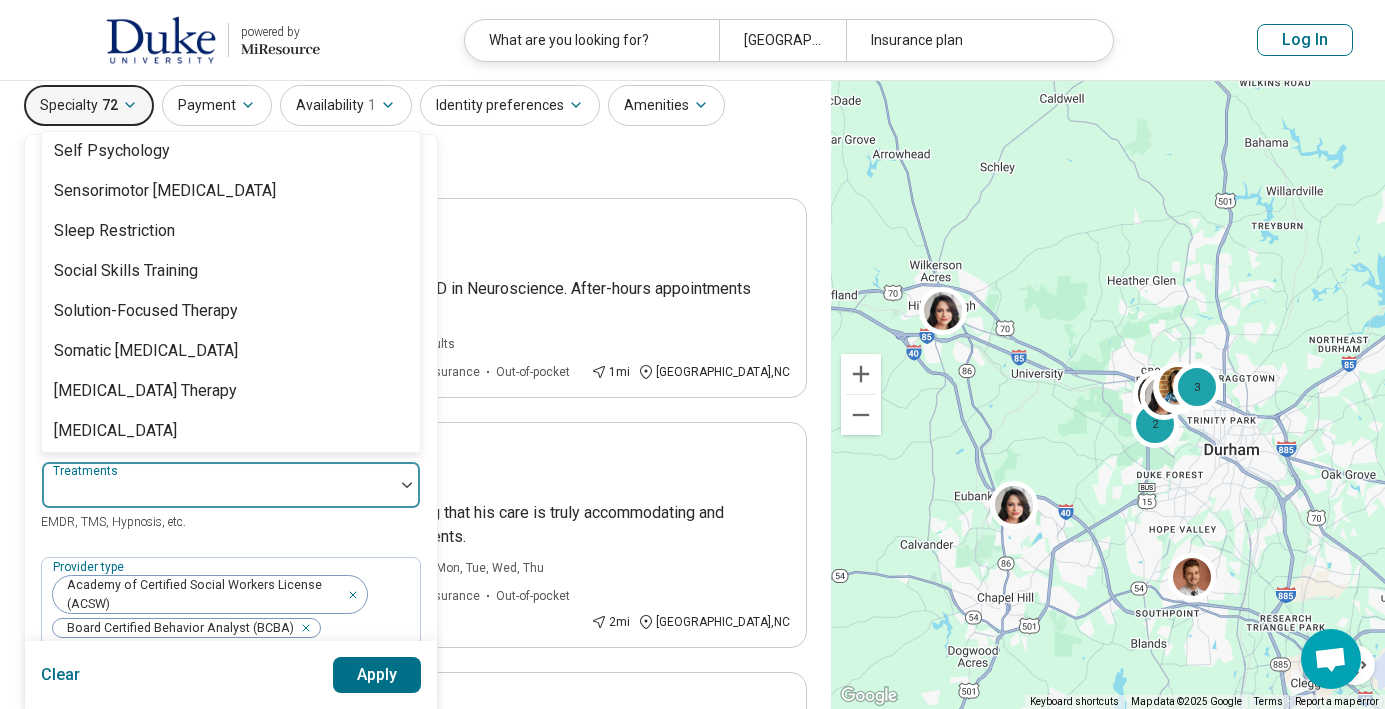 scroll, scrollTop: 3896, scrollLeft: 0, axis: vertical 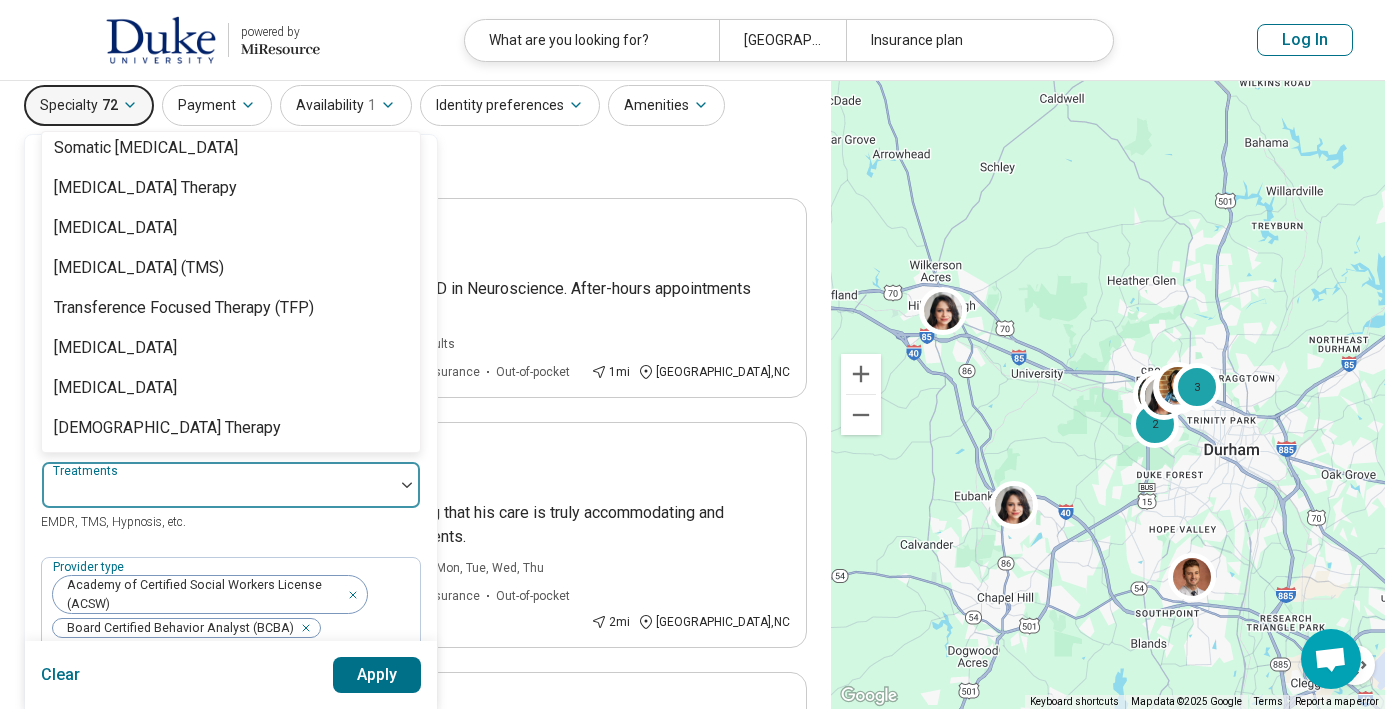 click on "Specialty 72 Areas of focus Physical Stress Depression Trauma Panic Work/Life Balance Anxiety Childhood Abuse Life Transitions Cognitive Functioning Grief and Loss Perfectionism Social Anxiety Anxiety, Depression, Self-Esteem, etc. Modalities Individual Therapy Medication Management Talk Therapy, Couples Therapy, Family Therapy, etc. 12-Step Facilitation, 1 of 104. 104 results available. Use Up and Down to choose options, press Enter to select the currently focused option, press Escape to exit the menu, press Tab to select the option and exit the menu. Treatments 12-Step Facilitation Academic Coaching Accelerated Resolution Therapy Acceptance and Commitment Therapy (ACT) ADHD Evaluation Adlerian Aggression Replacement Training Anger Management Animal-Assisted Therapy Applied Behavioral Analysis (ABA) Art Therapy Attachment-Based Therapies Attention Deficit Hyperactivity Disorder (ADHD) Coaching Aversion Therapy Behavior Therapy Biofeedback Body Image Therapy Brainspotting Brief Psychodynamic Psychotherapy 1" at bounding box center (415, 133) 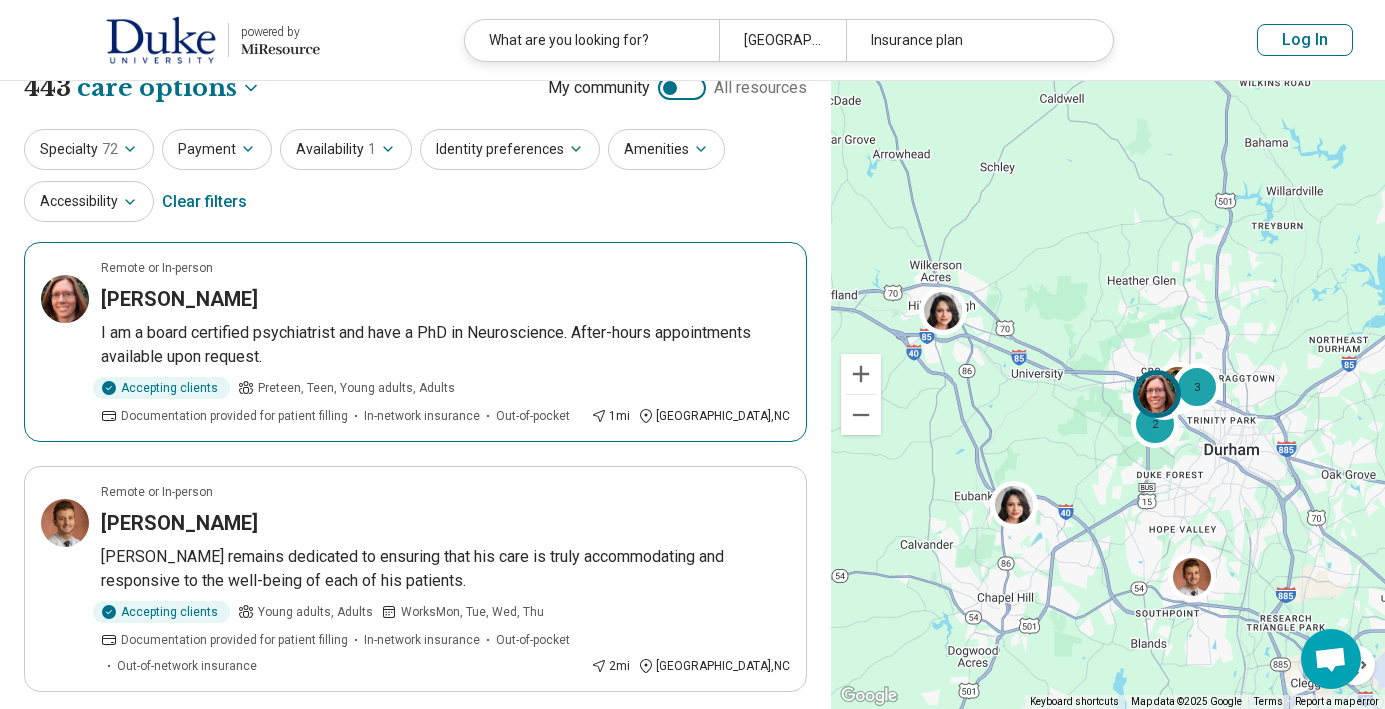 scroll, scrollTop: 0, scrollLeft: 0, axis: both 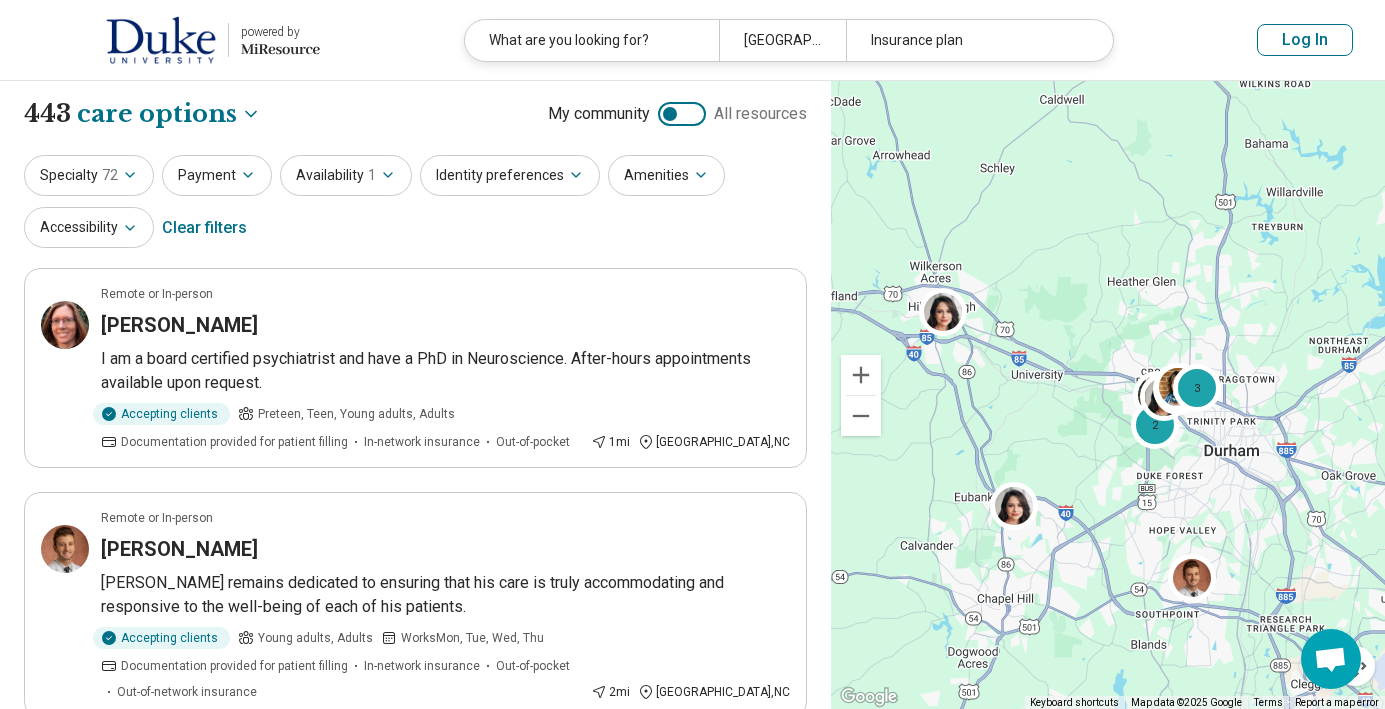 click 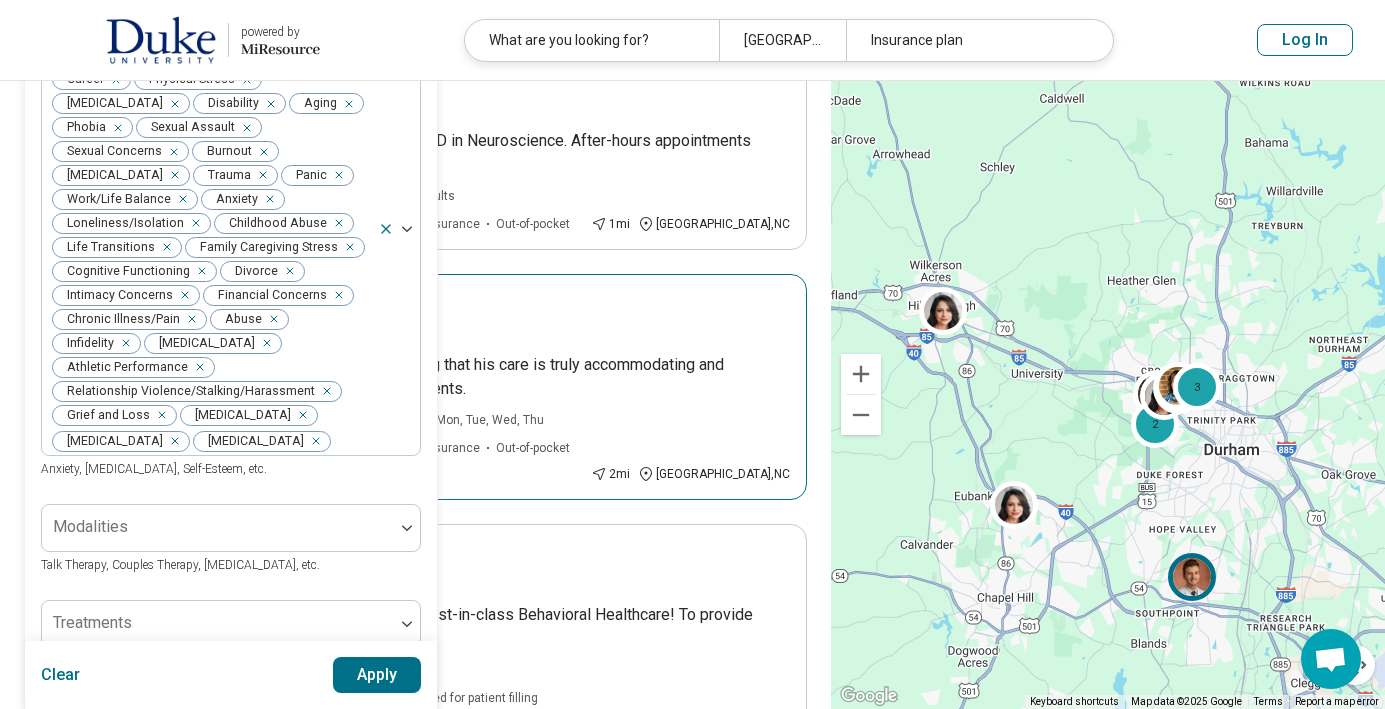 scroll, scrollTop: 0, scrollLeft: 0, axis: both 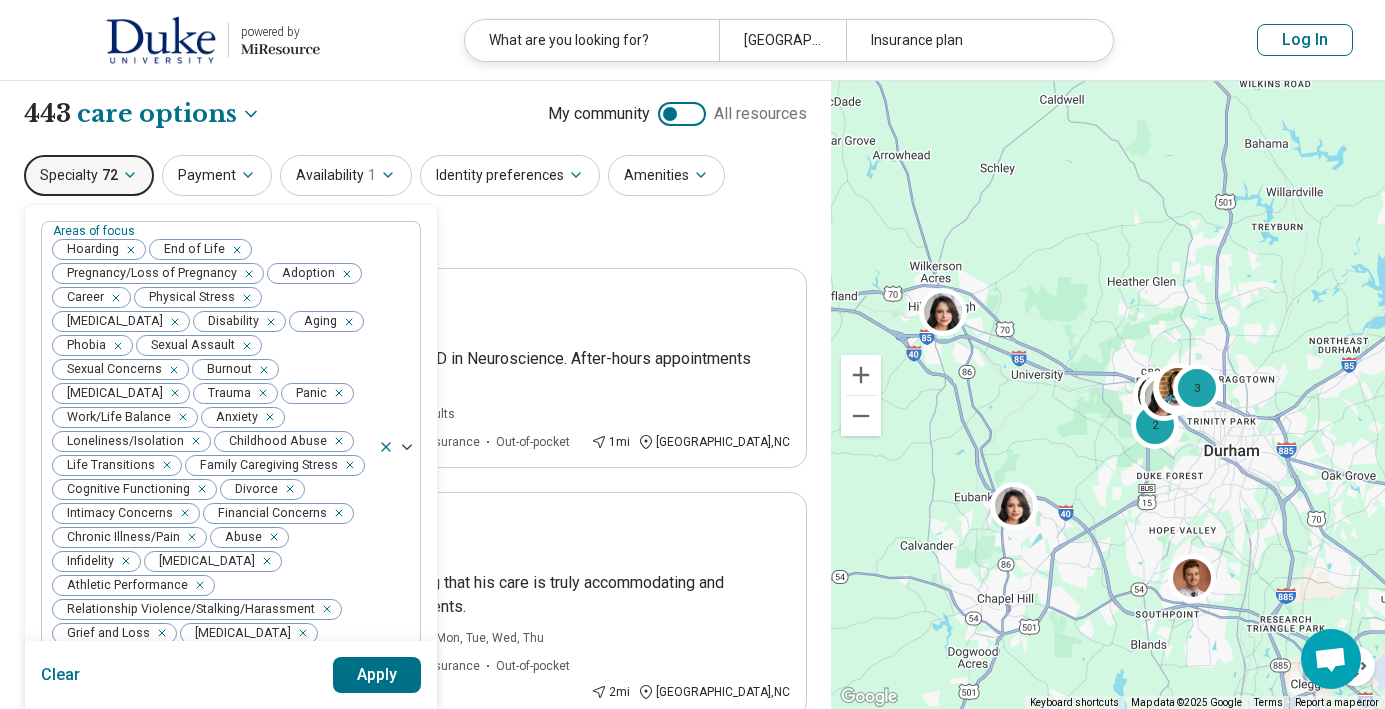 click on "Specialty 72 Areas of focus Hoarding End of Life Pregnancy/Loss of Pregnancy Adoption Career Physical Stress Infertility Disability Aging Phobia Sexual Assault Sexual Concerns Burnout Depression Trauma Panic Work/Life Balance Anxiety Loneliness/Isolation Childhood Abuse Life Transitions Family Caregiving Stress Cognitive Functioning Divorce Intimacy Concerns Financial Concerns Chronic Illness/Pain Abuse Infidelity Postpartum Depression Athletic Performance Relationship Violence/Stalking/Harassment Grief and Loss Performance Anxiety Perfectionism Social Anxiety Anxiety, Depression, Self-Esteem, etc. Modalities Talk Therapy, Couples Therapy, Family Therapy, etc. Treatments EMDR, TMS, Hypnosis, etc. Provider type Academy of Certified Social Workers License (ACSW) Board Certified Behavior Analyst (BCBA) Certified Addiction Counselor (CAC) Certified Group Psychotherapist (CGP) Community Resource Certified Clinical Social Worker (CSW) Diplomate in Clinical Social Work (DCSW) Education Specialist (EdS) Counselor 1" at bounding box center (415, 203) 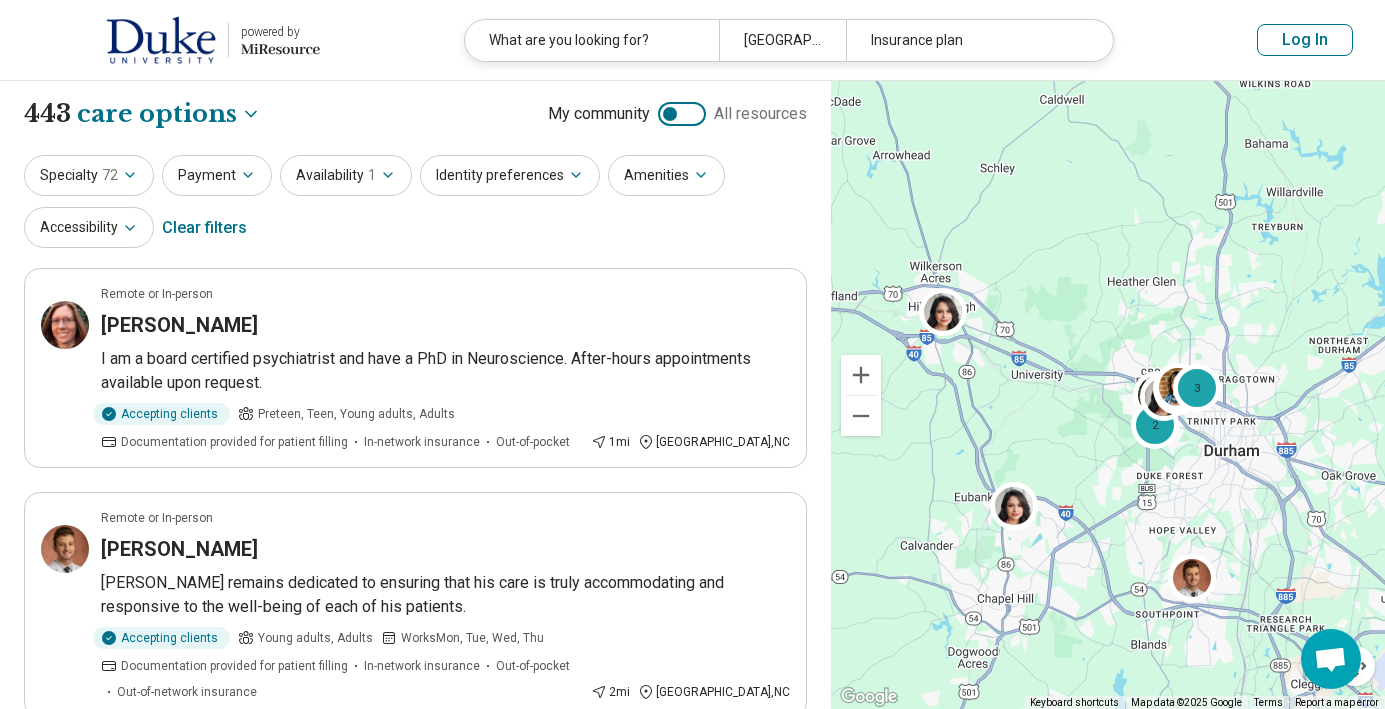 click on "Availability 1" at bounding box center (346, 175) 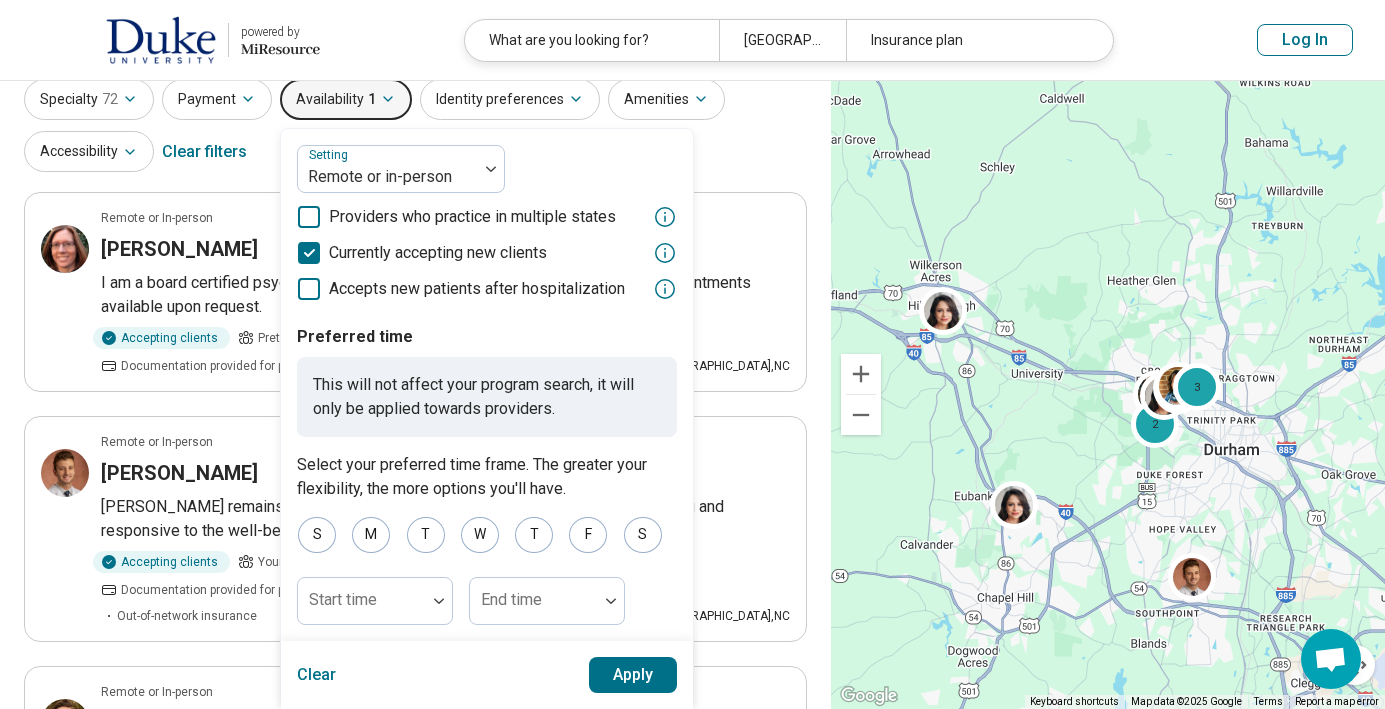 scroll, scrollTop: 0, scrollLeft: 0, axis: both 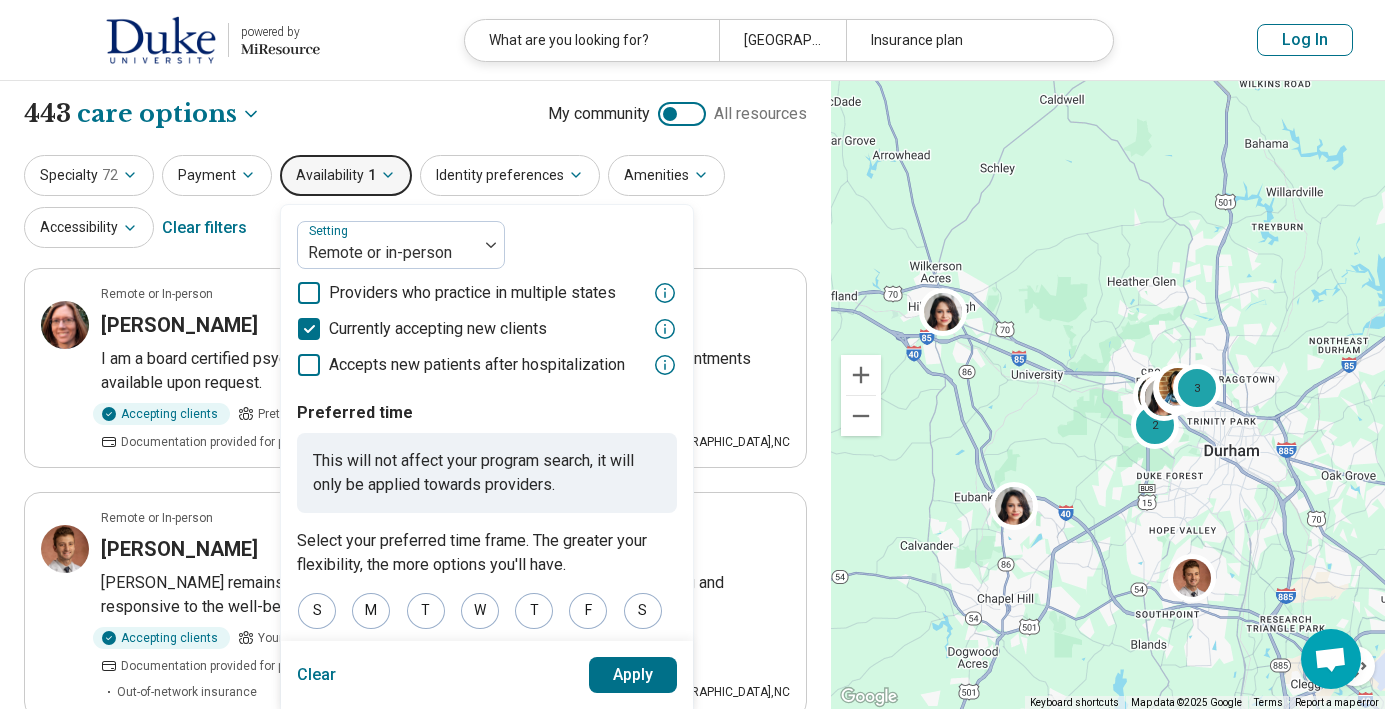 click on "**********" at bounding box center (415, 1567) 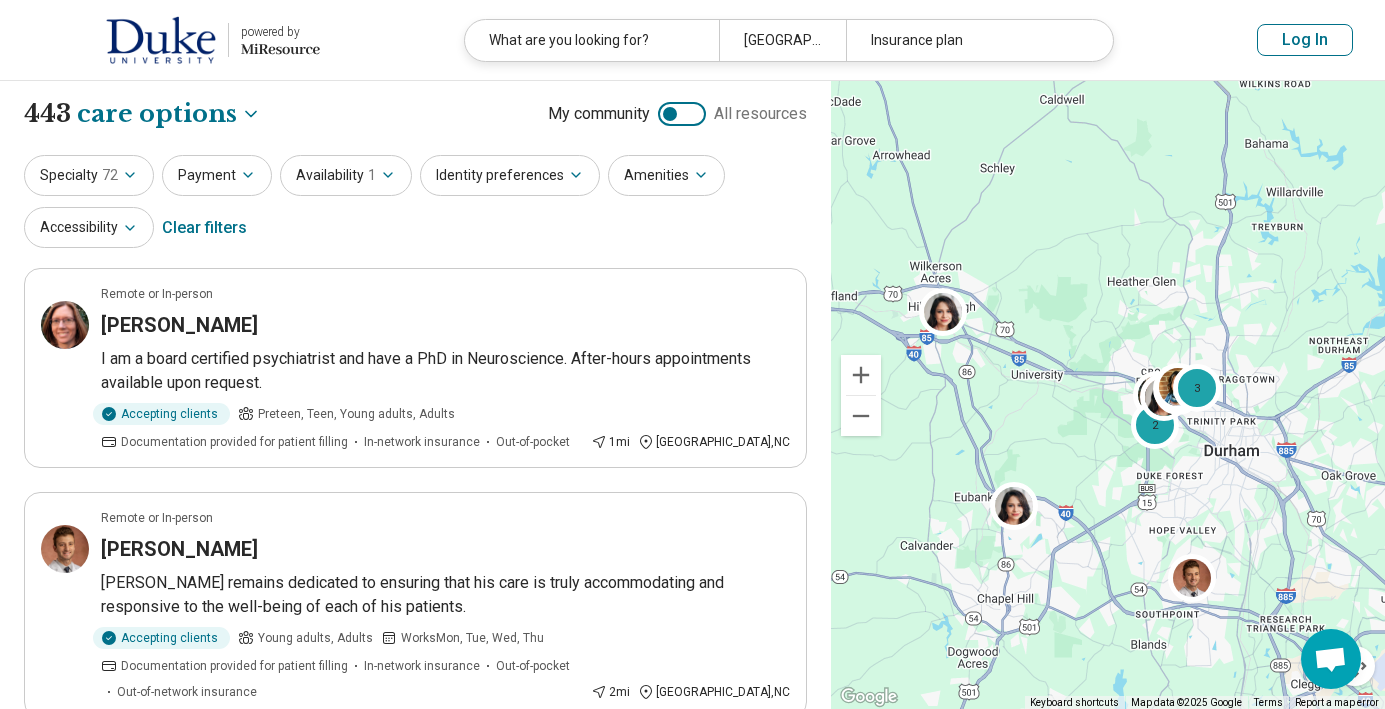 click 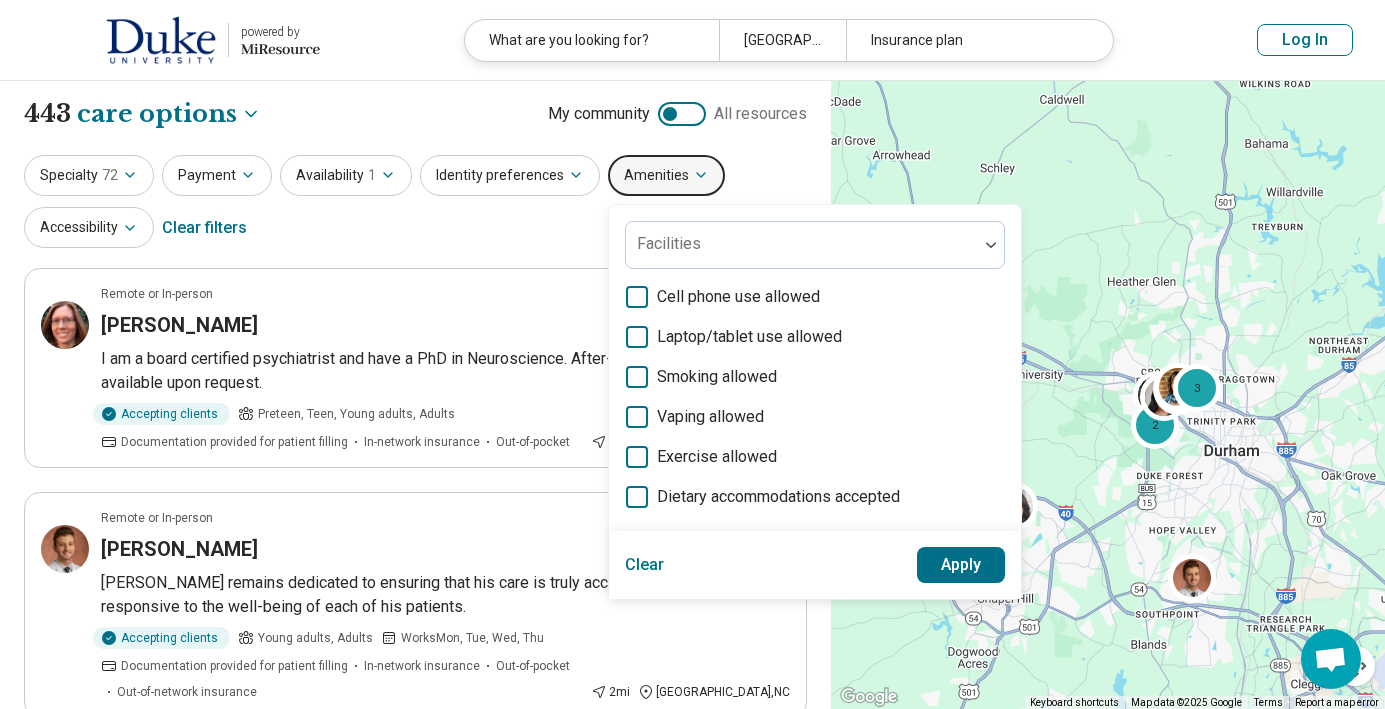 click 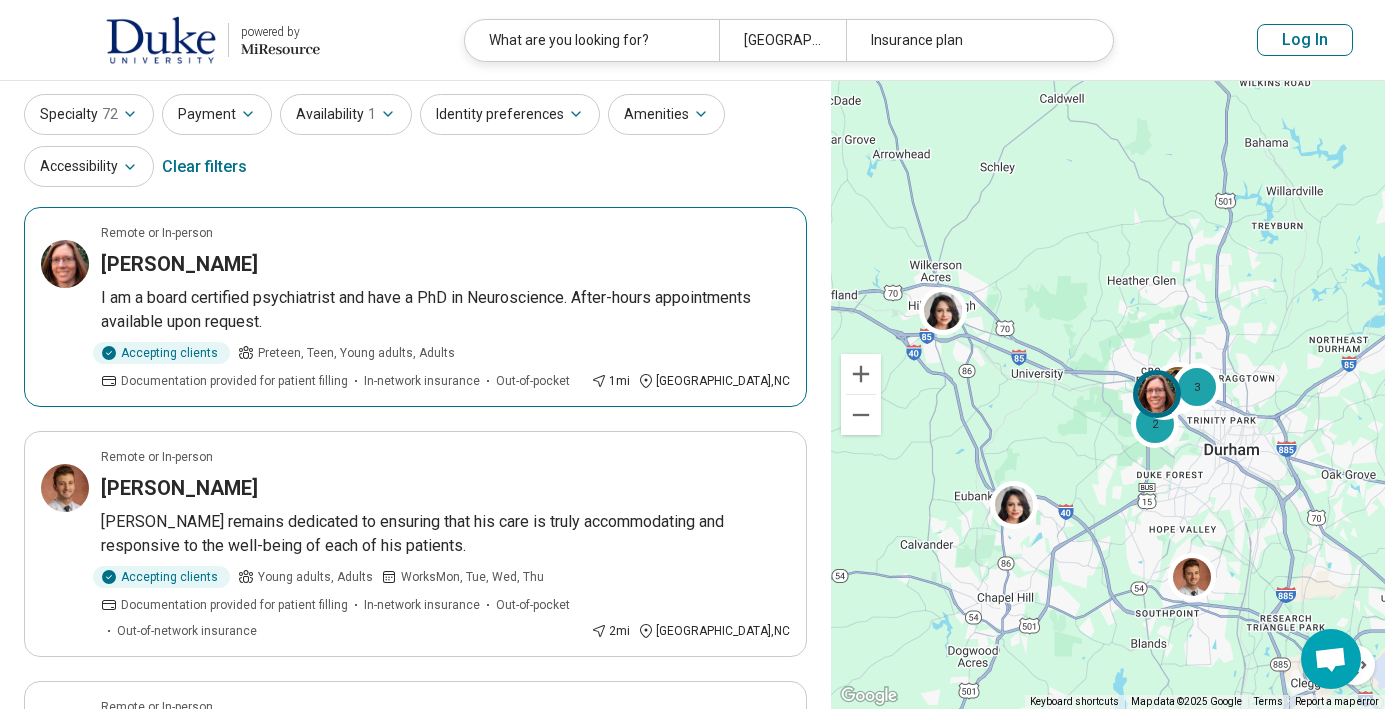 scroll, scrollTop: 63, scrollLeft: 0, axis: vertical 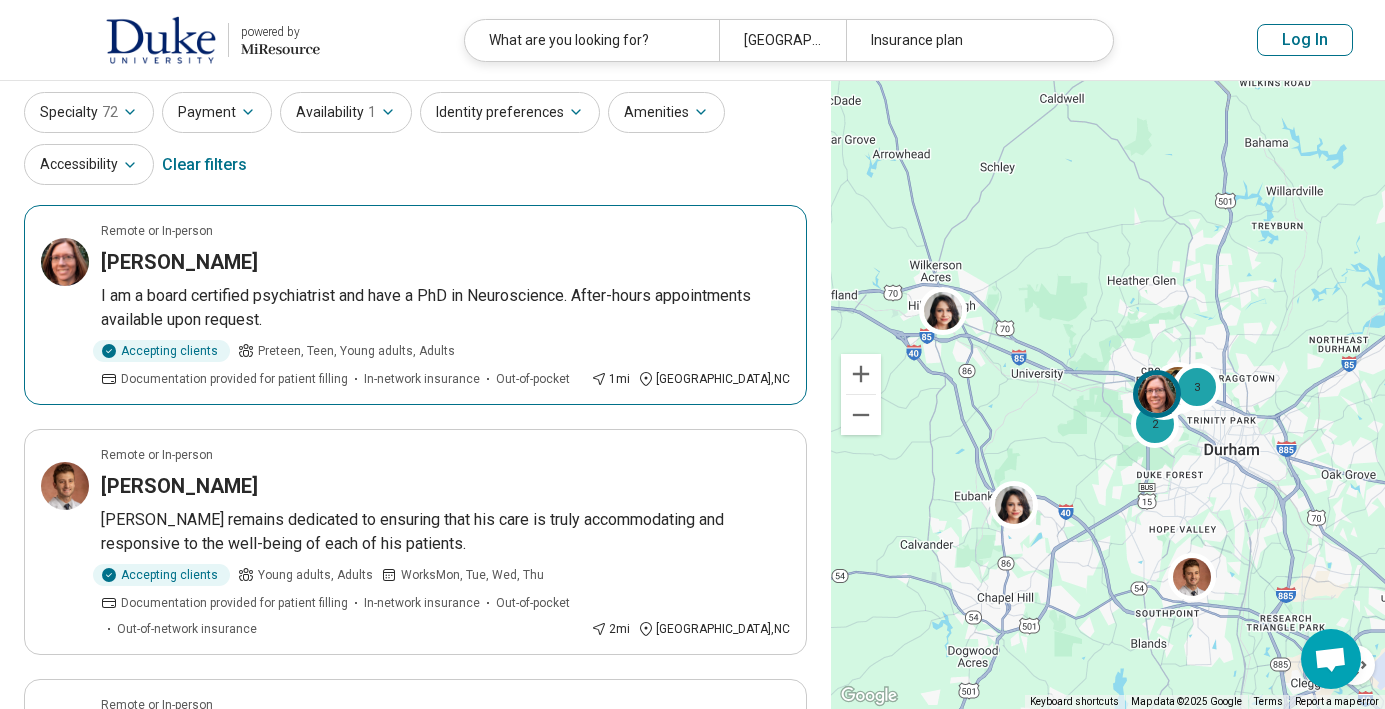 click on "Remote or In-person" at bounding box center [157, 231] 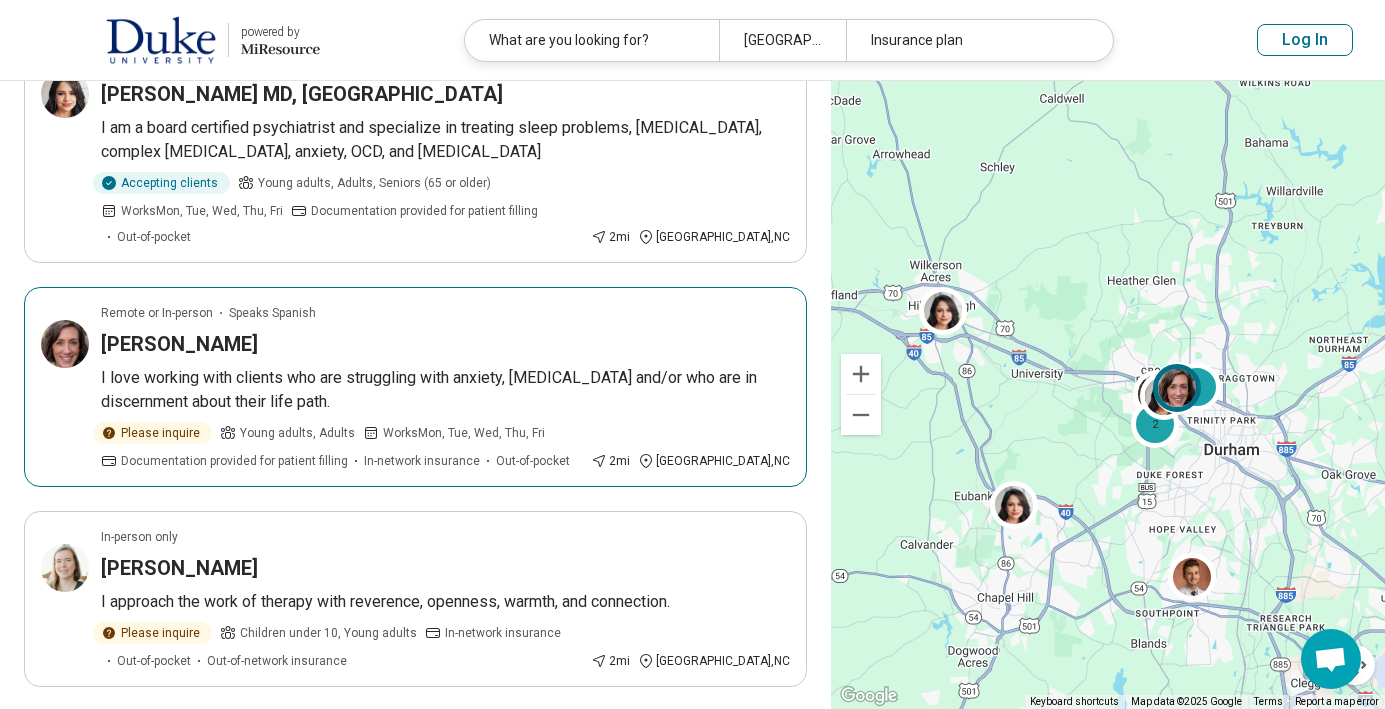 scroll, scrollTop: 952, scrollLeft: 0, axis: vertical 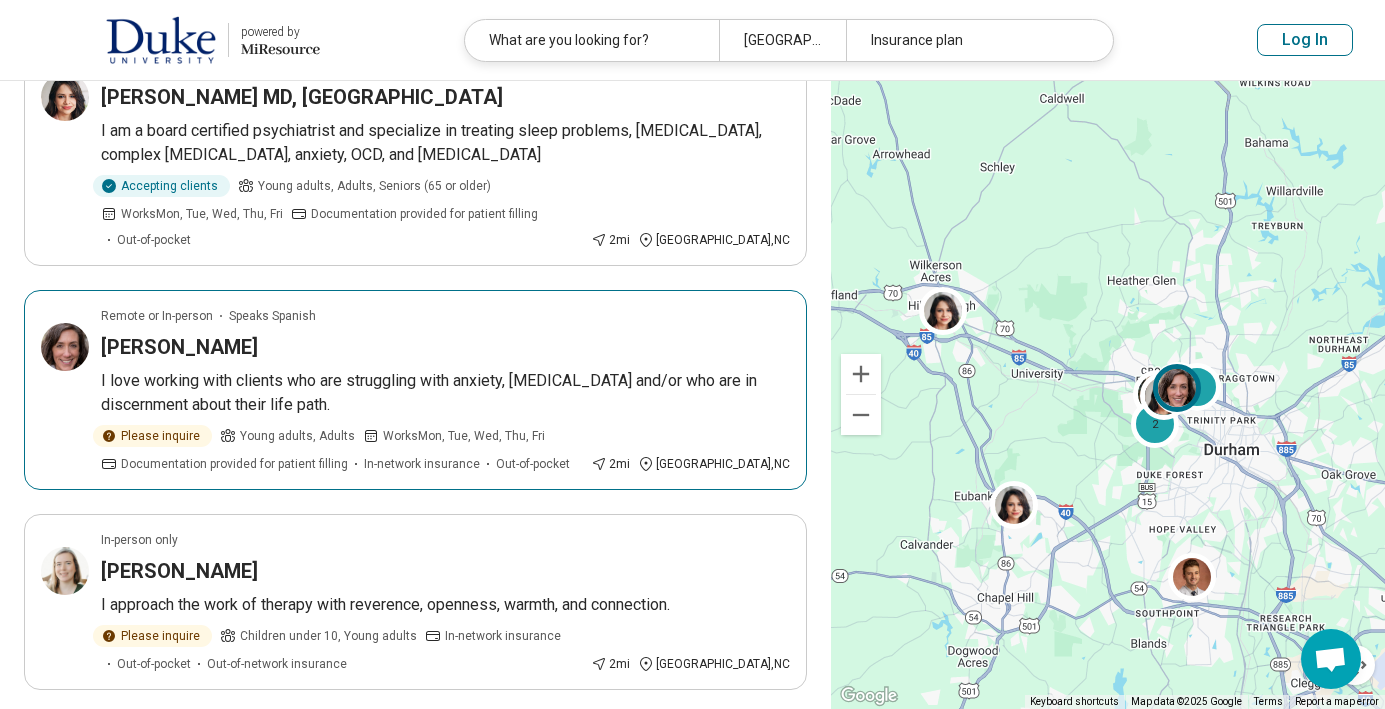 click on "Laura Walton" at bounding box center (179, 347) 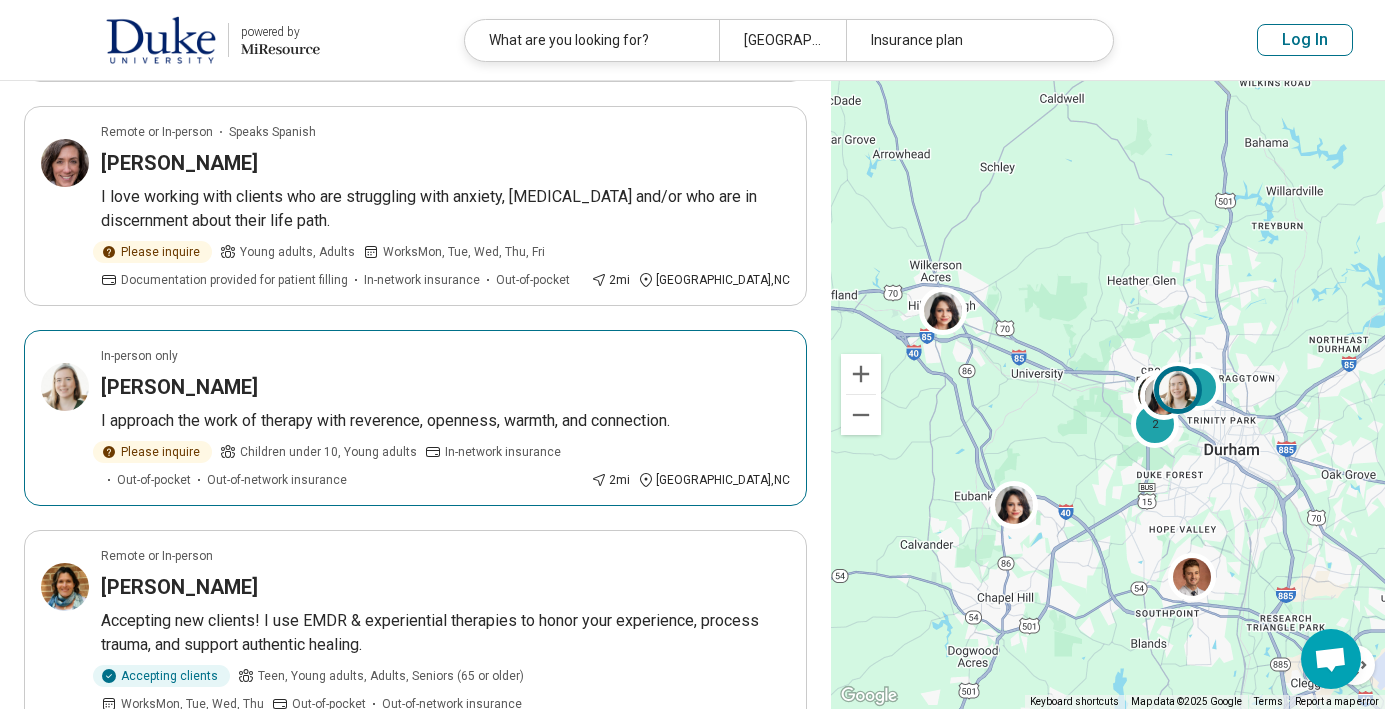 scroll, scrollTop: 1137, scrollLeft: 0, axis: vertical 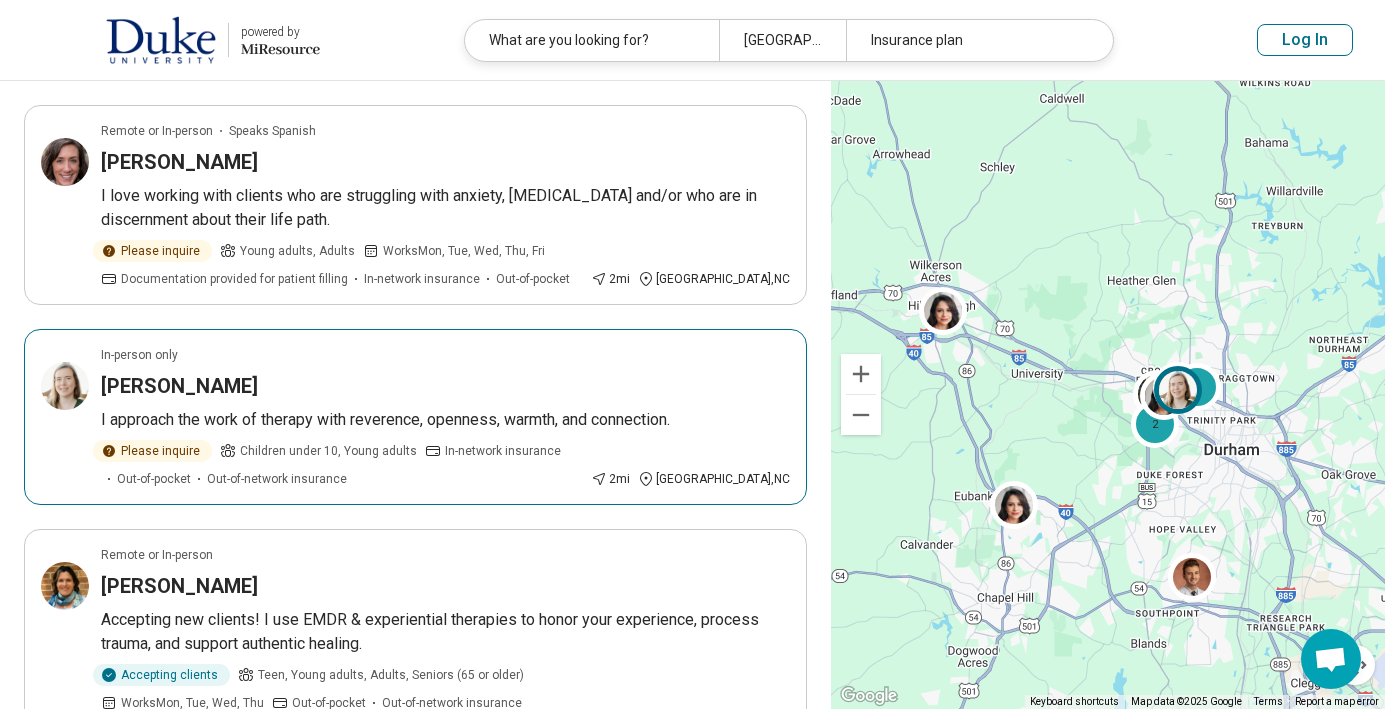 click on "Alexandra Galipeau" at bounding box center [179, 386] 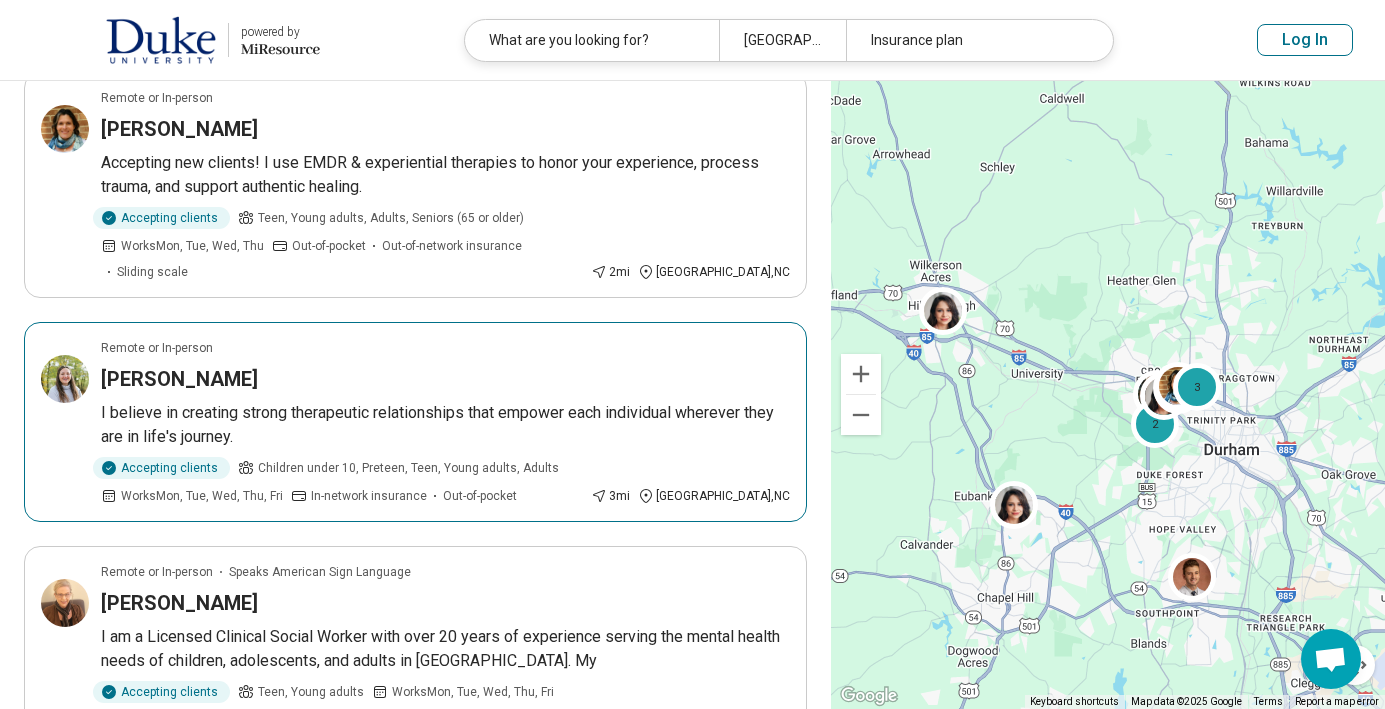 scroll, scrollTop: 1598, scrollLeft: 0, axis: vertical 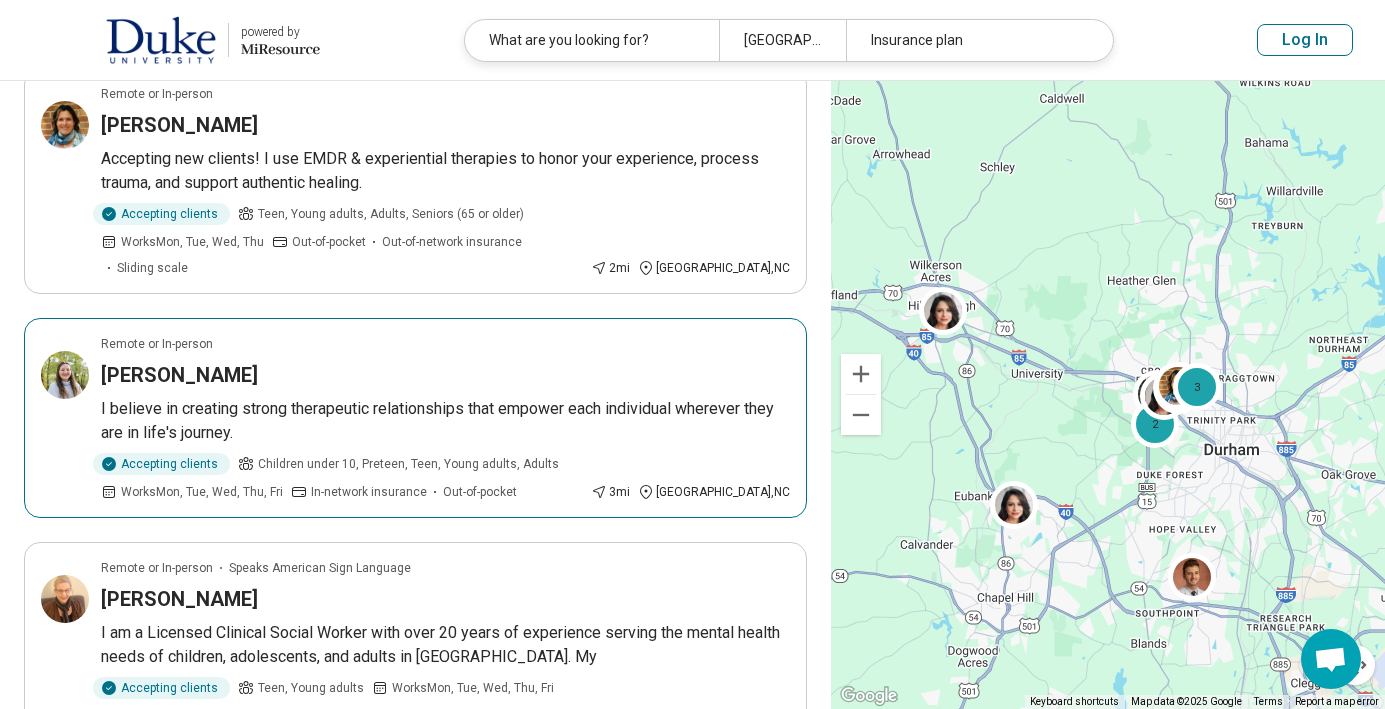 click on "Elyse Tavary" at bounding box center (179, 375) 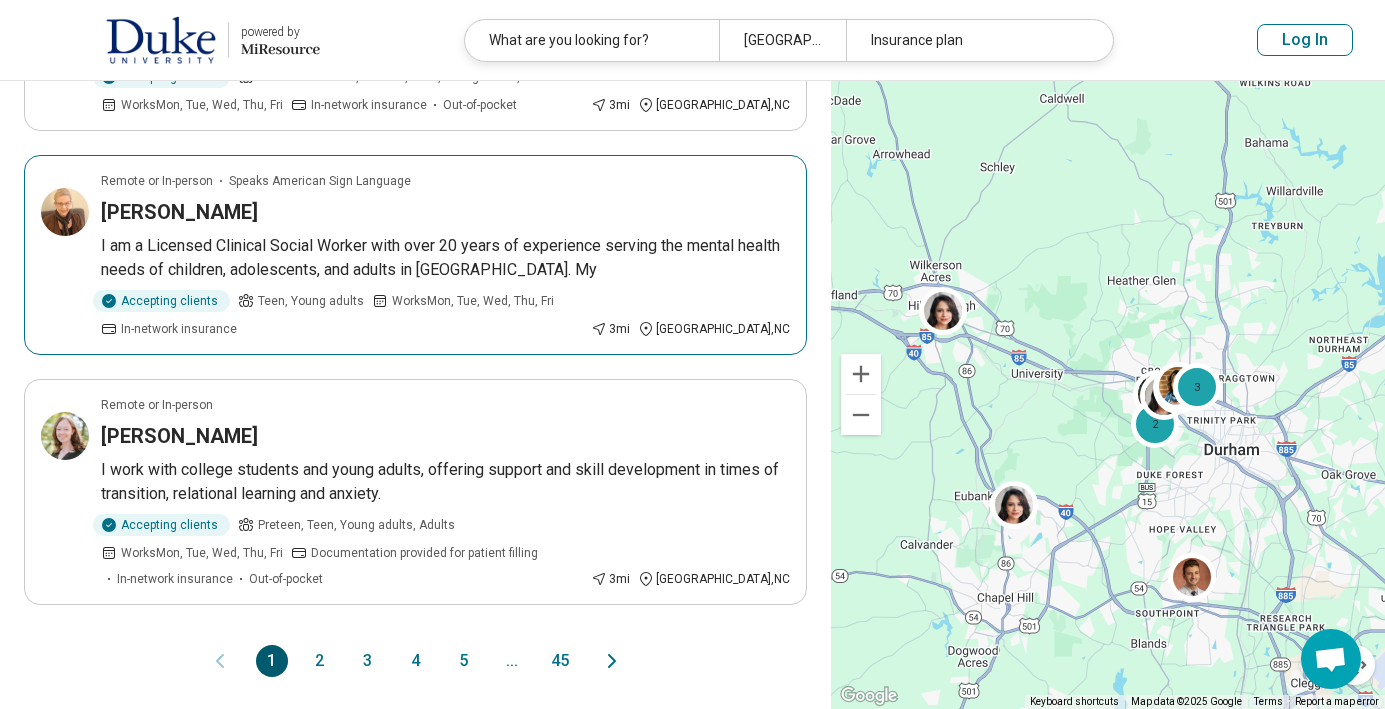 scroll, scrollTop: 1987, scrollLeft: 0, axis: vertical 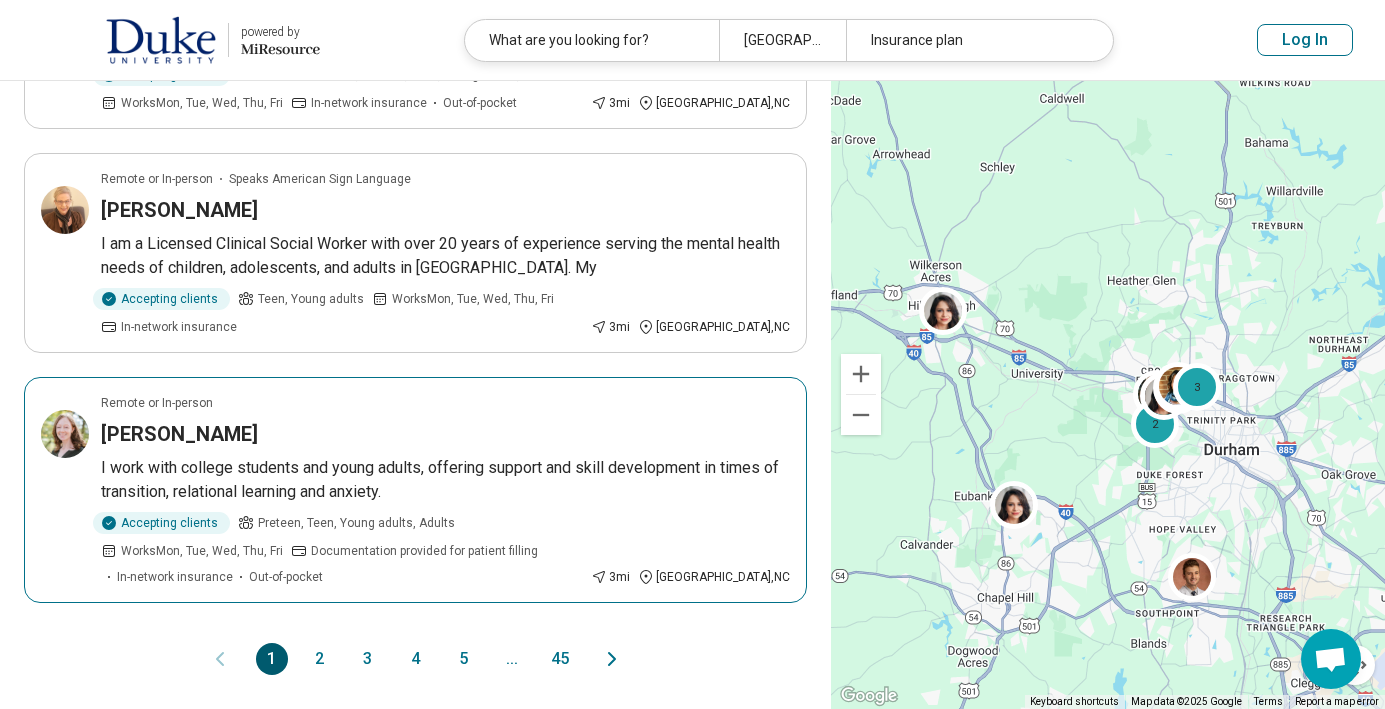 click on "Amber Younger" at bounding box center [179, 434] 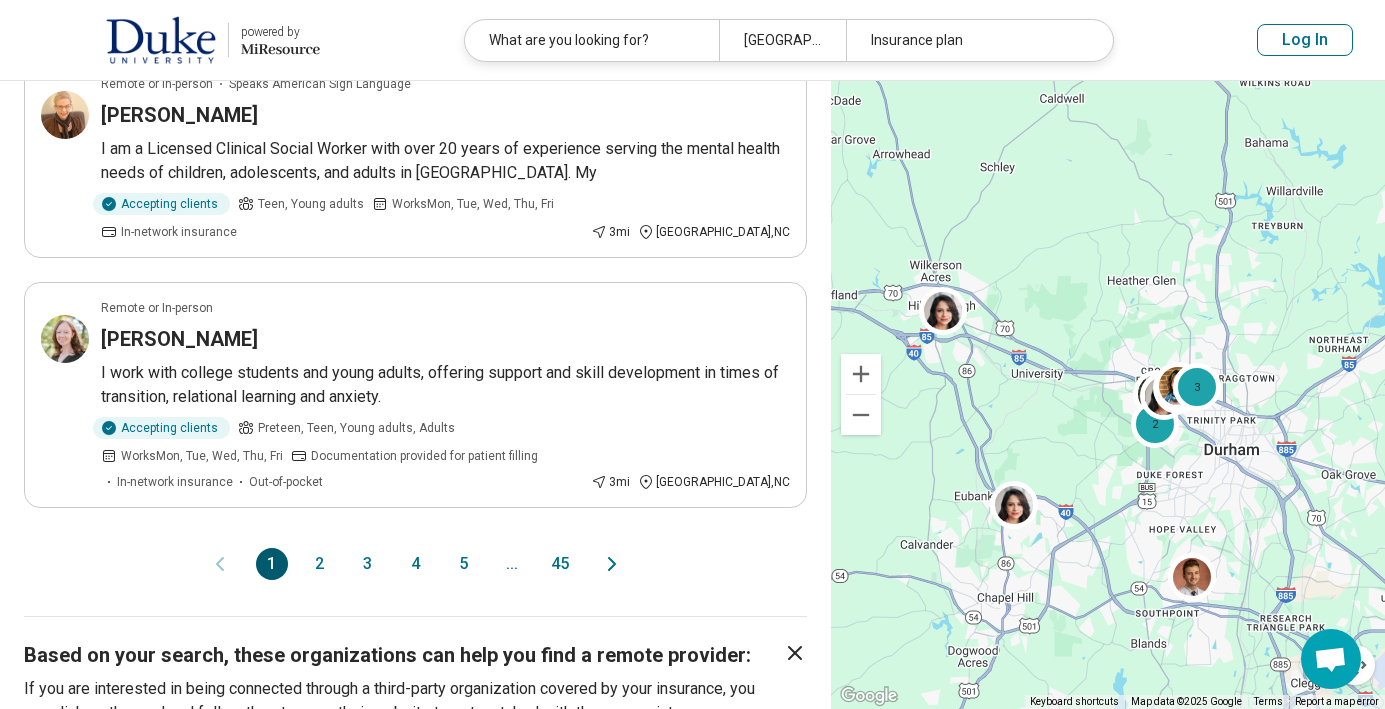 click on "2" at bounding box center [320, 564] 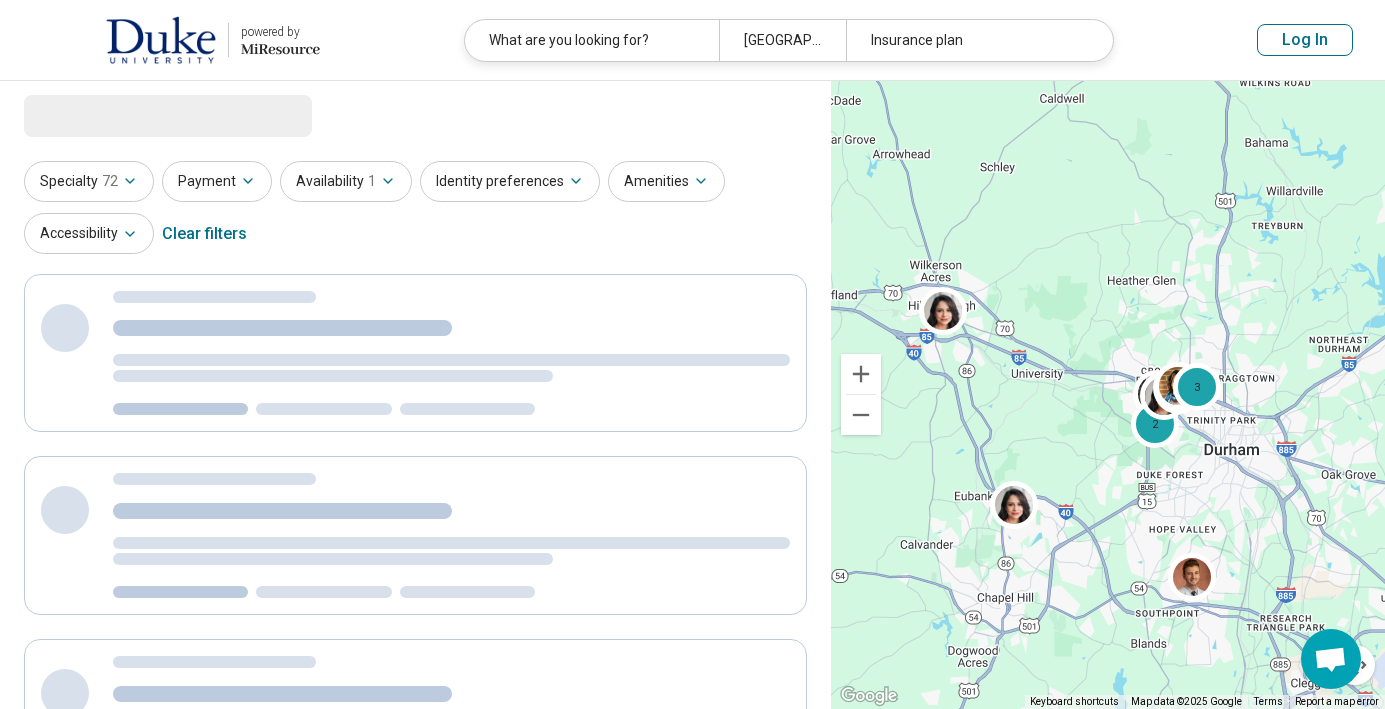 scroll, scrollTop: 0, scrollLeft: 0, axis: both 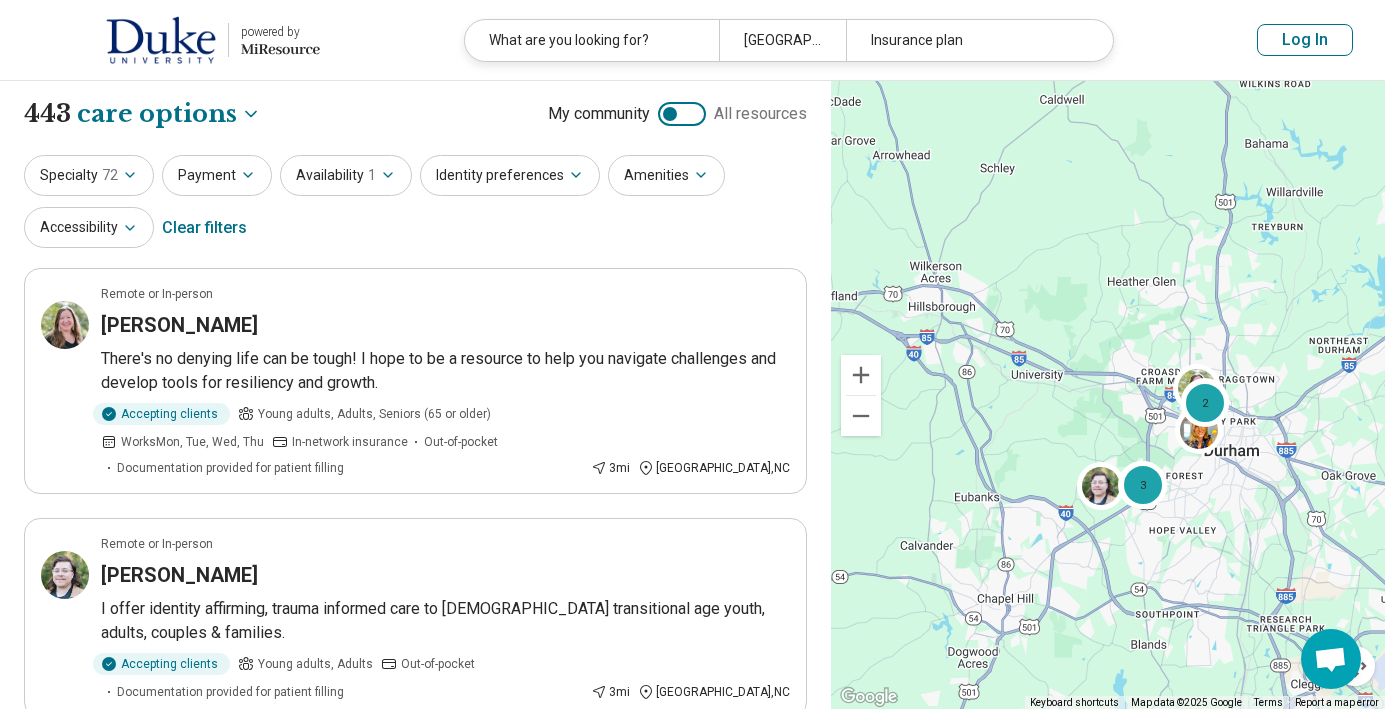 click on "Specialty 72" at bounding box center (89, 175) 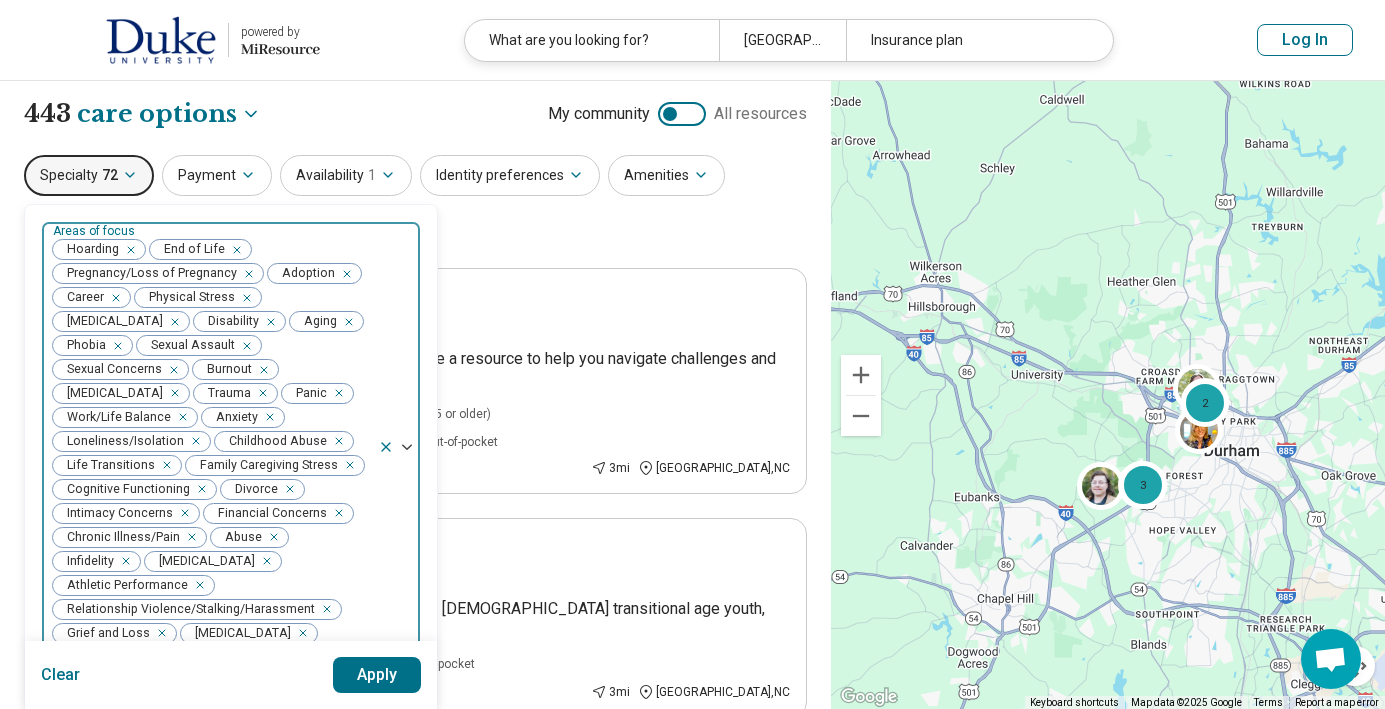 click 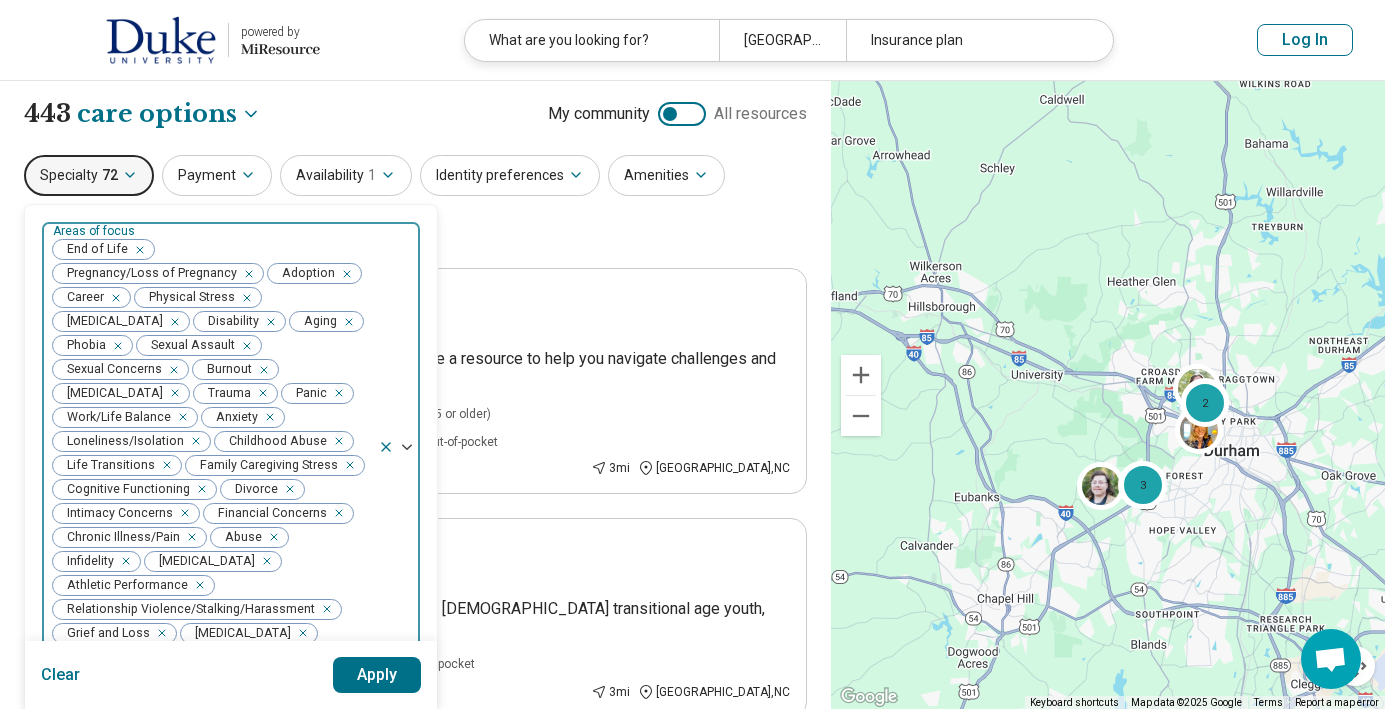 click 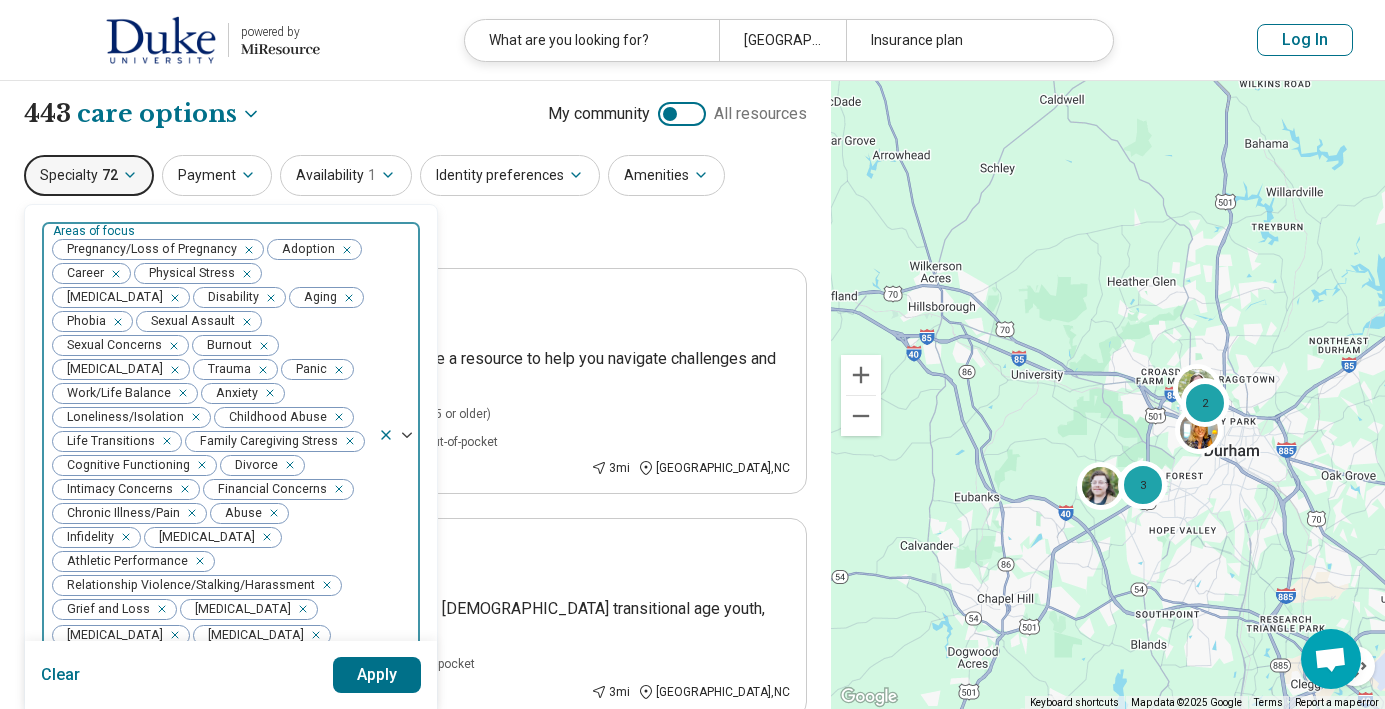click at bounding box center (245, 250) 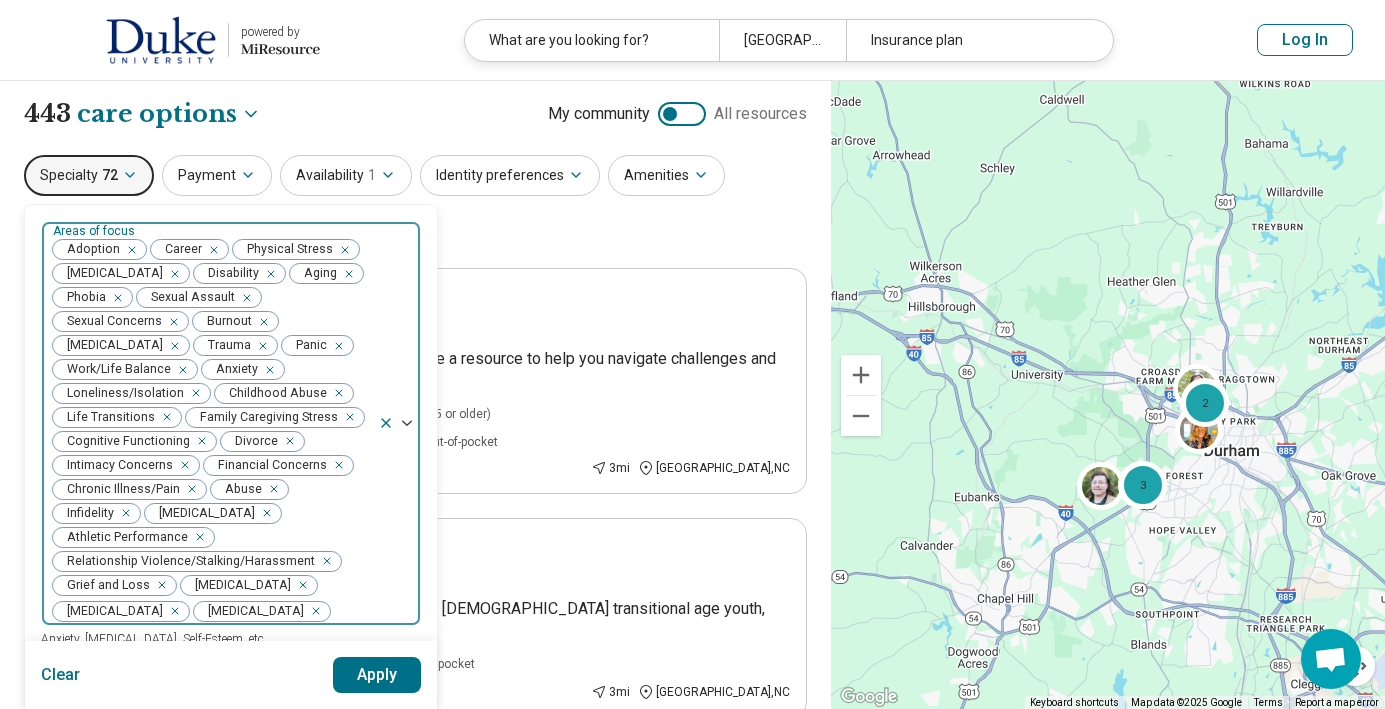 click 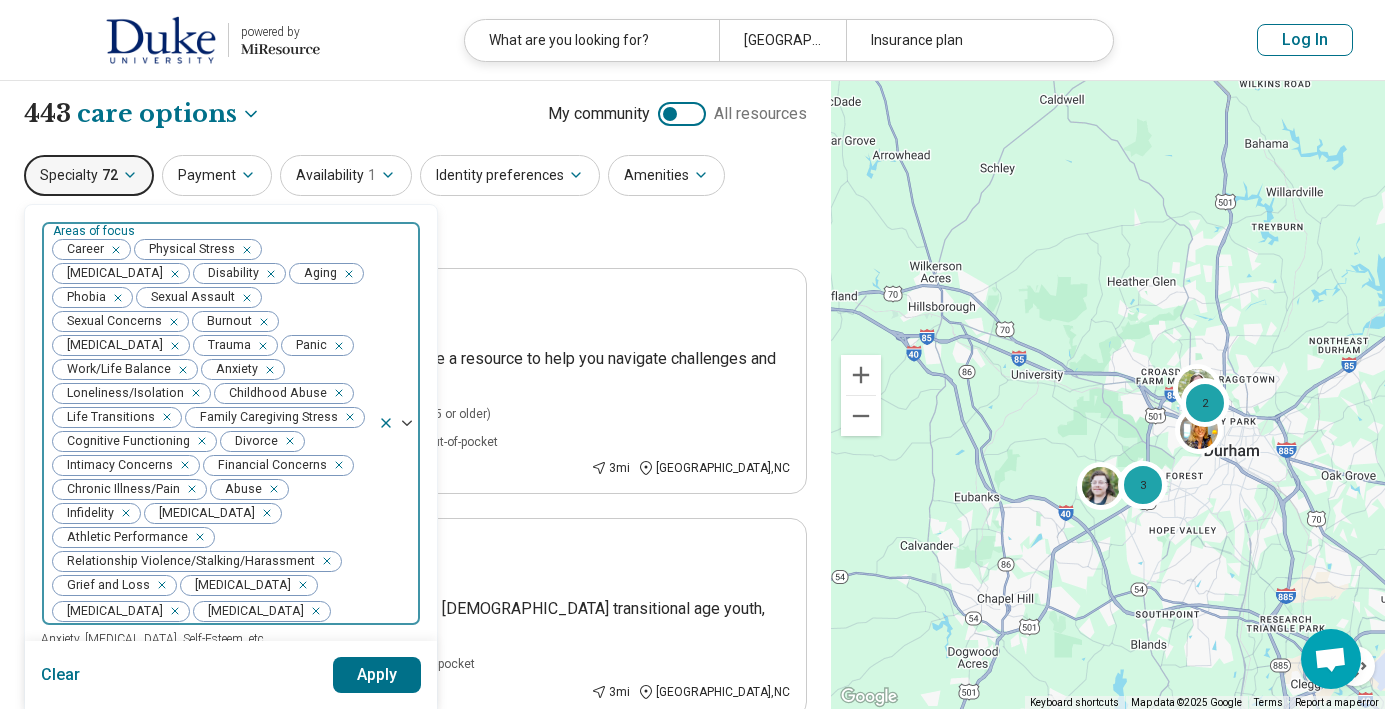 click 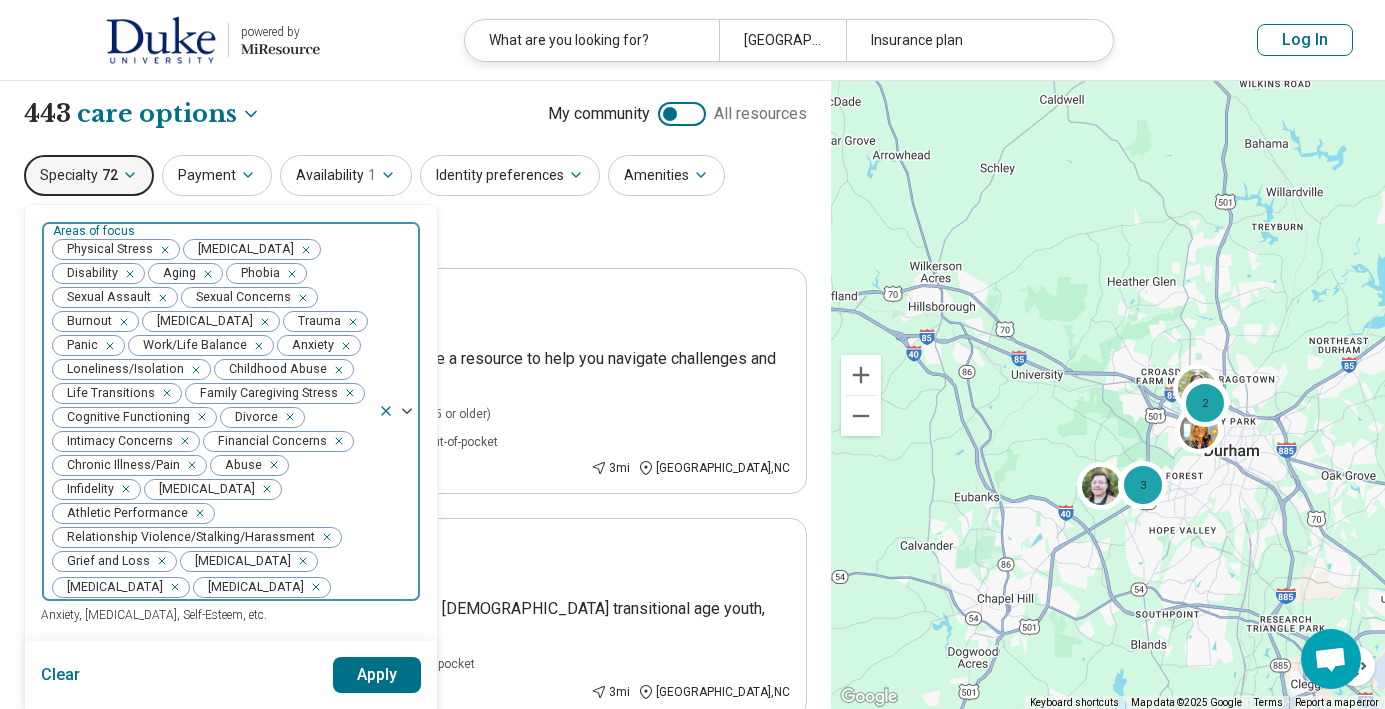 click 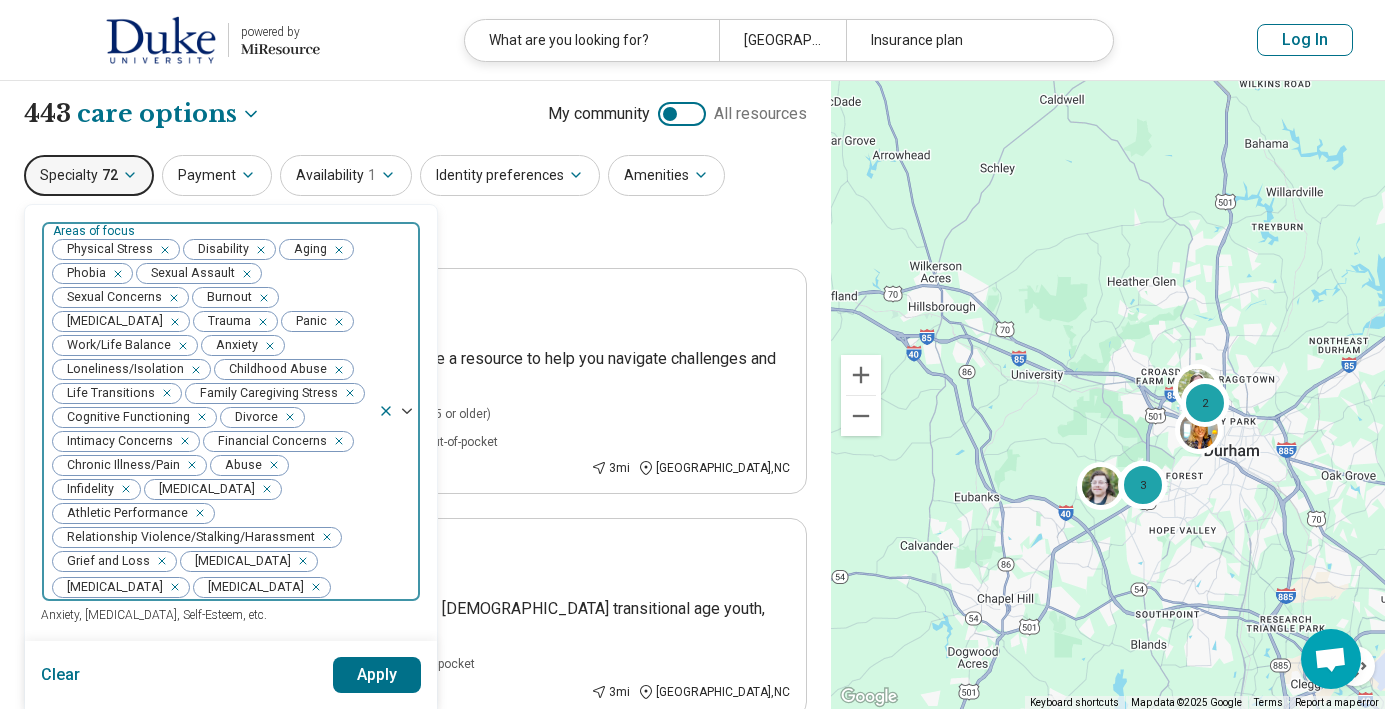 click 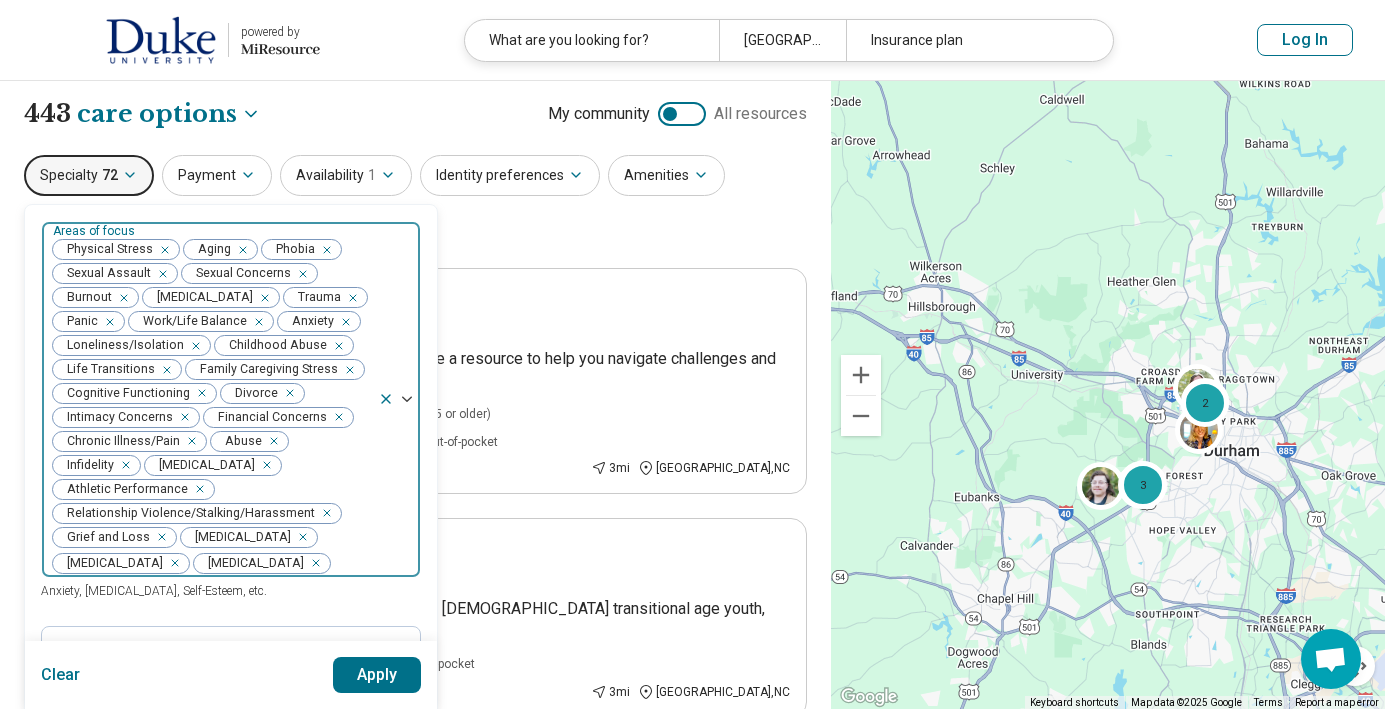 click at bounding box center [239, 250] 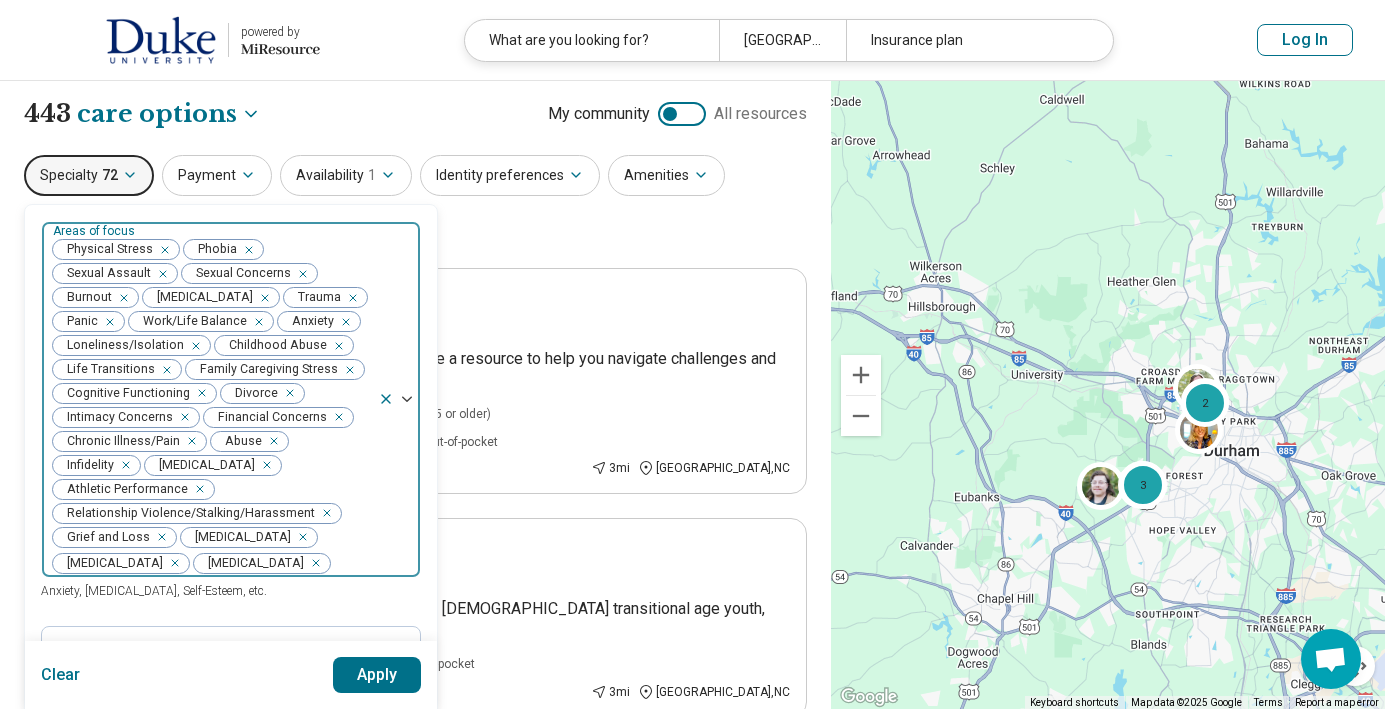 click 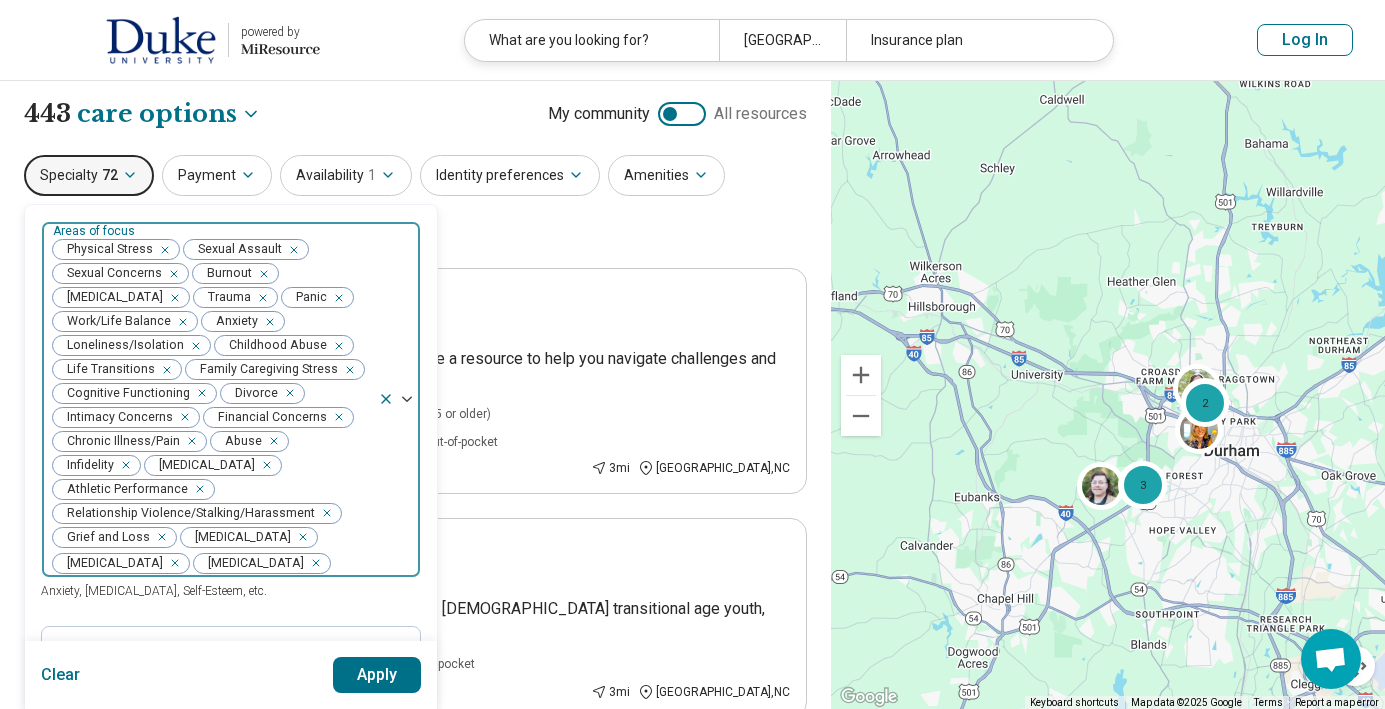 click 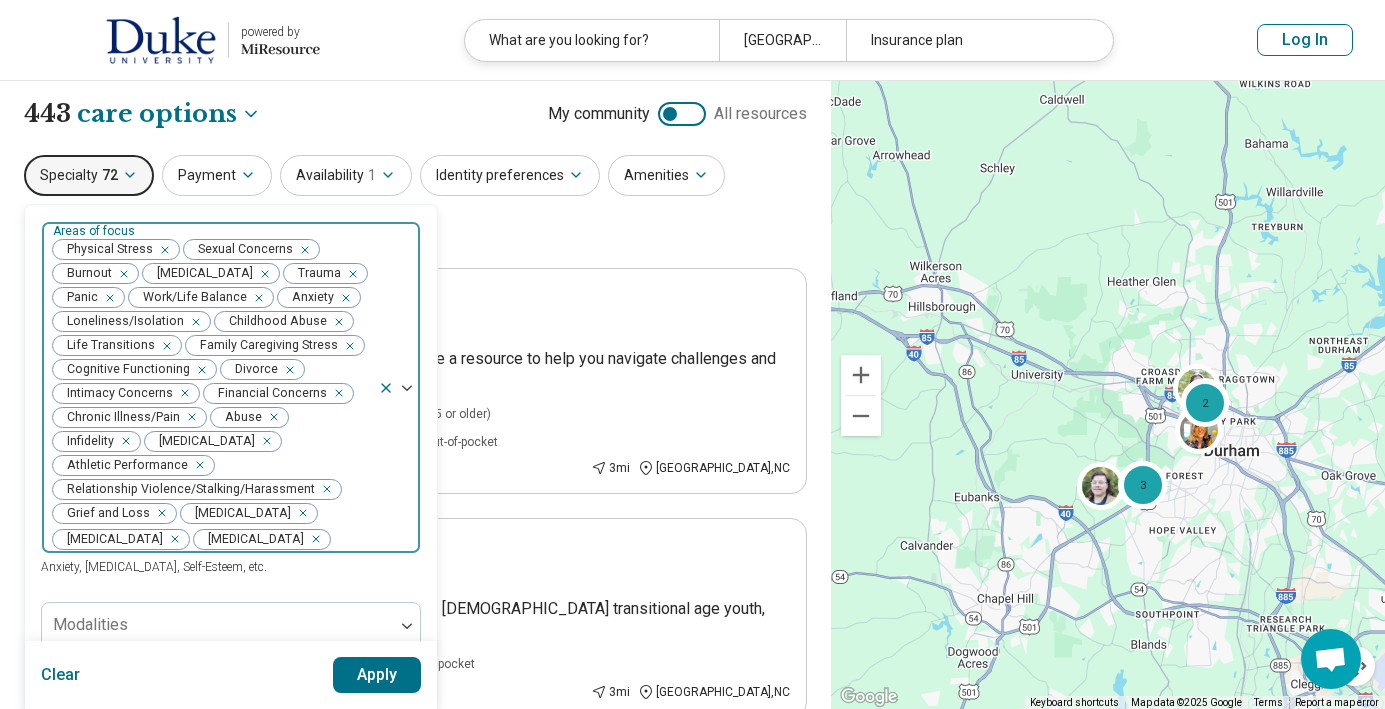 click 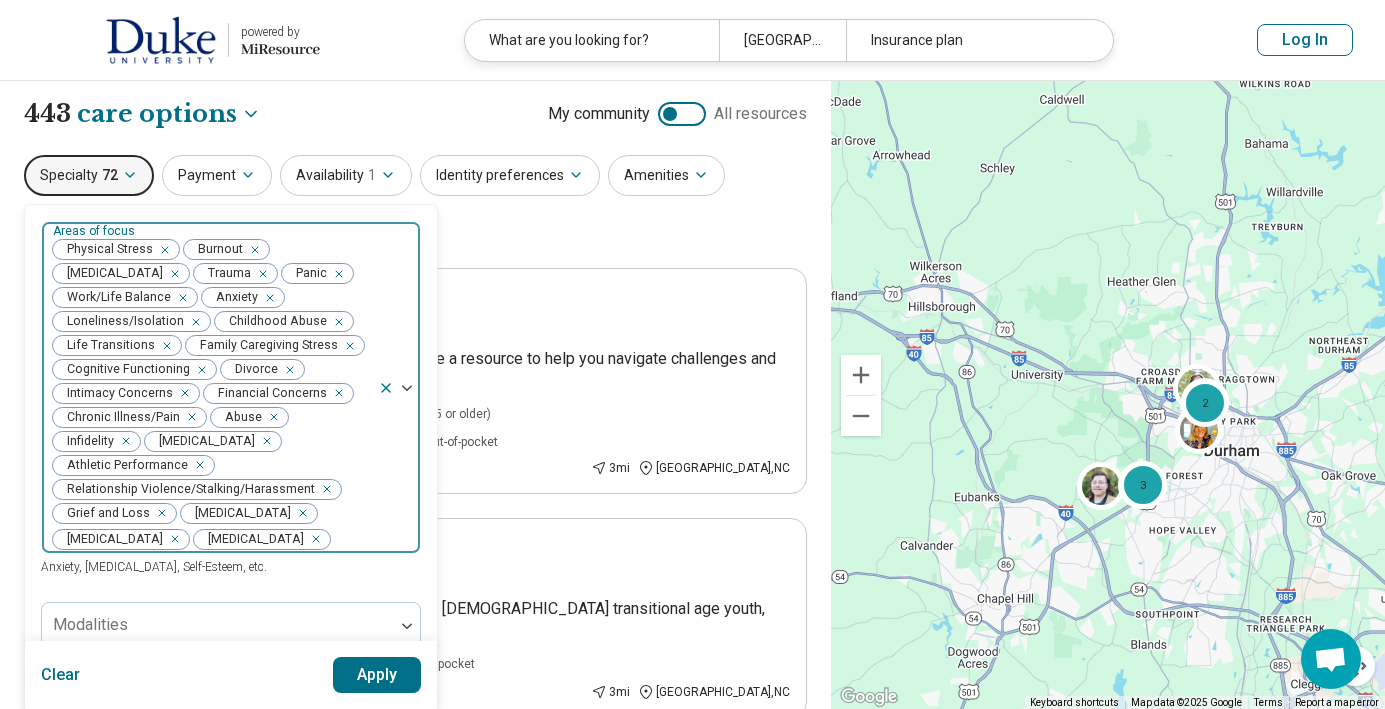 click 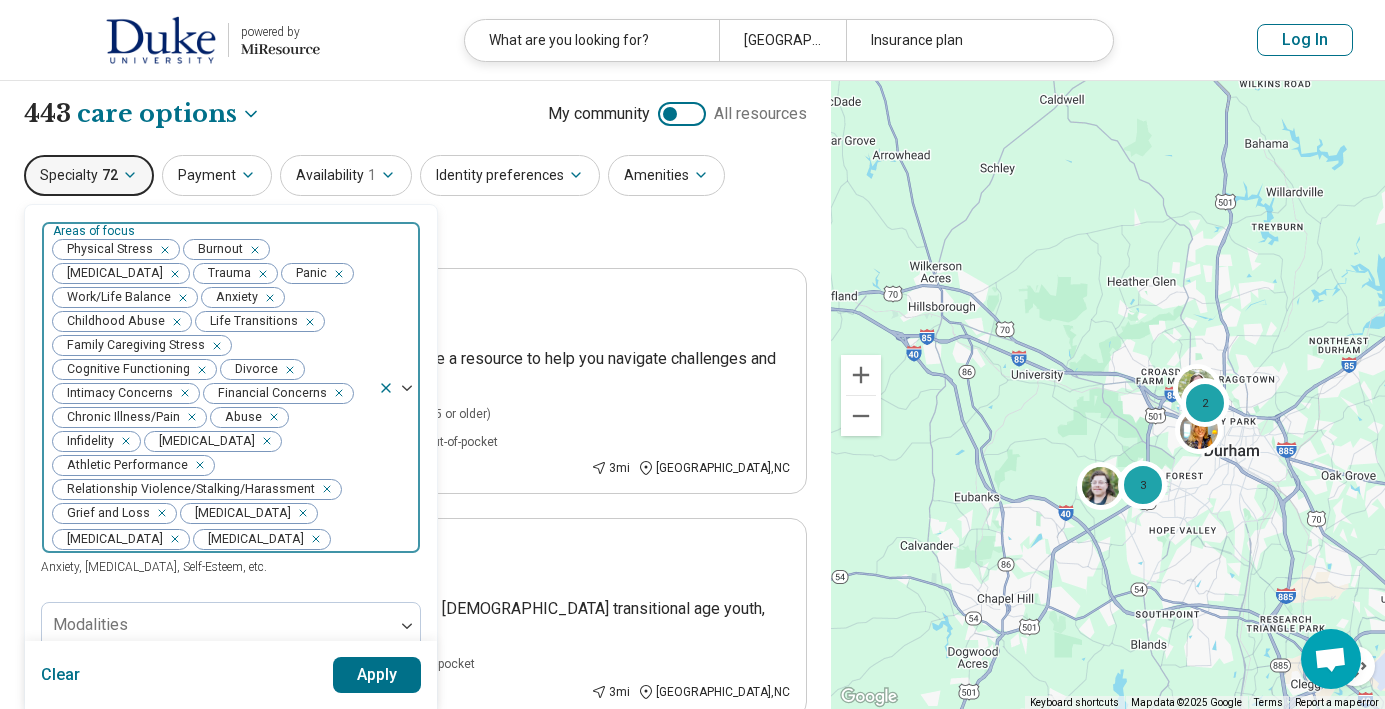 click 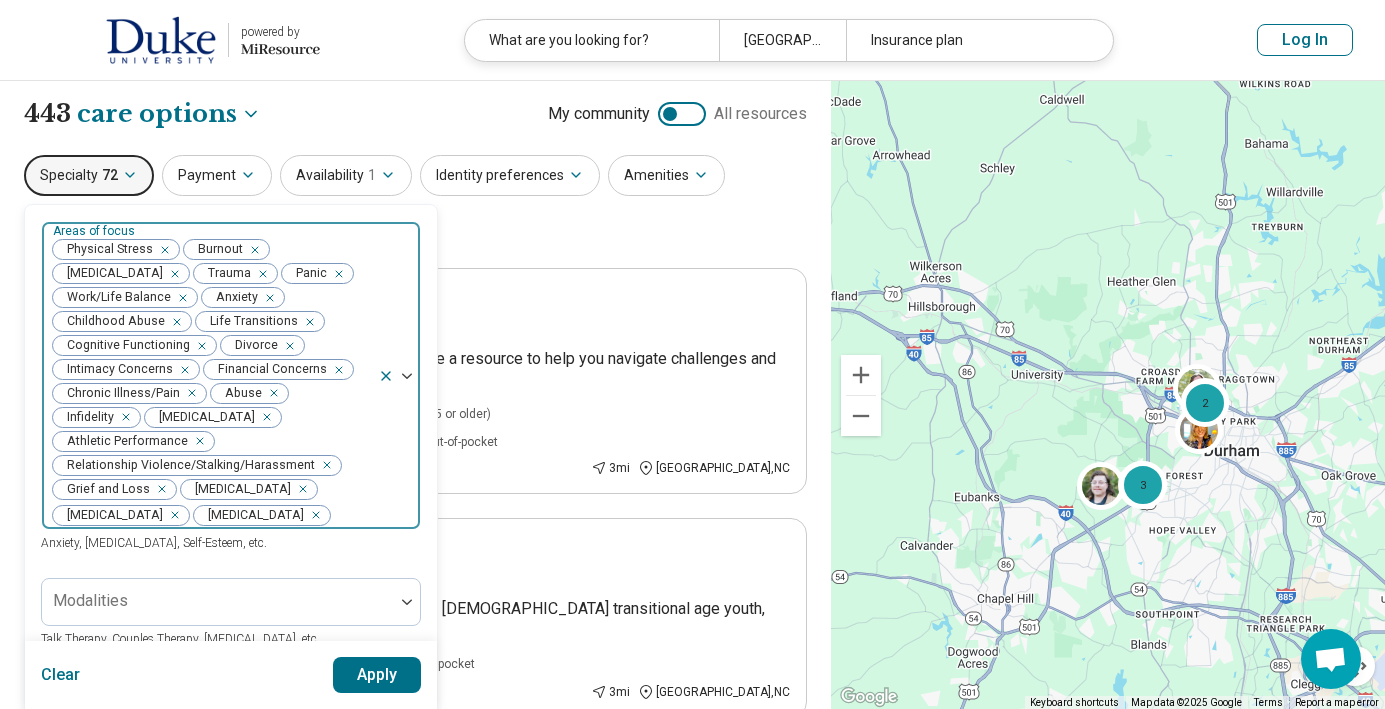 click 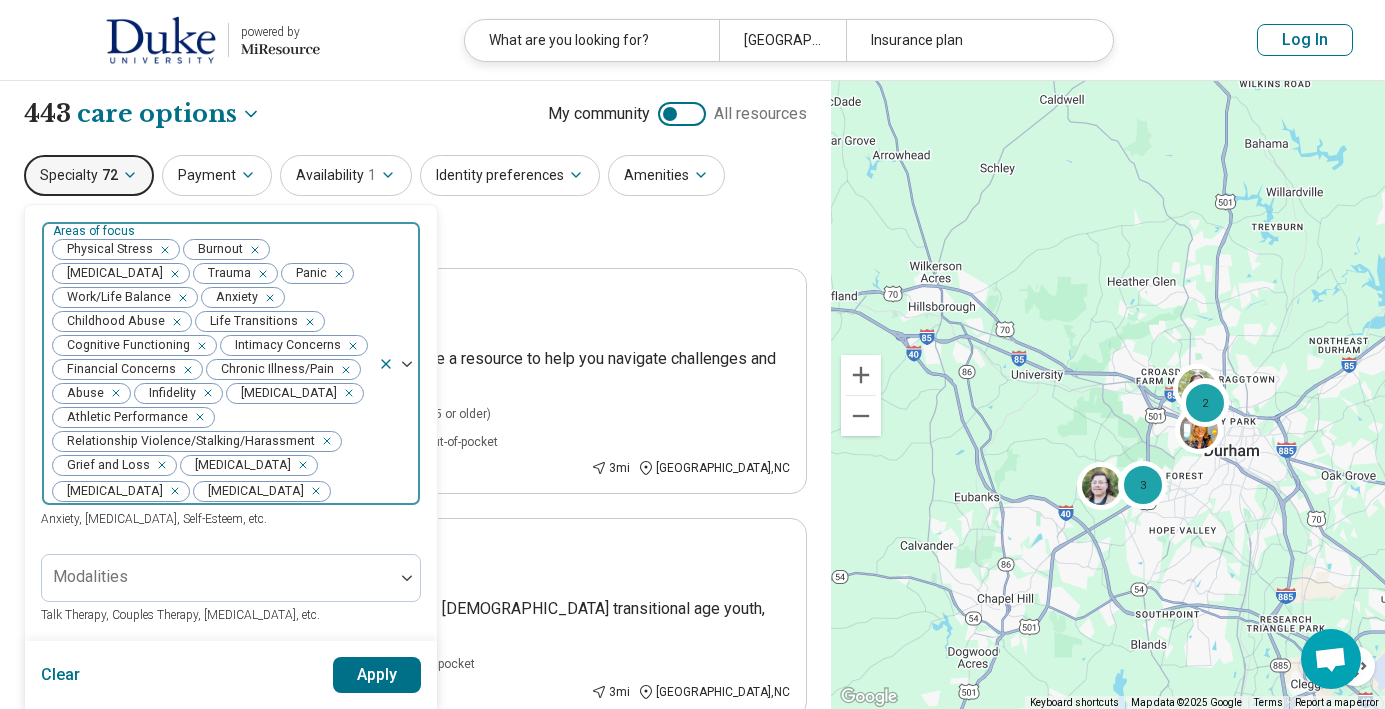 click 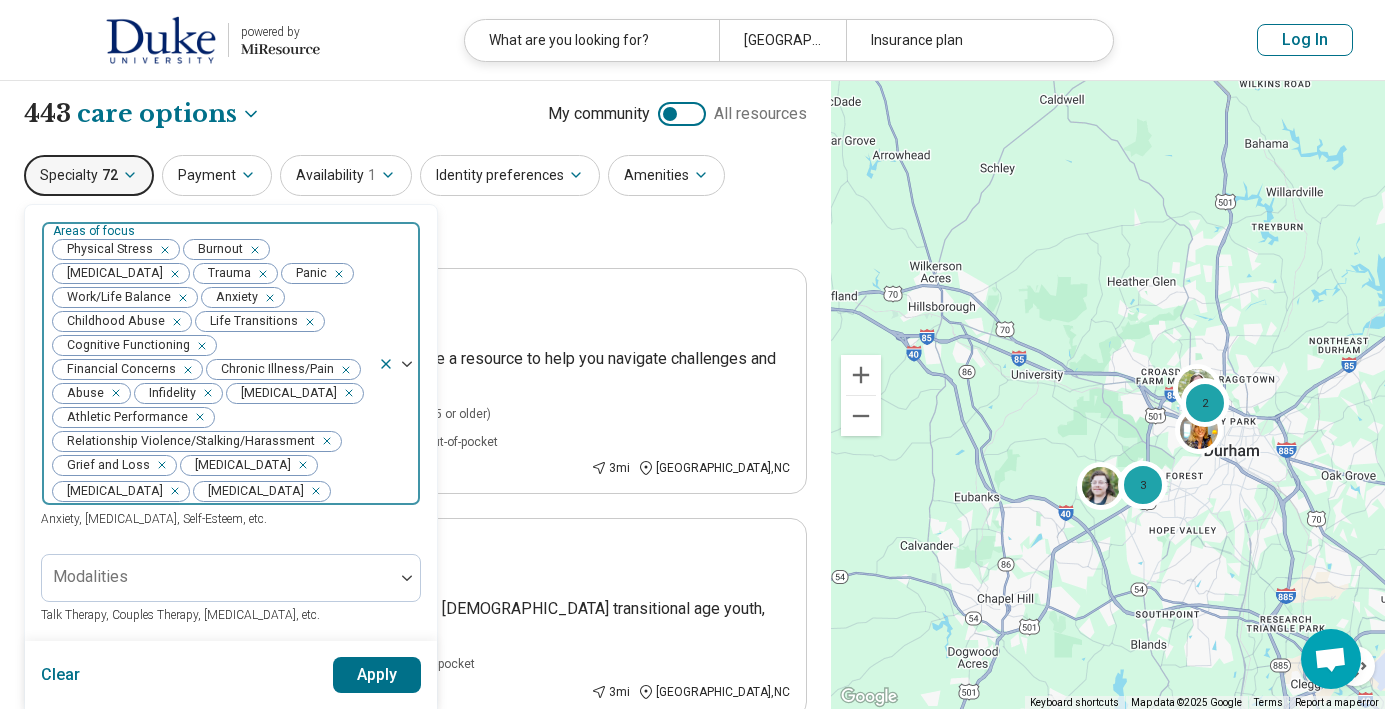 click 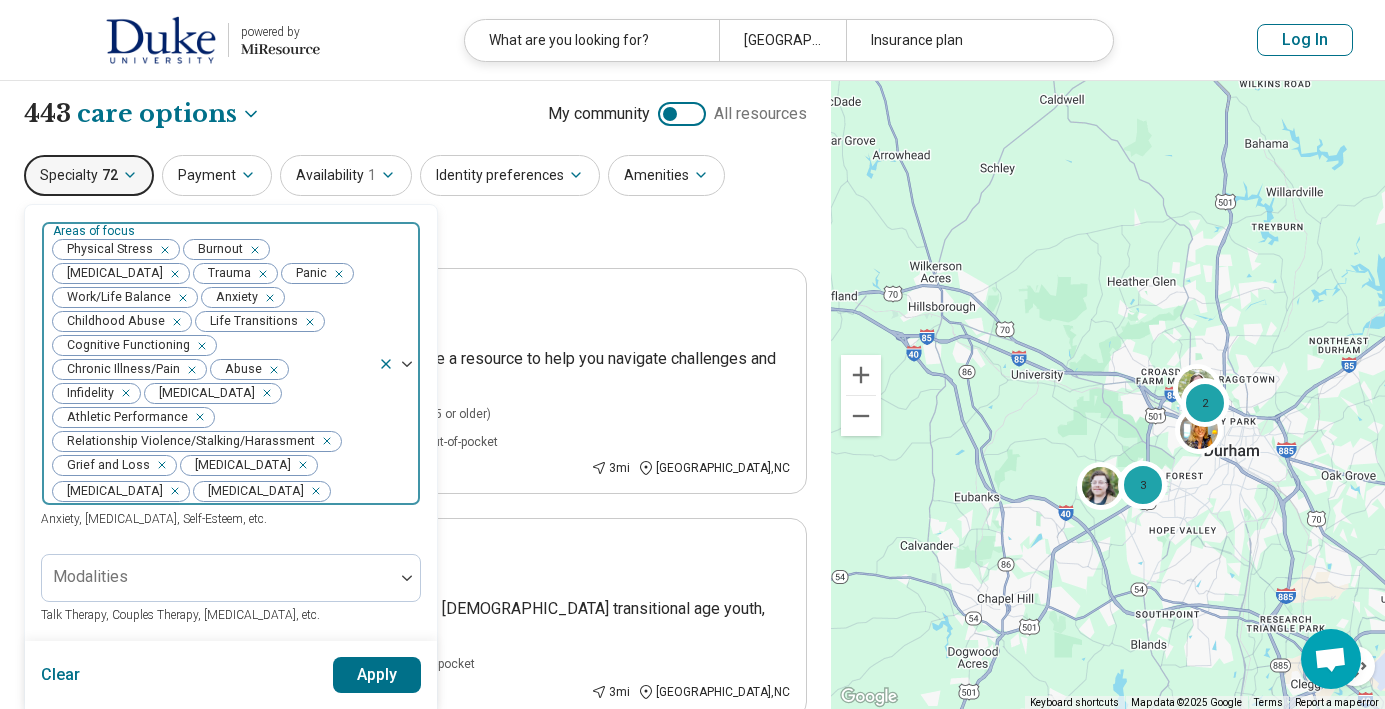 click 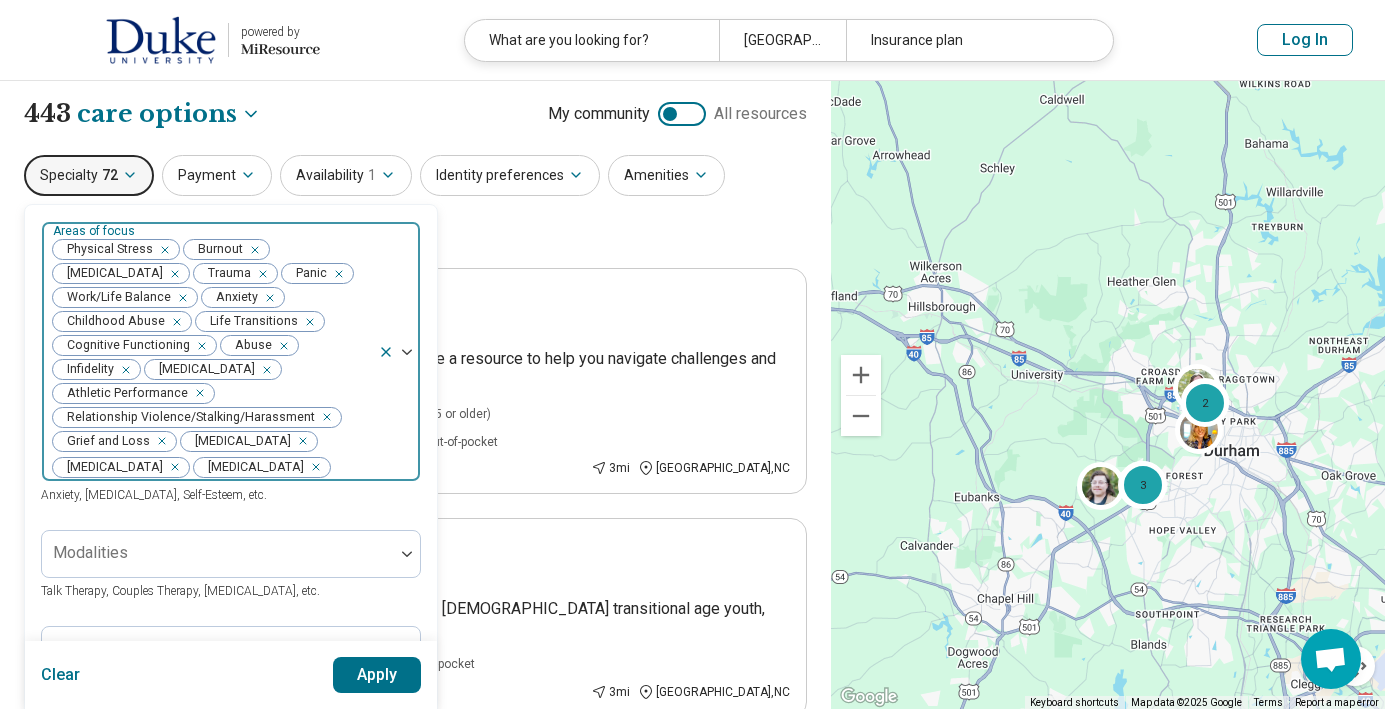 click 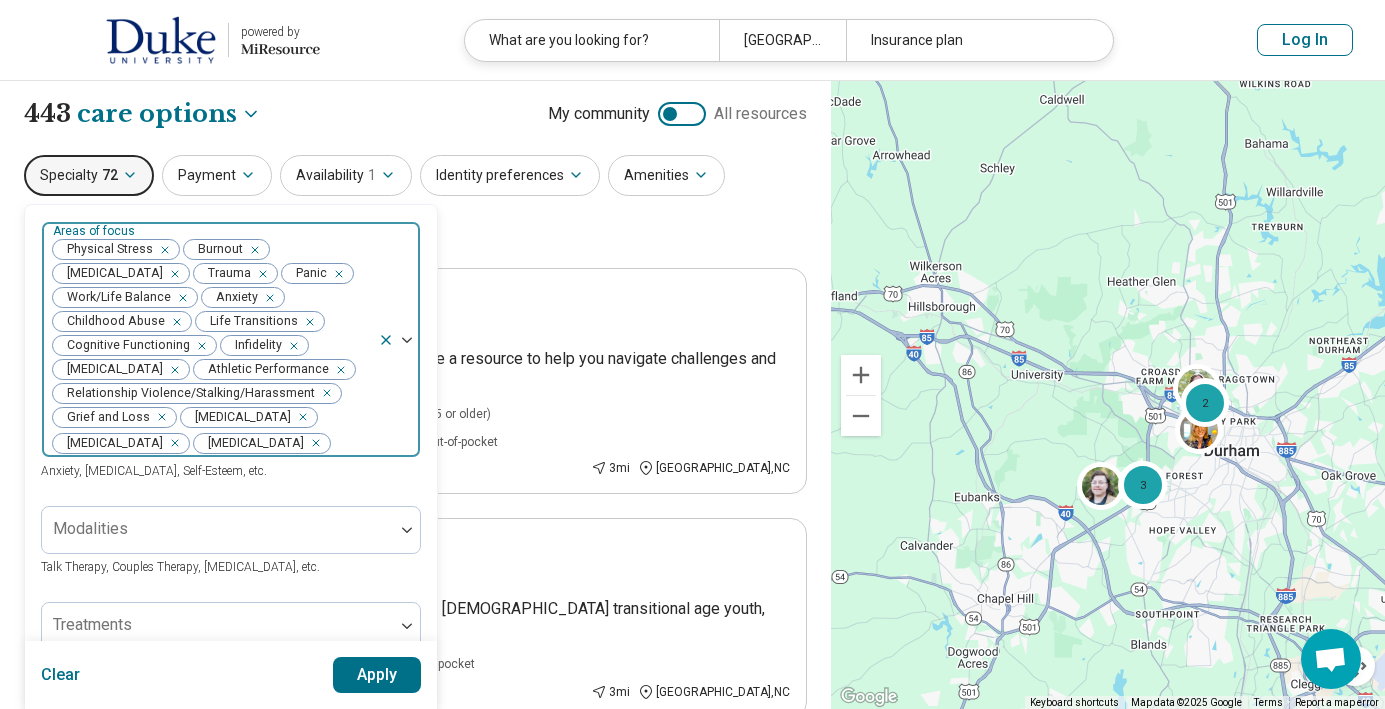 click 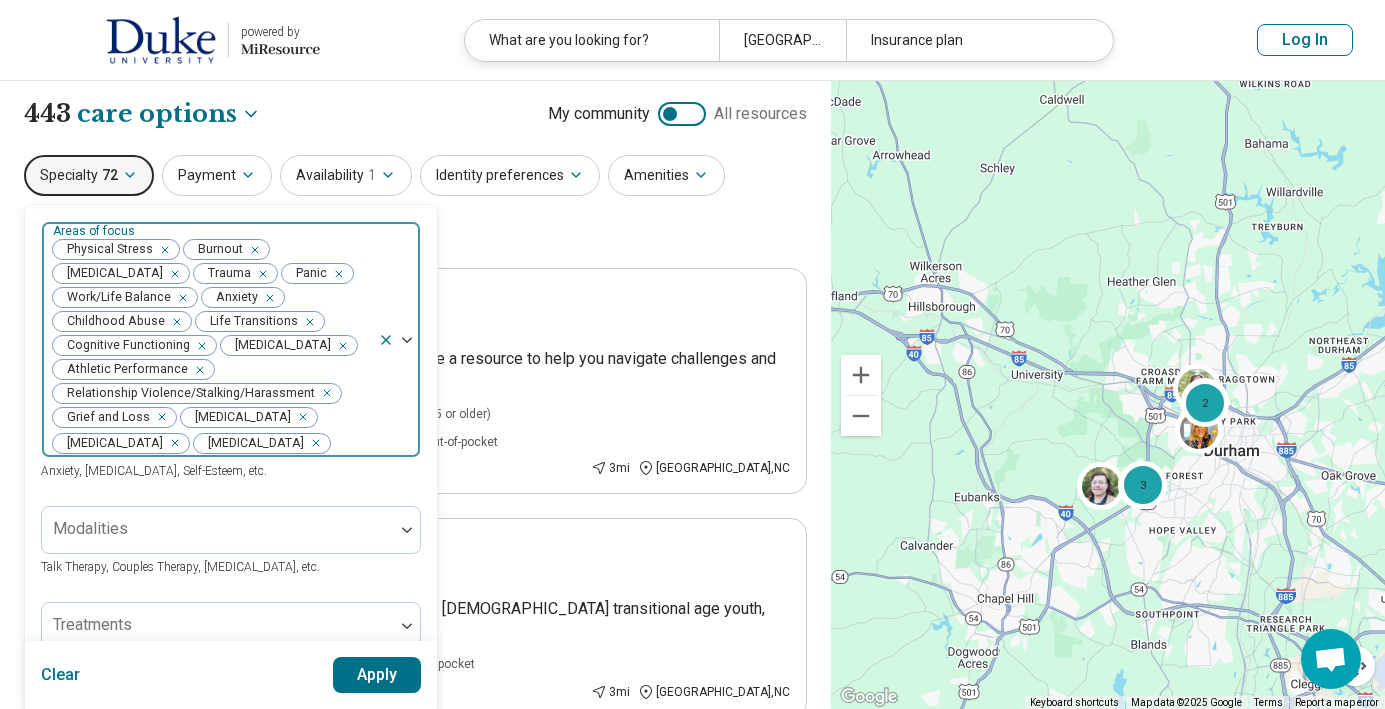 click 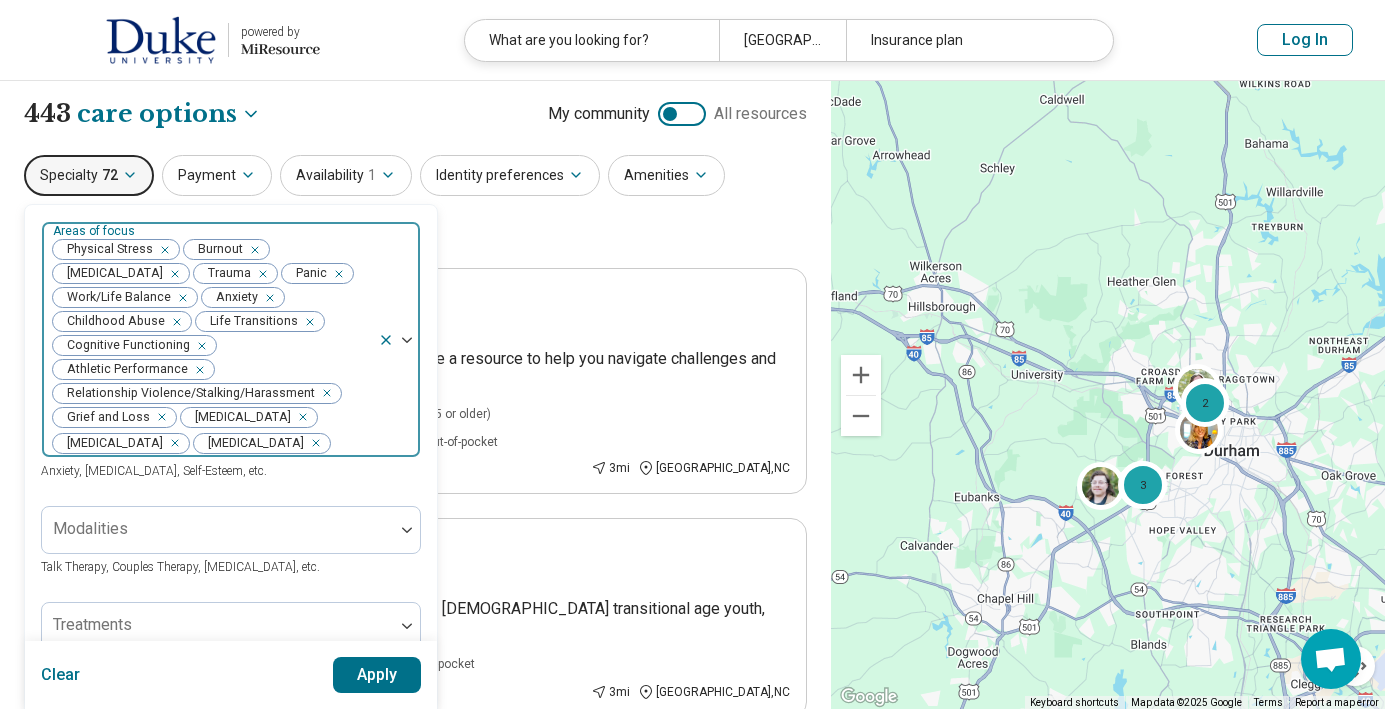 click 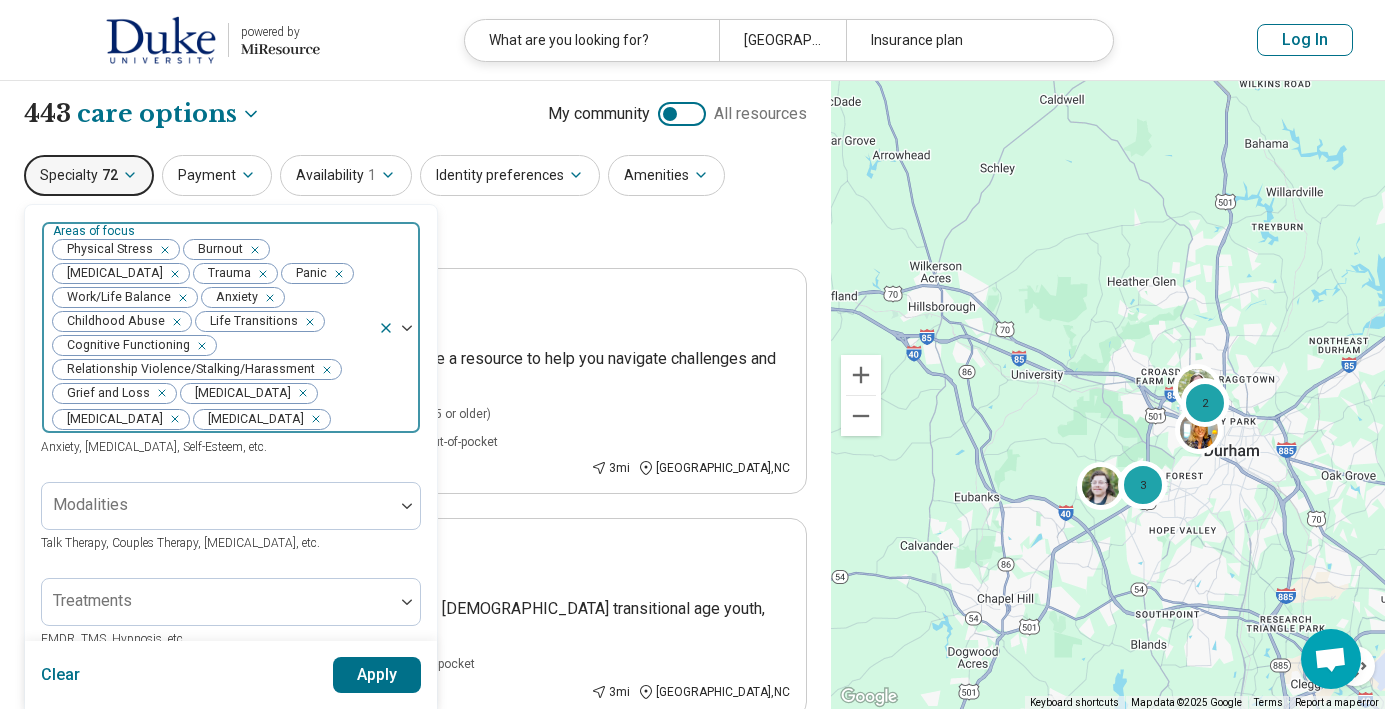 click 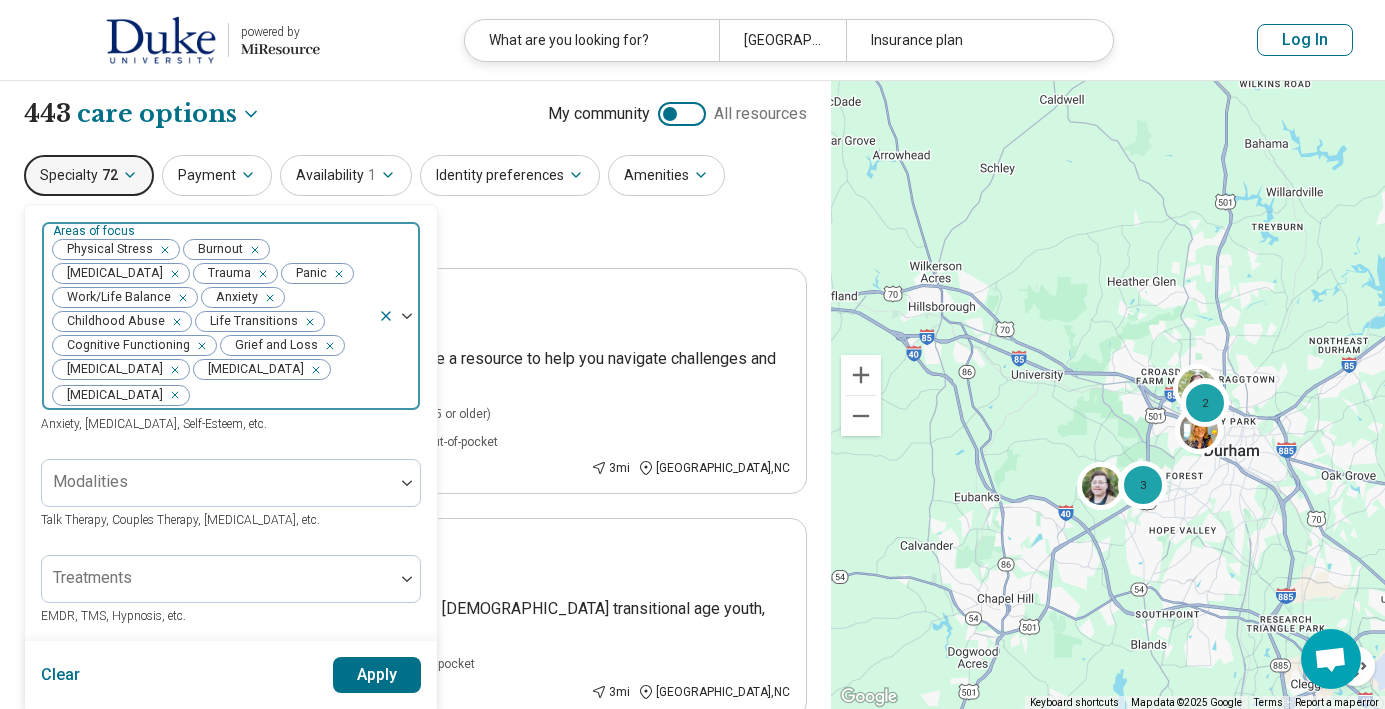 click 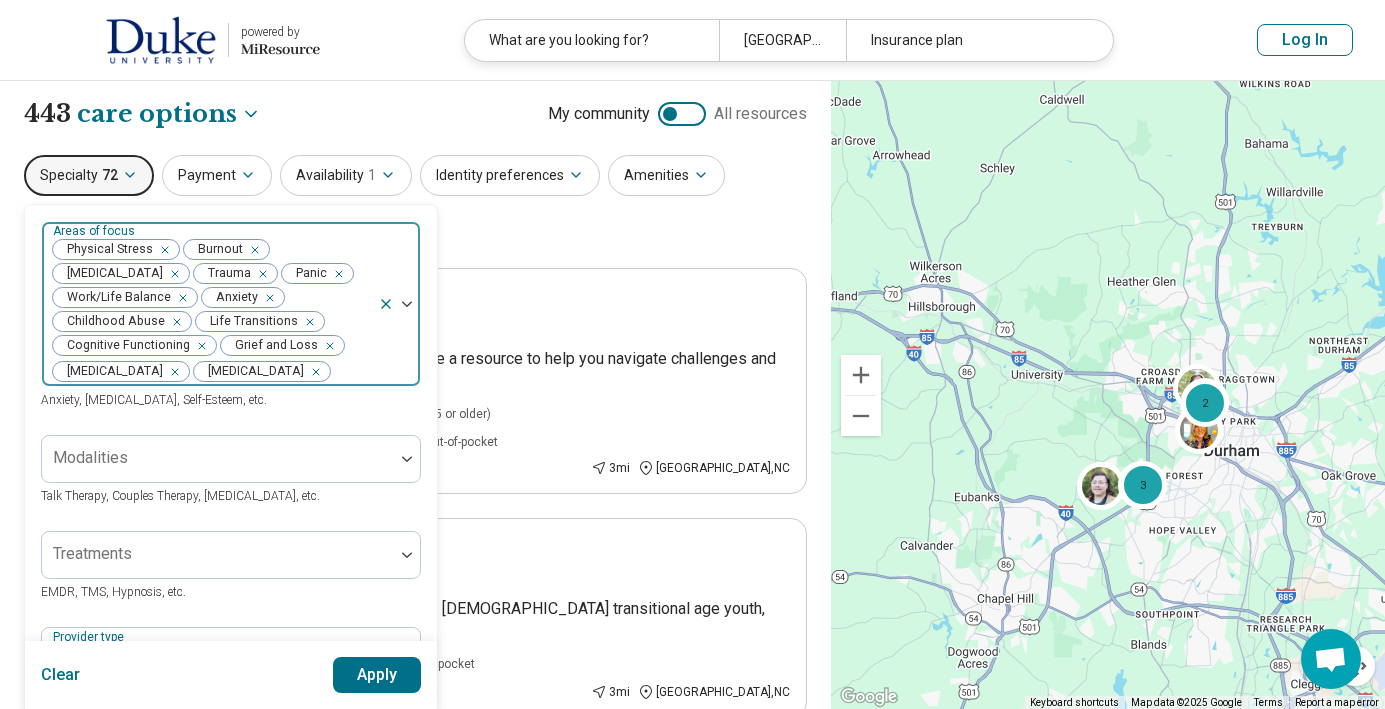 click 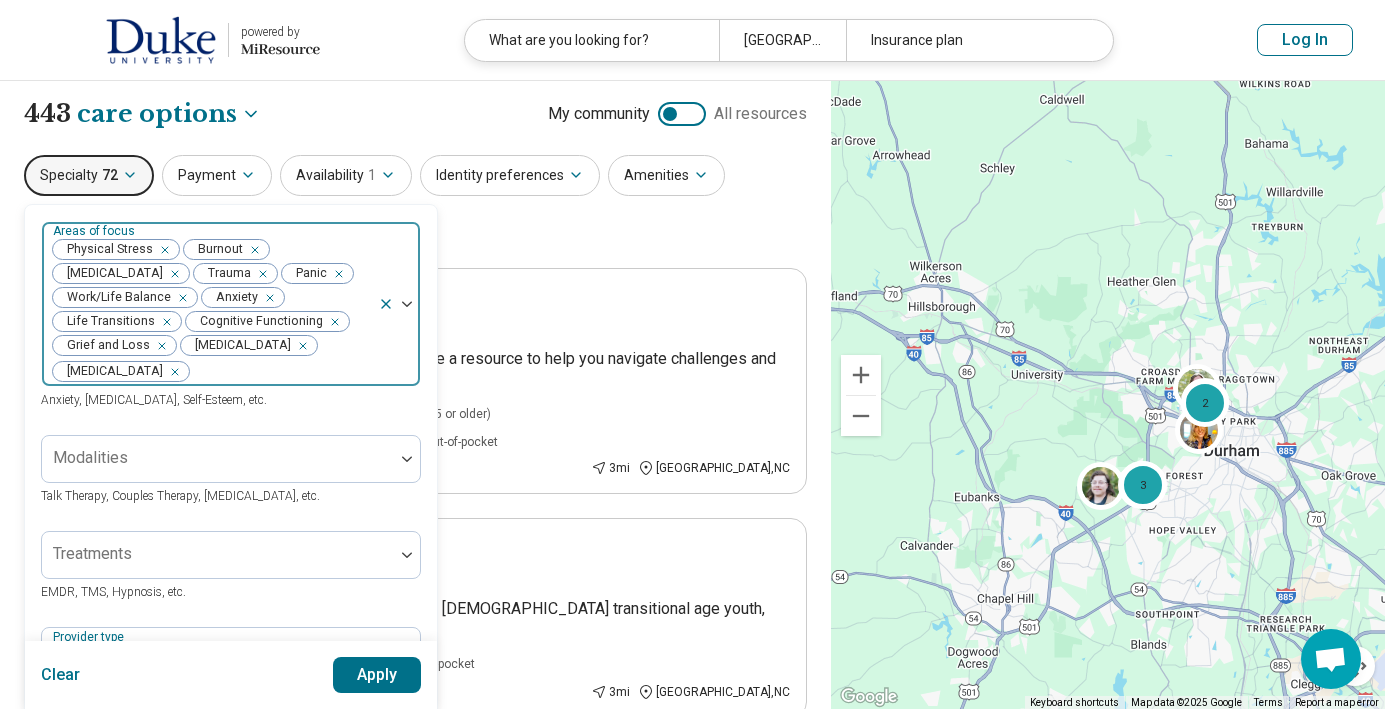 click at bounding box center (251, 250) 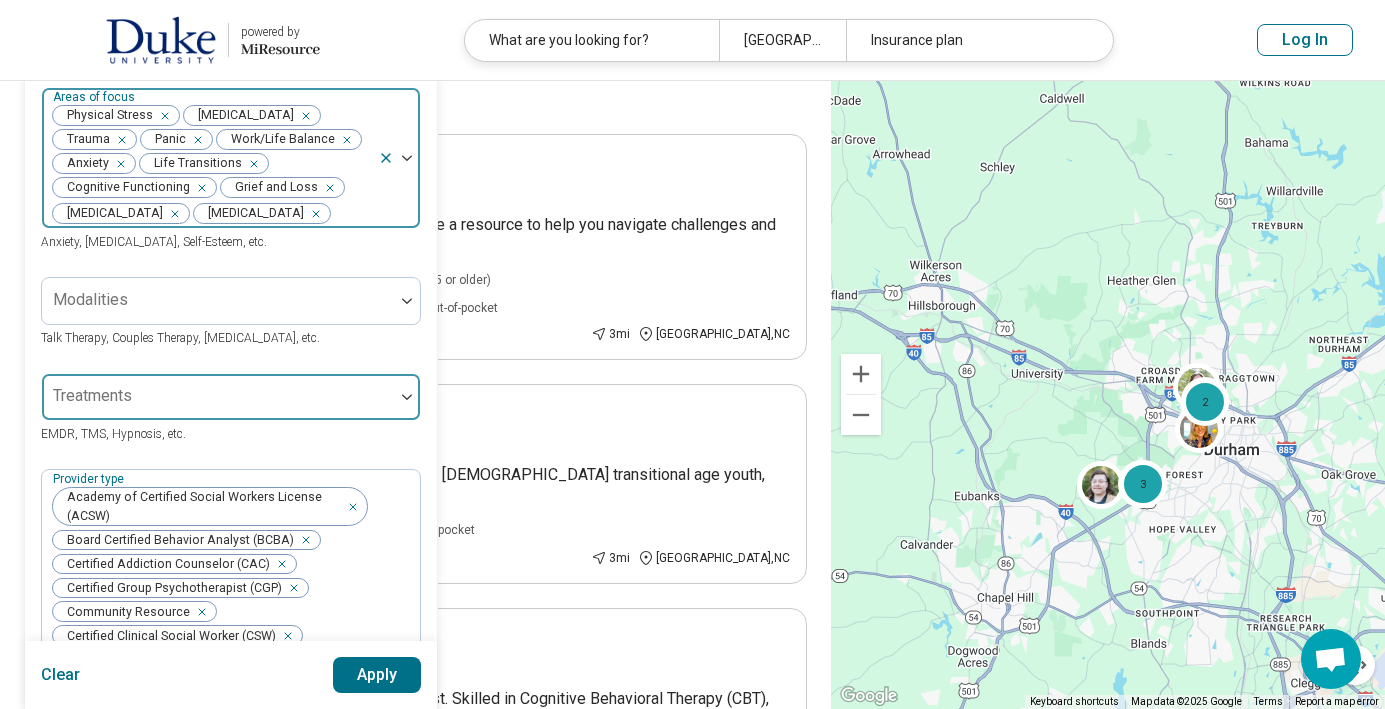 scroll, scrollTop: 139, scrollLeft: 0, axis: vertical 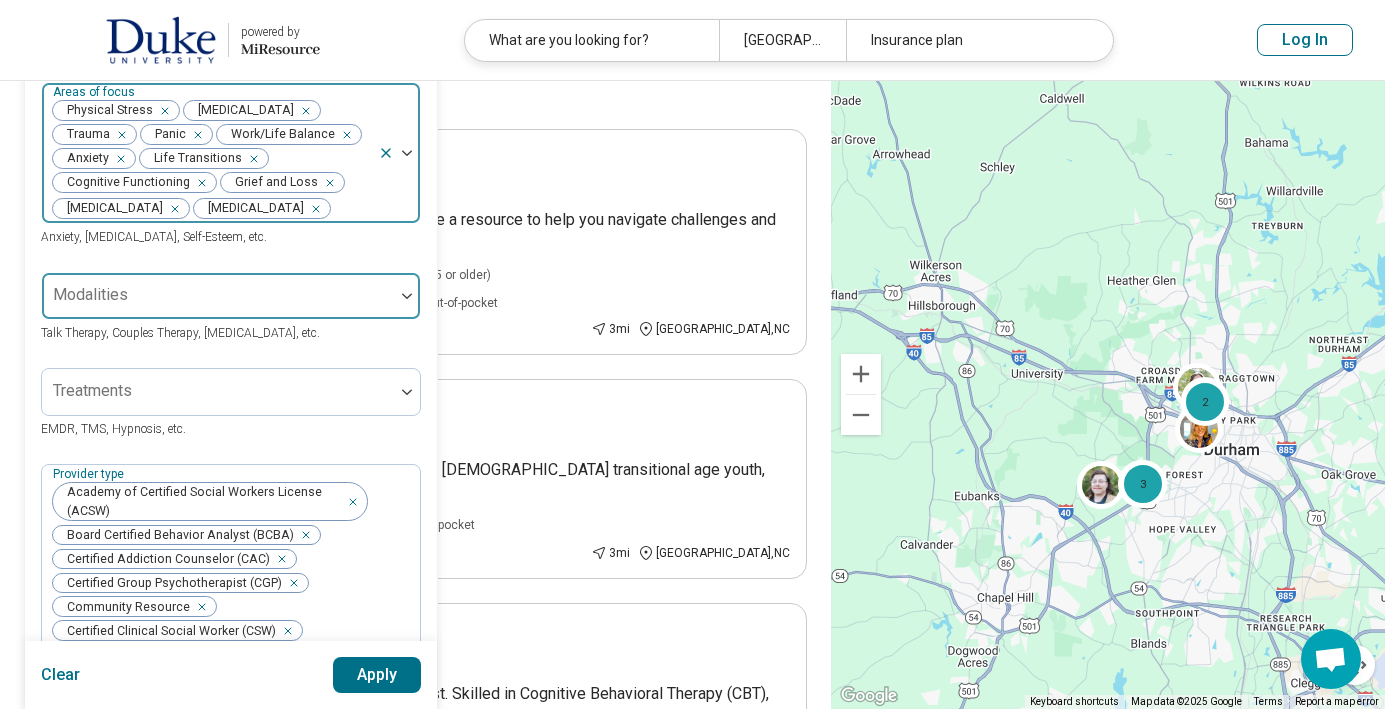 click at bounding box center (218, 304) 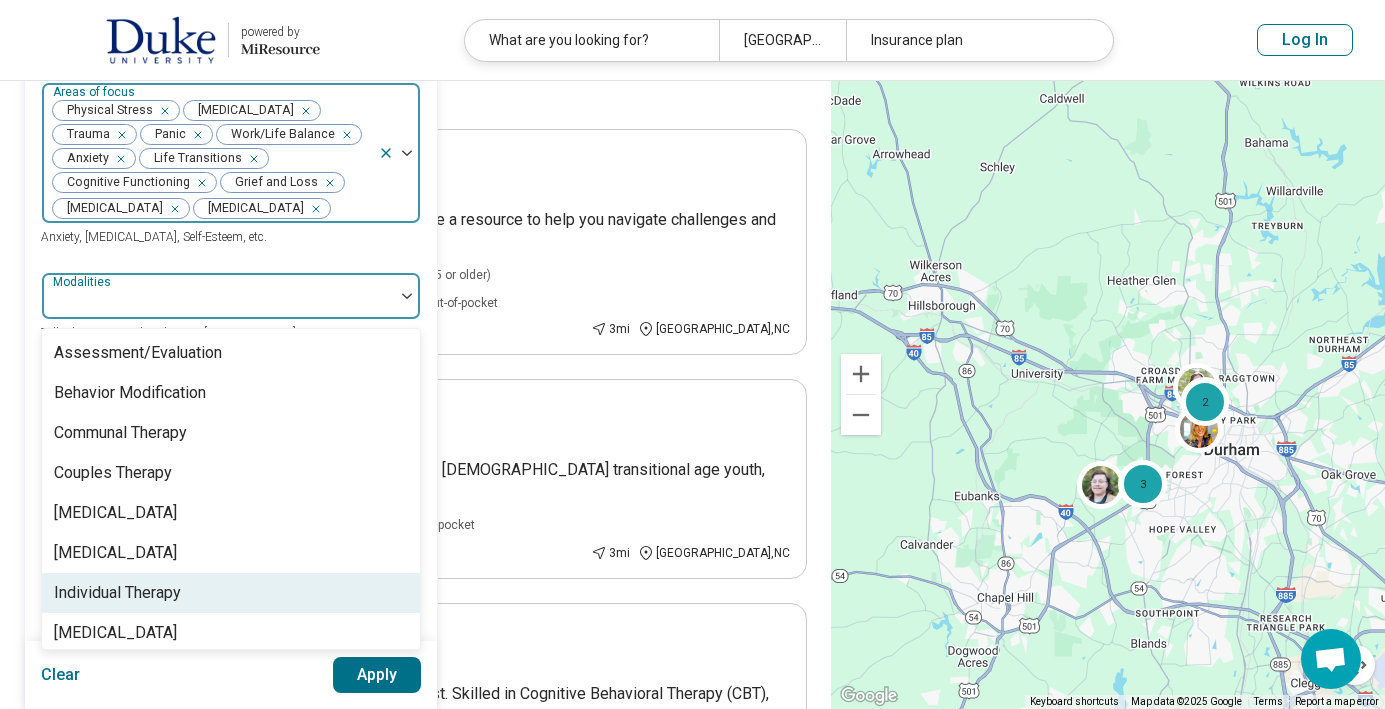 click on "Individual Therapy" at bounding box center [231, 593] 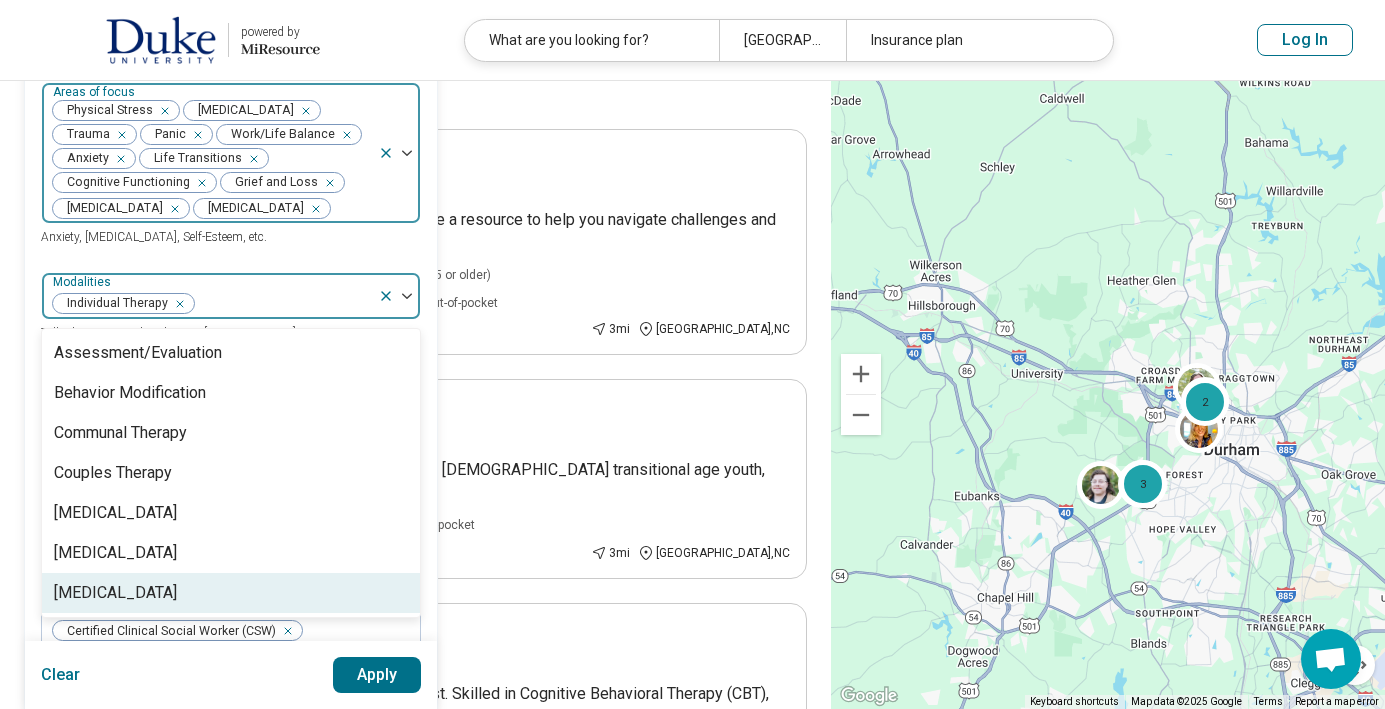 click on "Apply" at bounding box center [377, 675] 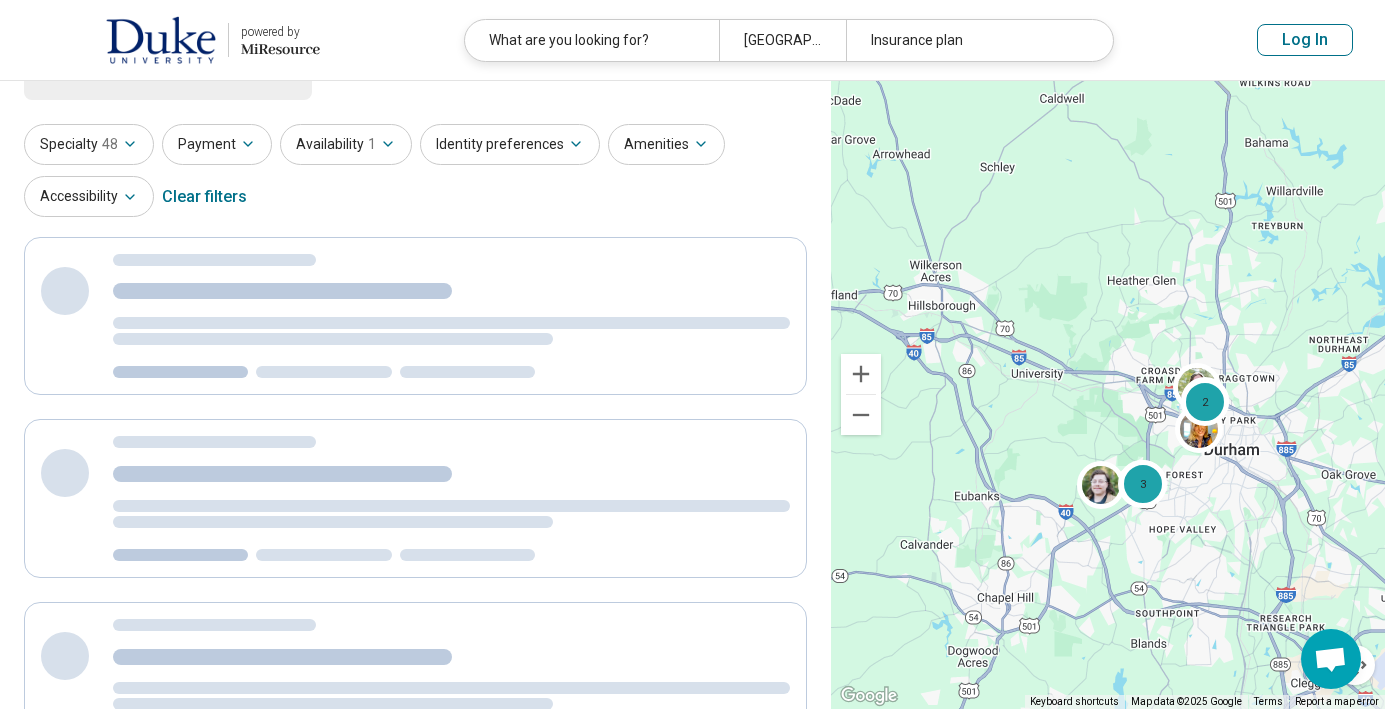scroll, scrollTop: 0, scrollLeft: 0, axis: both 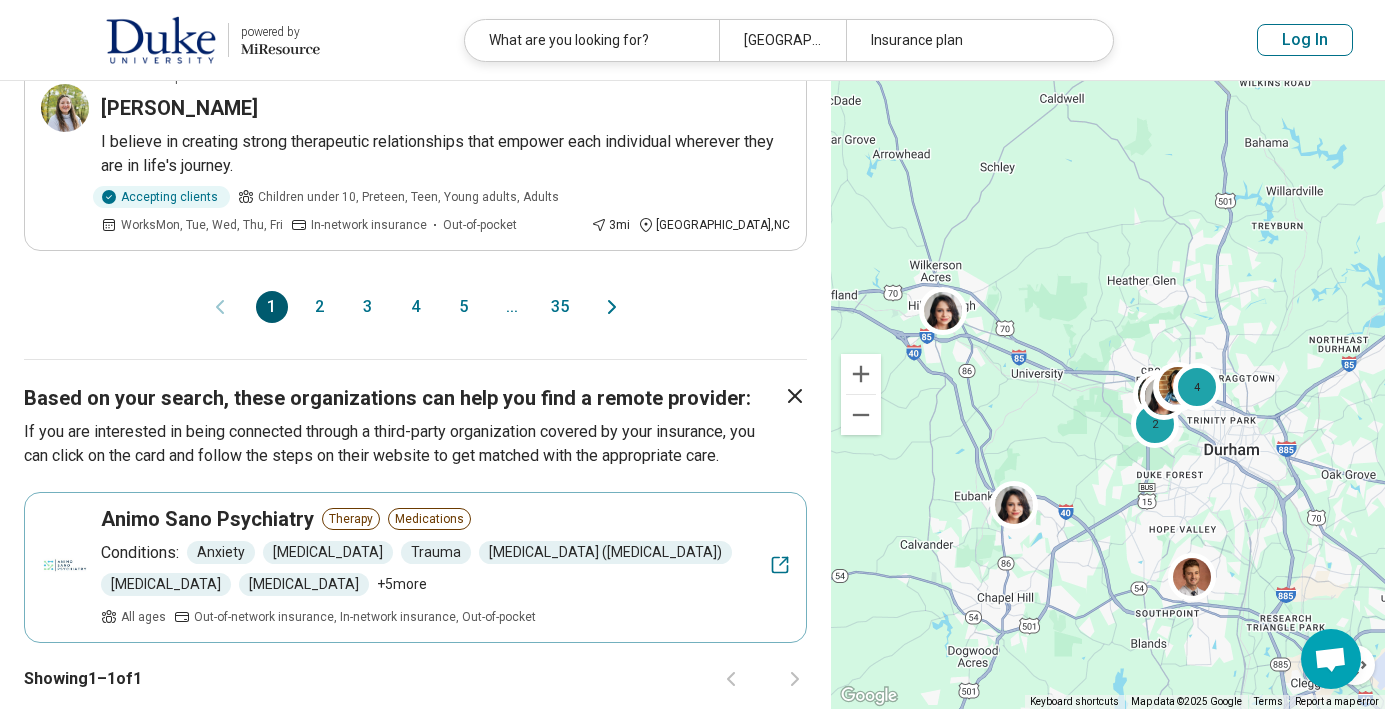 click on "2" at bounding box center [320, 307] 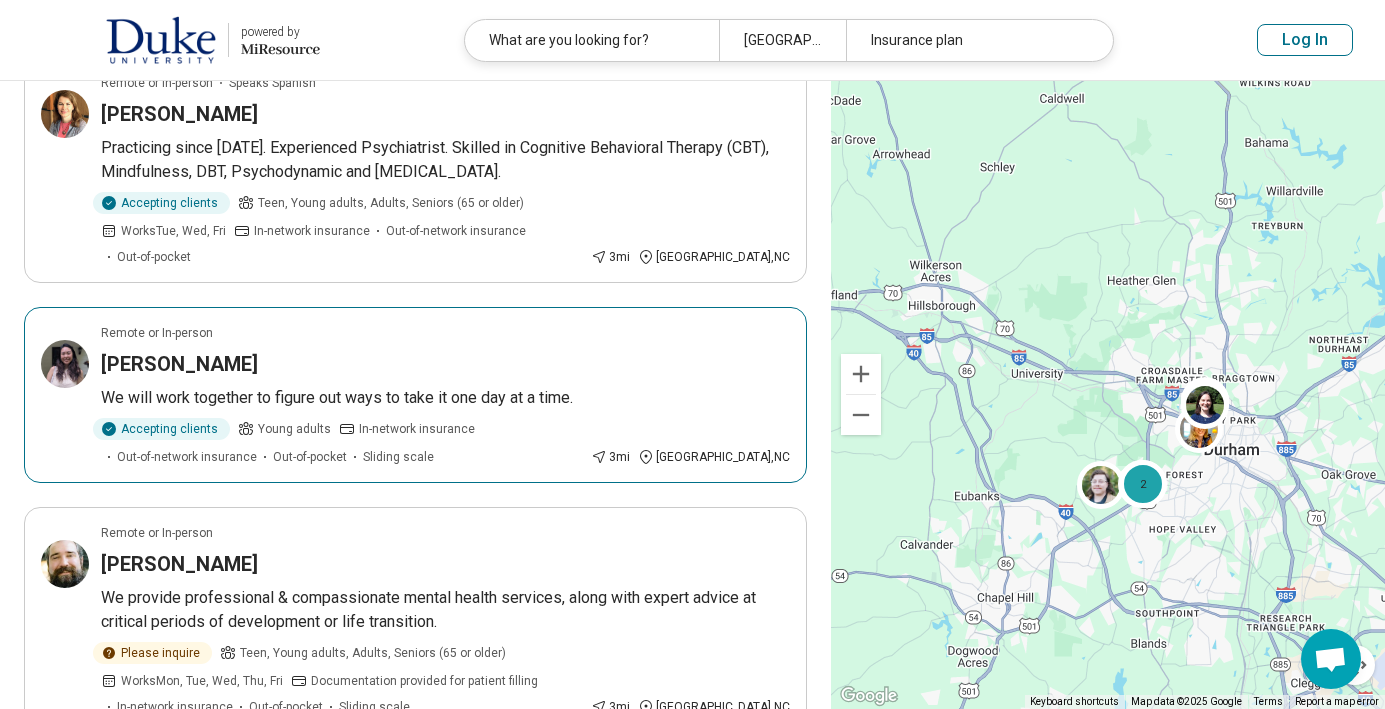 scroll, scrollTop: 438, scrollLeft: 0, axis: vertical 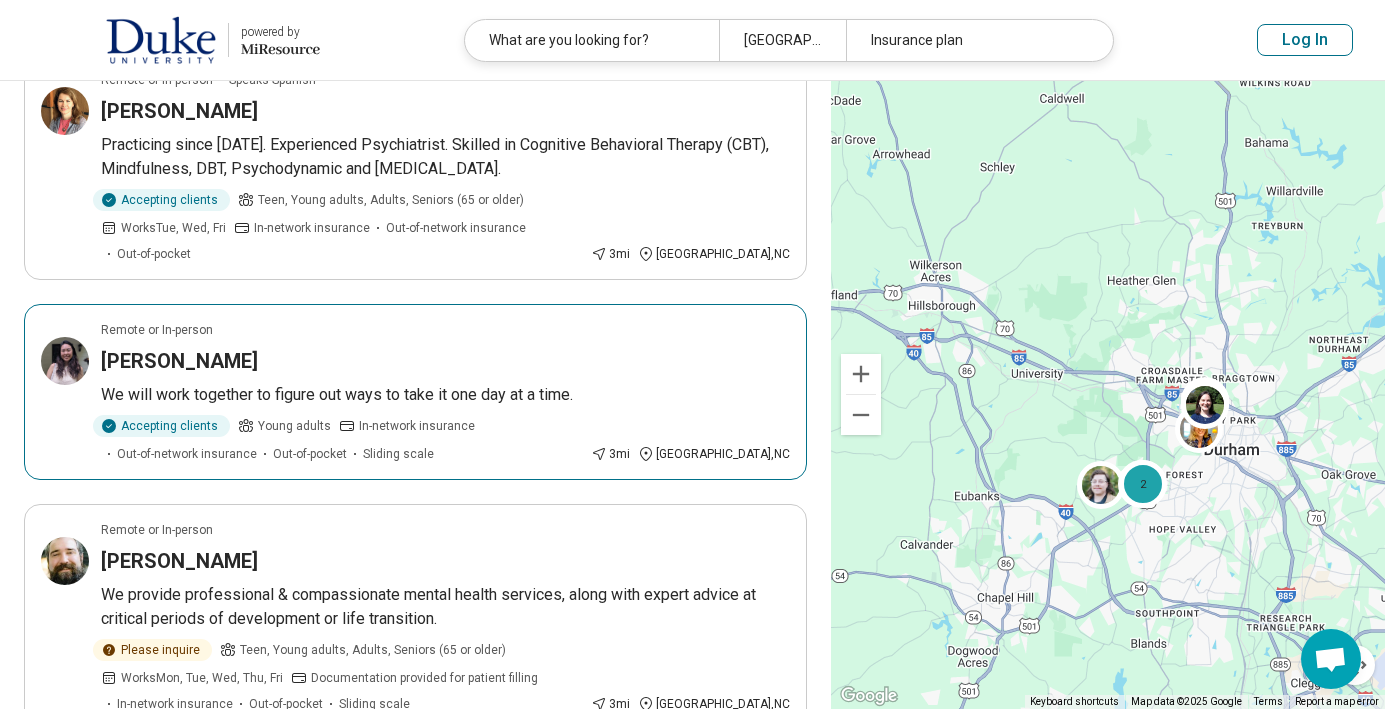 click on "Ga Ye Kim" at bounding box center (179, 361) 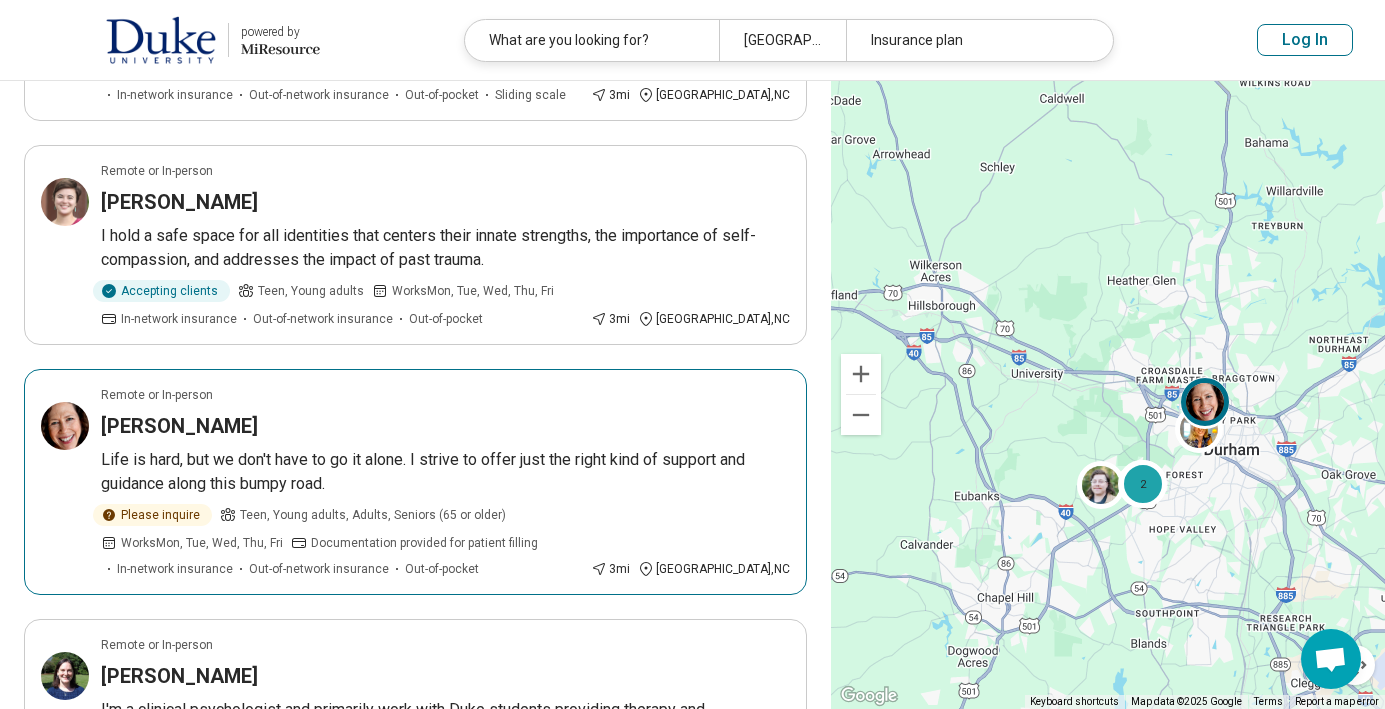 scroll, scrollTop: 1778, scrollLeft: 0, axis: vertical 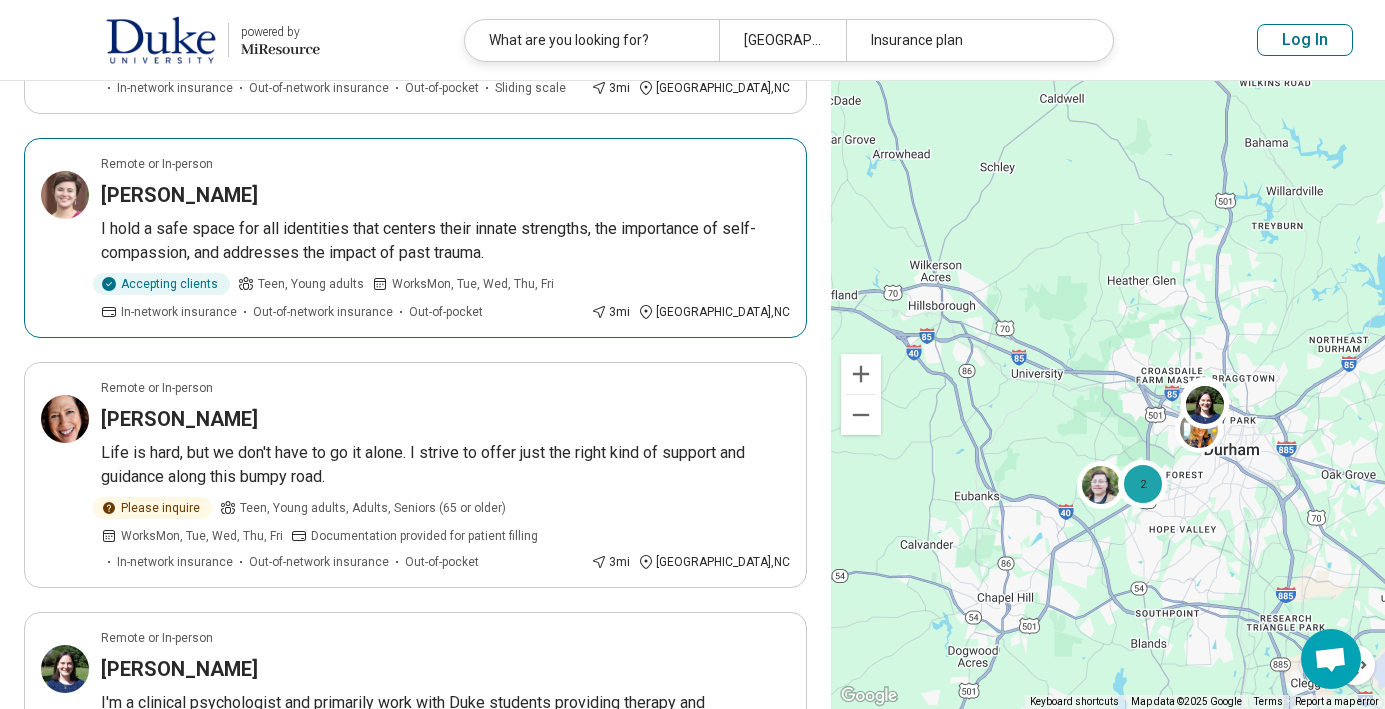 click on "Clara Penati" at bounding box center (179, 195) 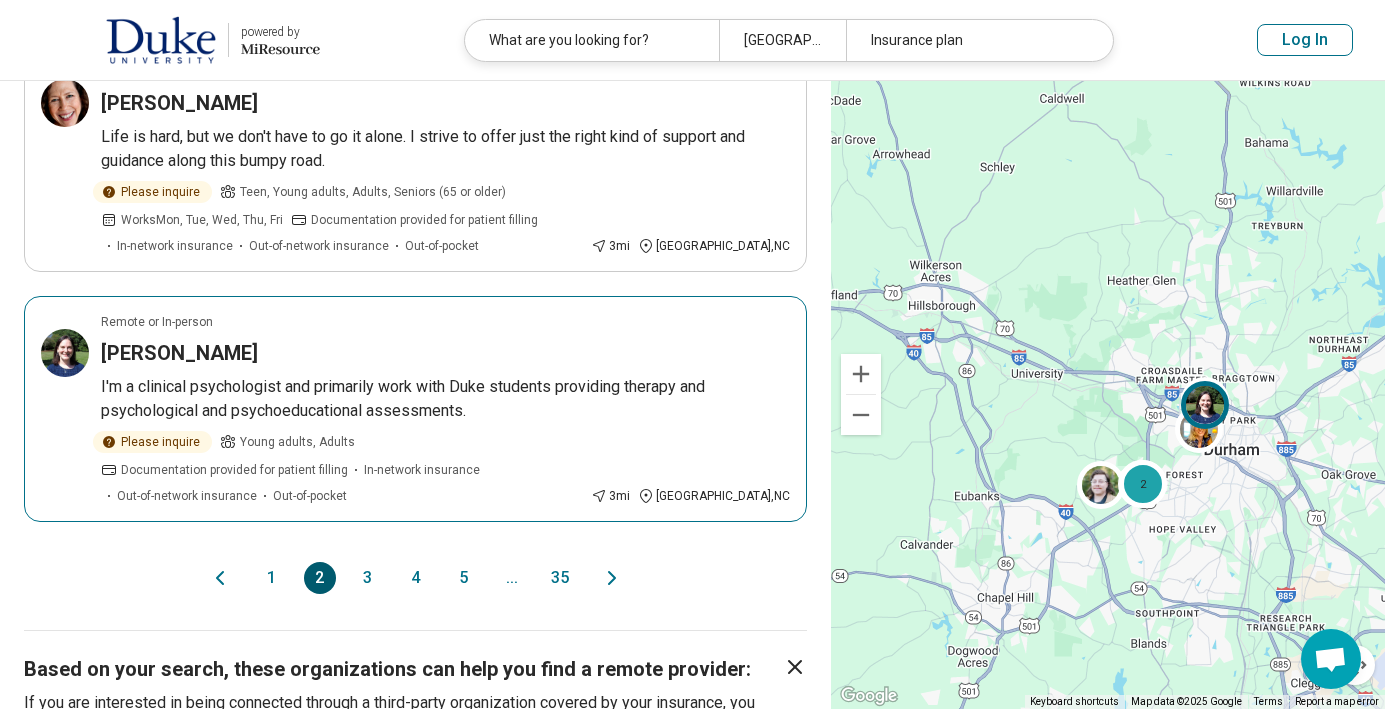 scroll, scrollTop: 2109, scrollLeft: 0, axis: vertical 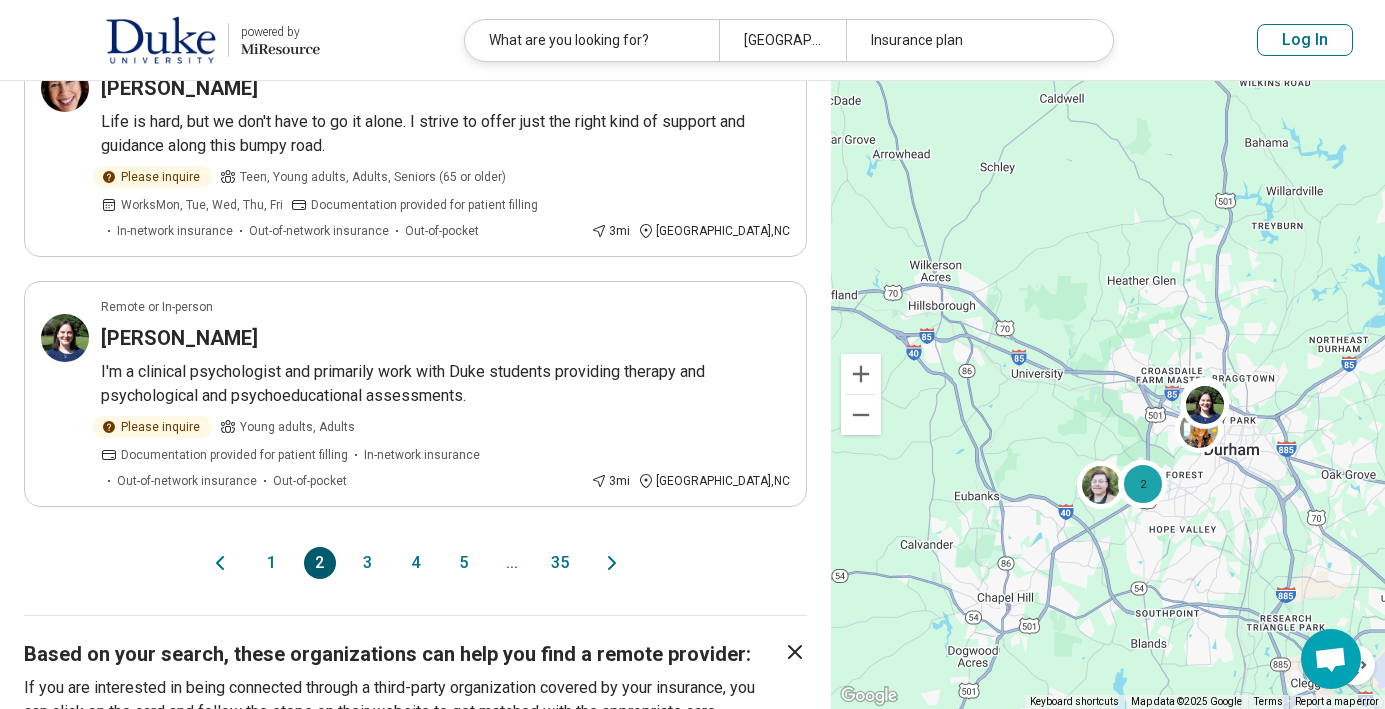 click on "3" at bounding box center (368, 563) 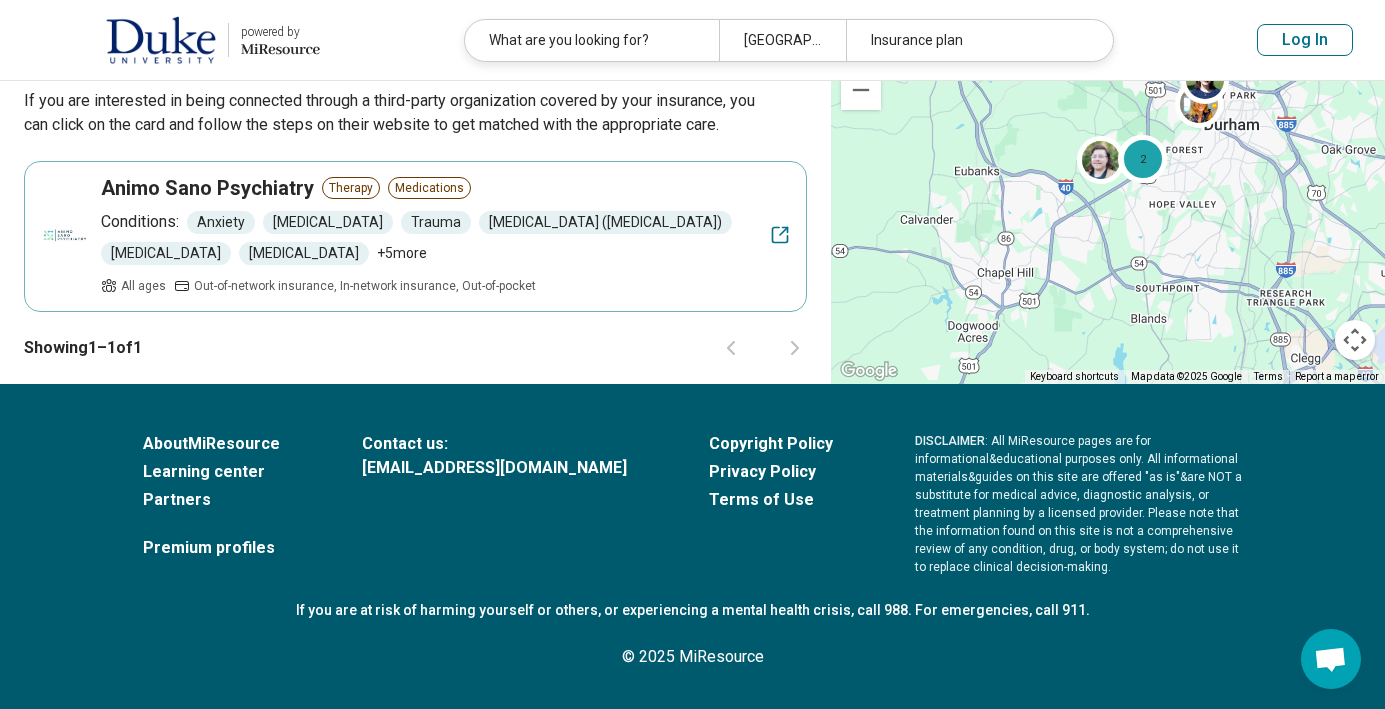 scroll, scrollTop: 0, scrollLeft: 0, axis: both 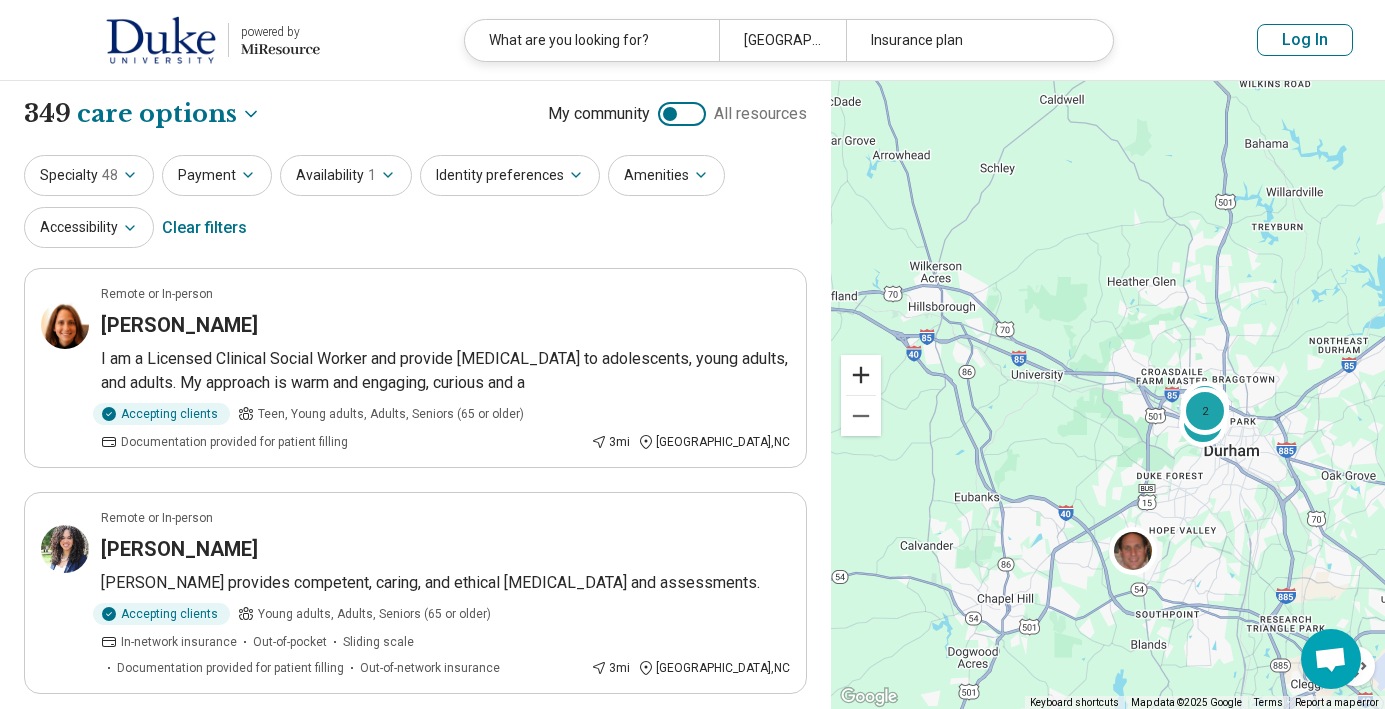click at bounding box center [861, 375] 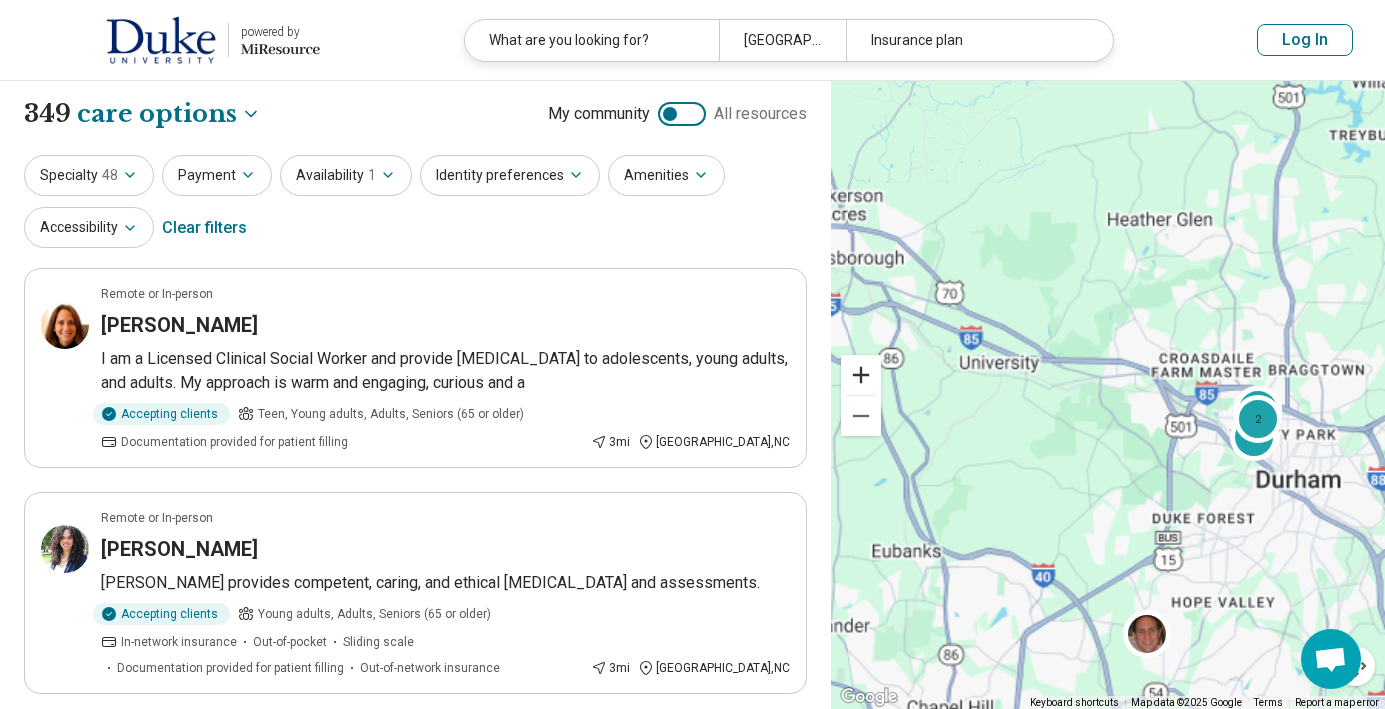 click at bounding box center (861, 375) 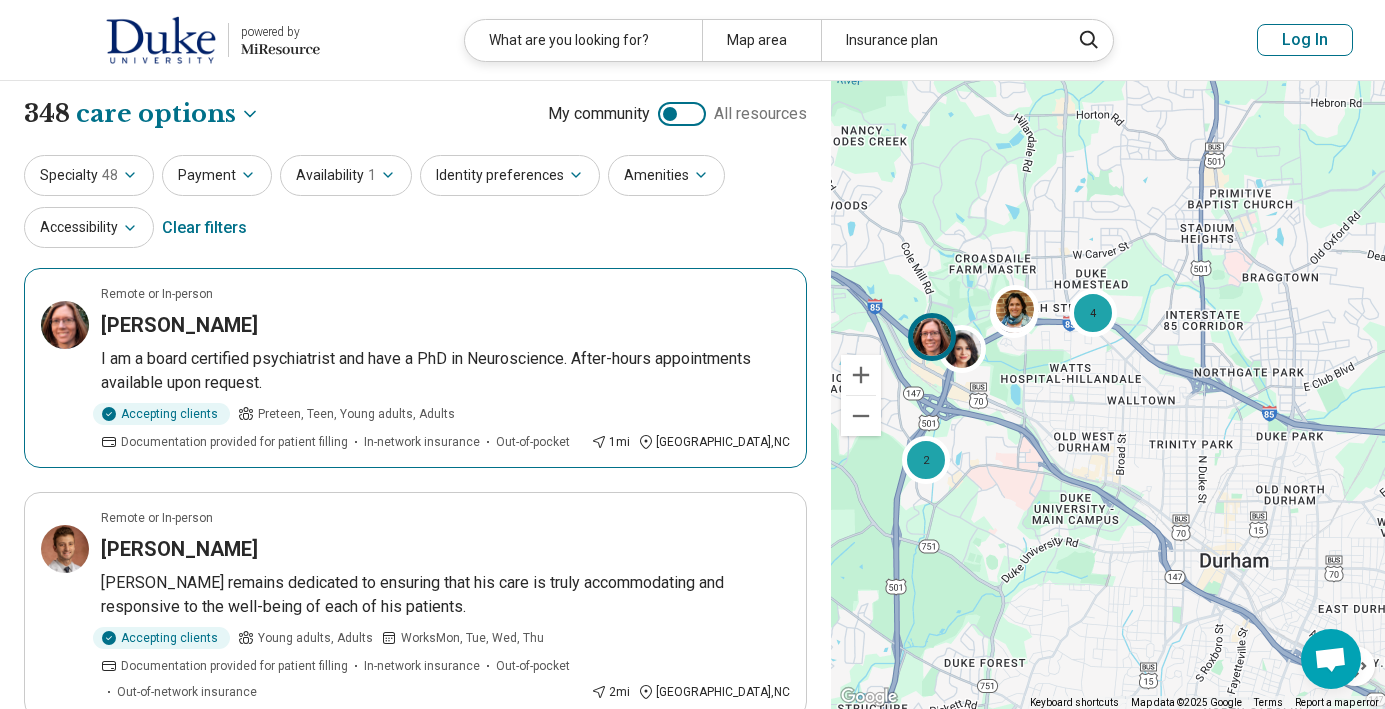 drag, startPoint x: 1319, startPoint y: 409, endPoint x: 947, endPoint y: 357, distance: 375.61682 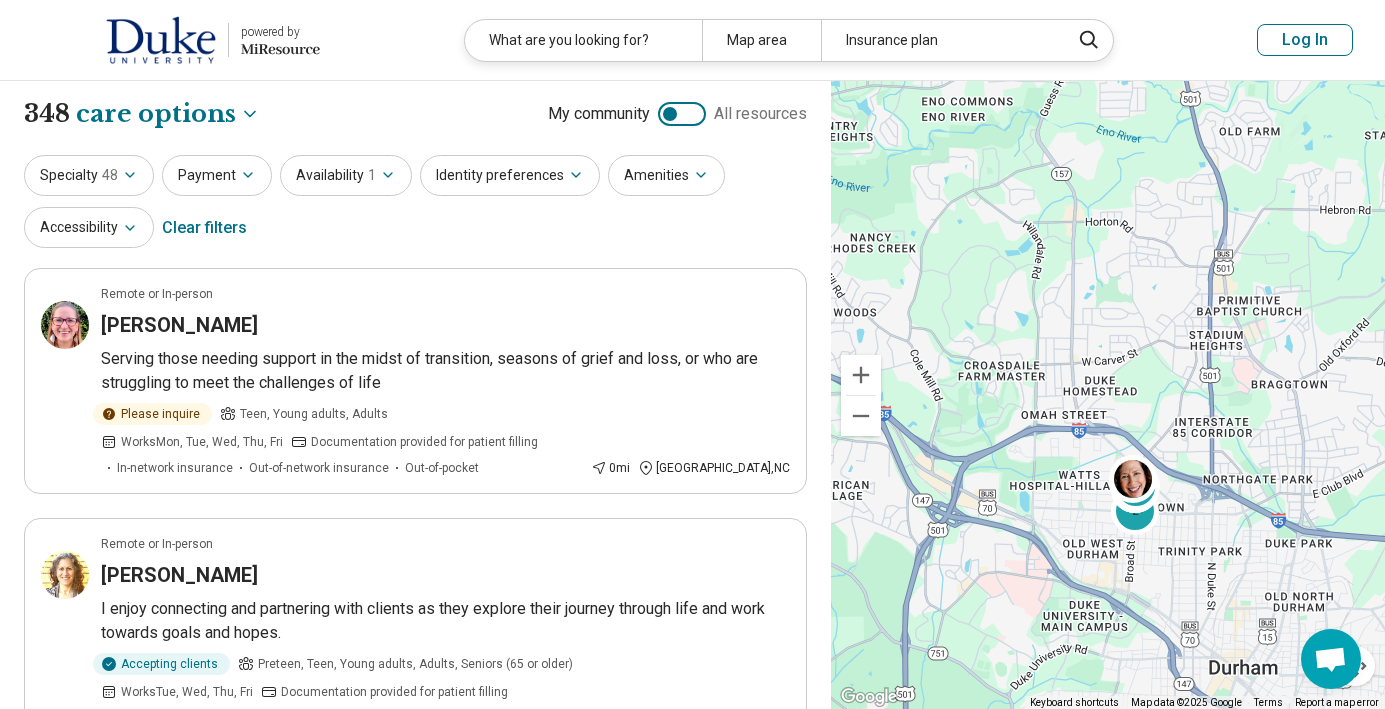 drag, startPoint x: 1024, startPoint y: 370, endPoint x: 1039, endPoint y: 484, distance: 114.982605 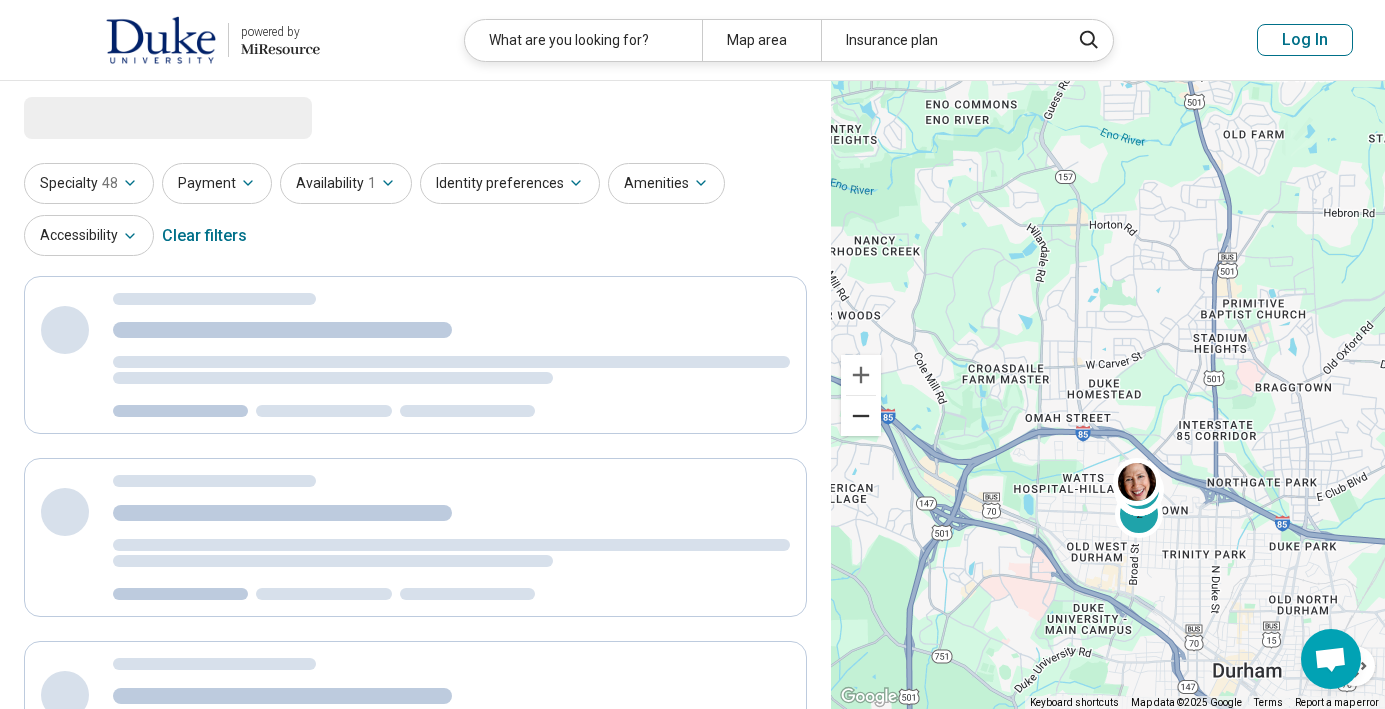 select on "***" 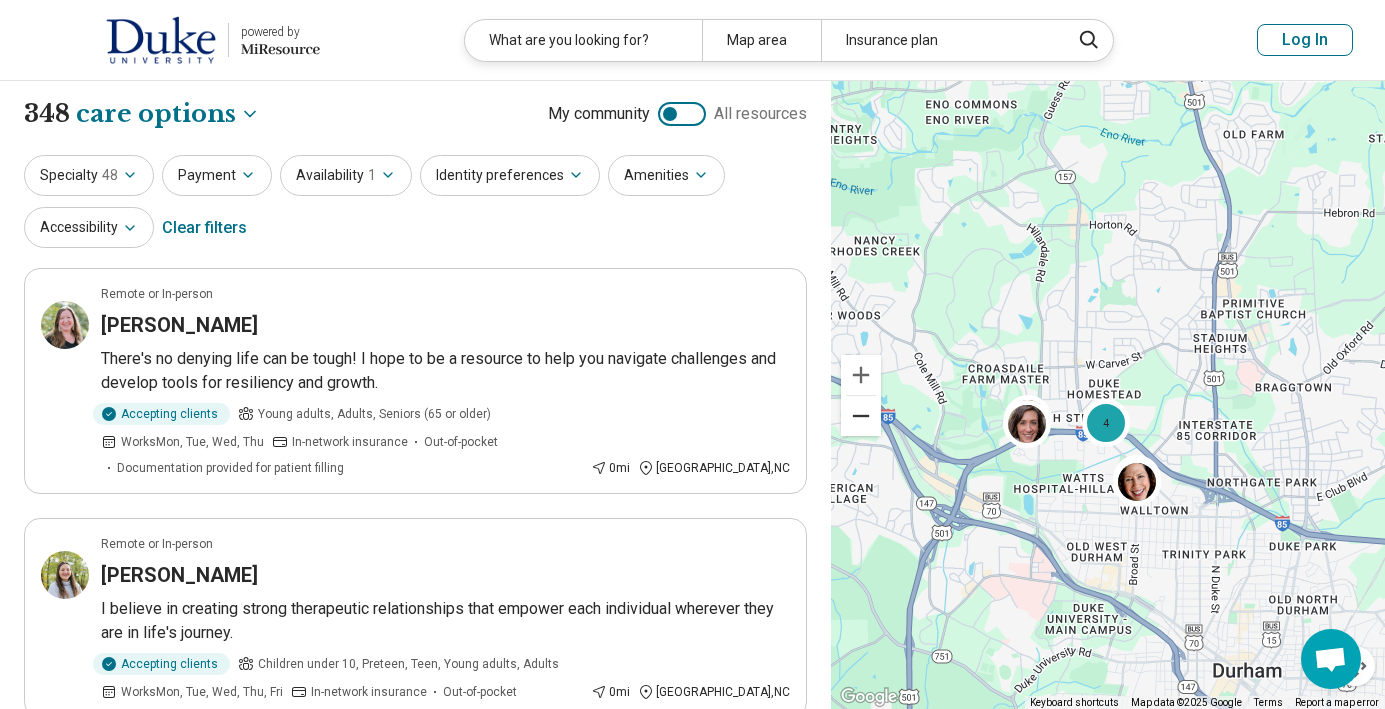 click at bounding box center [861, 416] 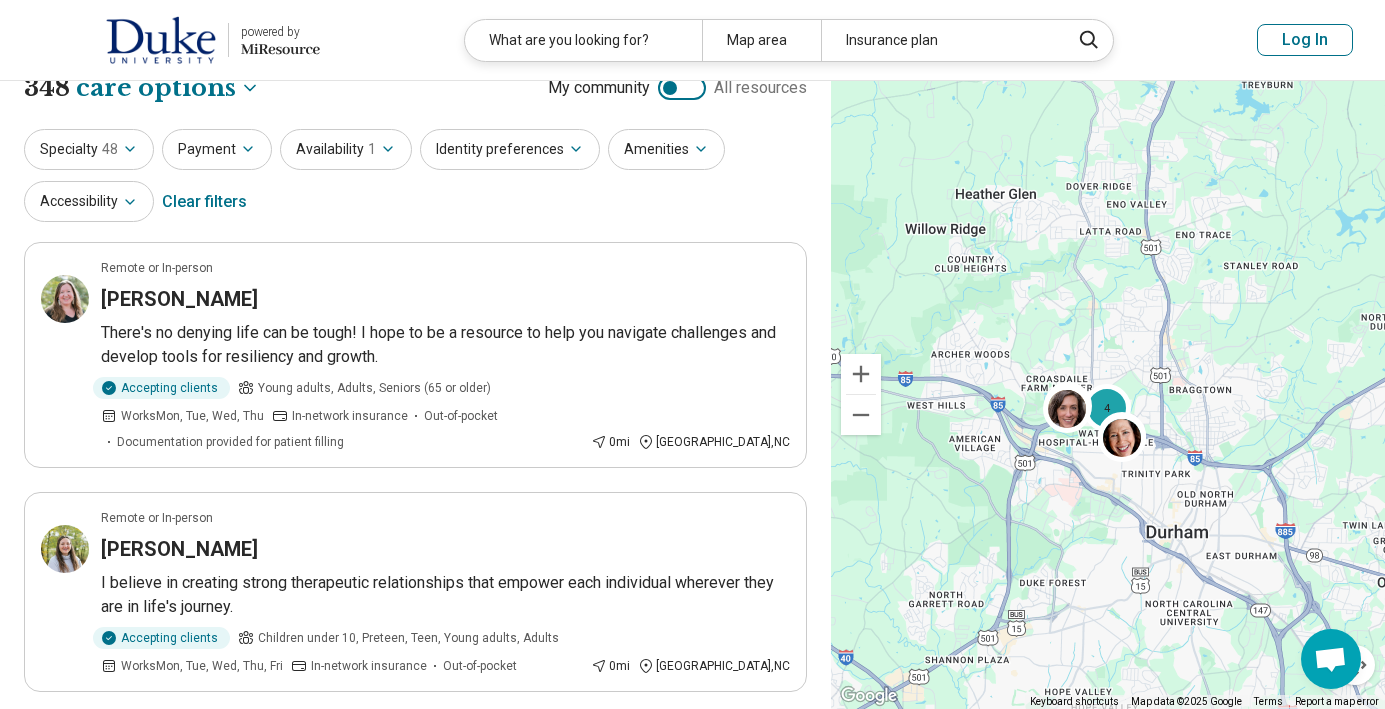 scroll, scrollTop: 0, scrollLeft: 0, axis: both 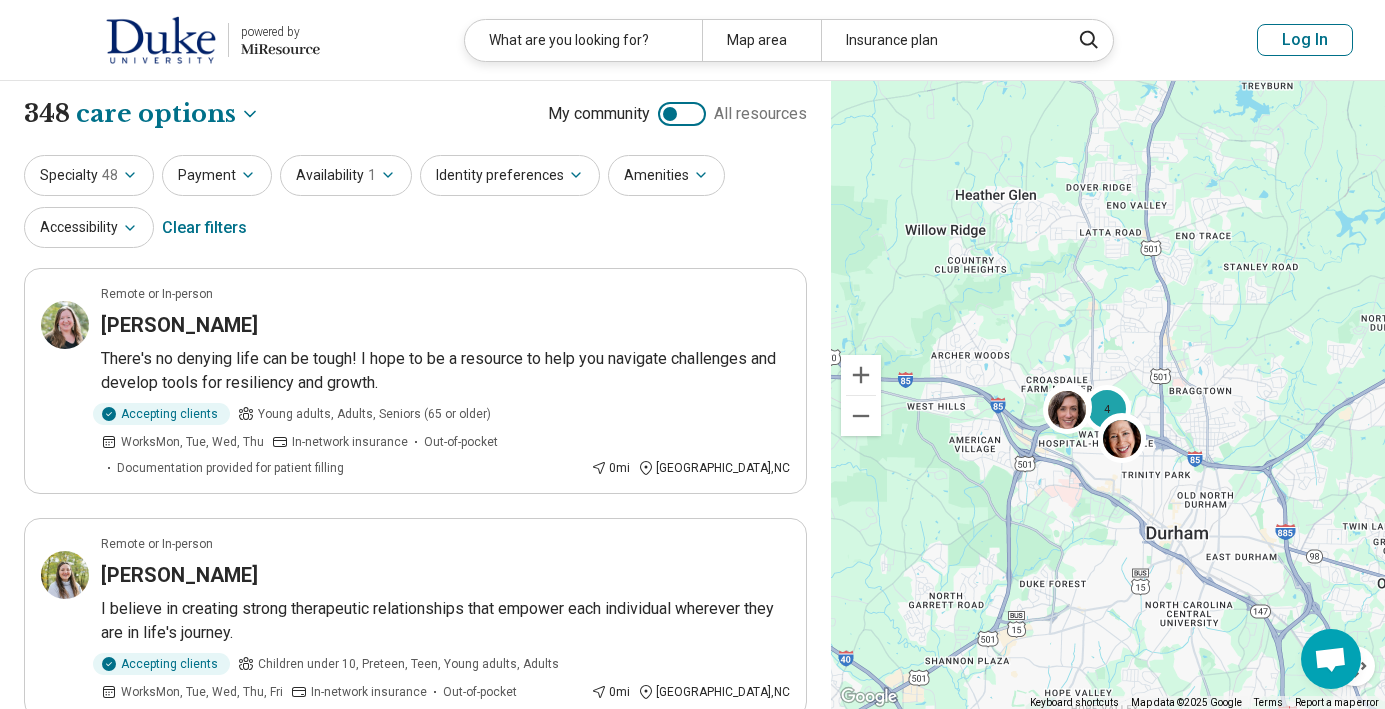 click 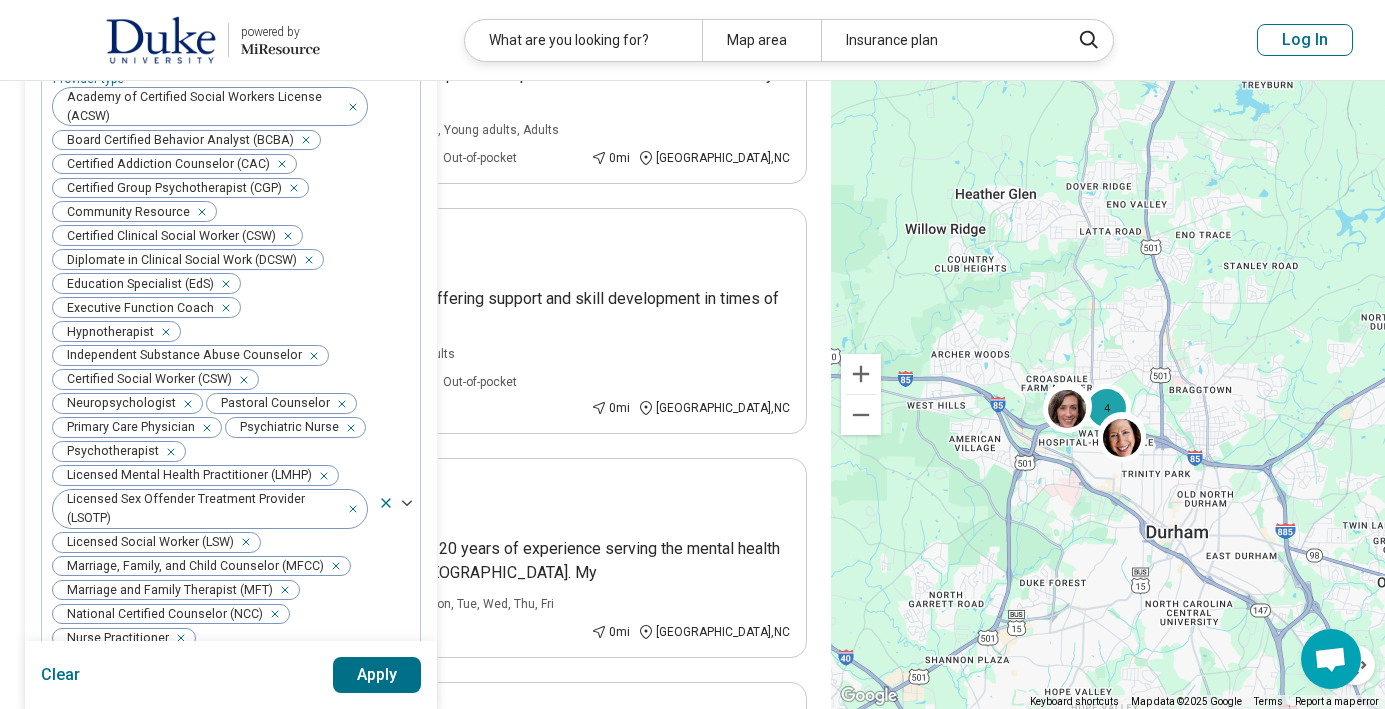 scroll, scrollTop: 533, scrollLeft: 0, axis: vertical 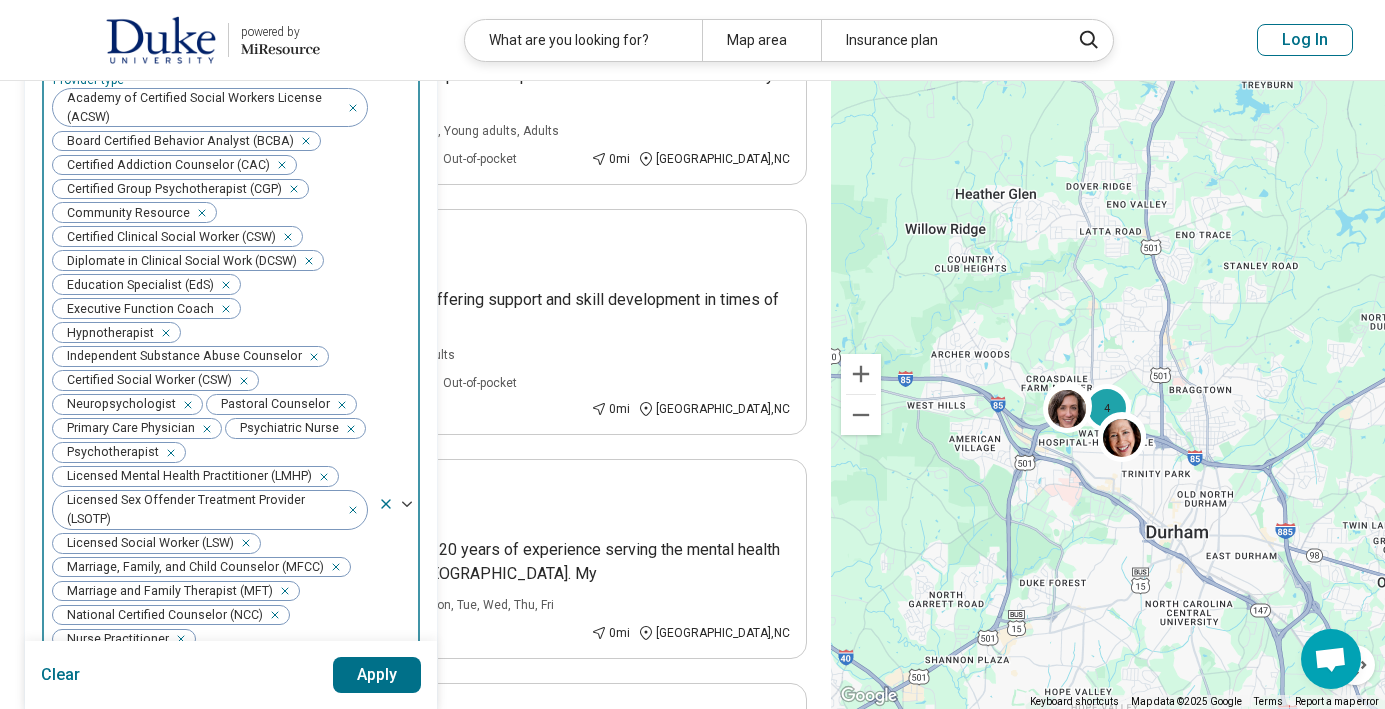 click 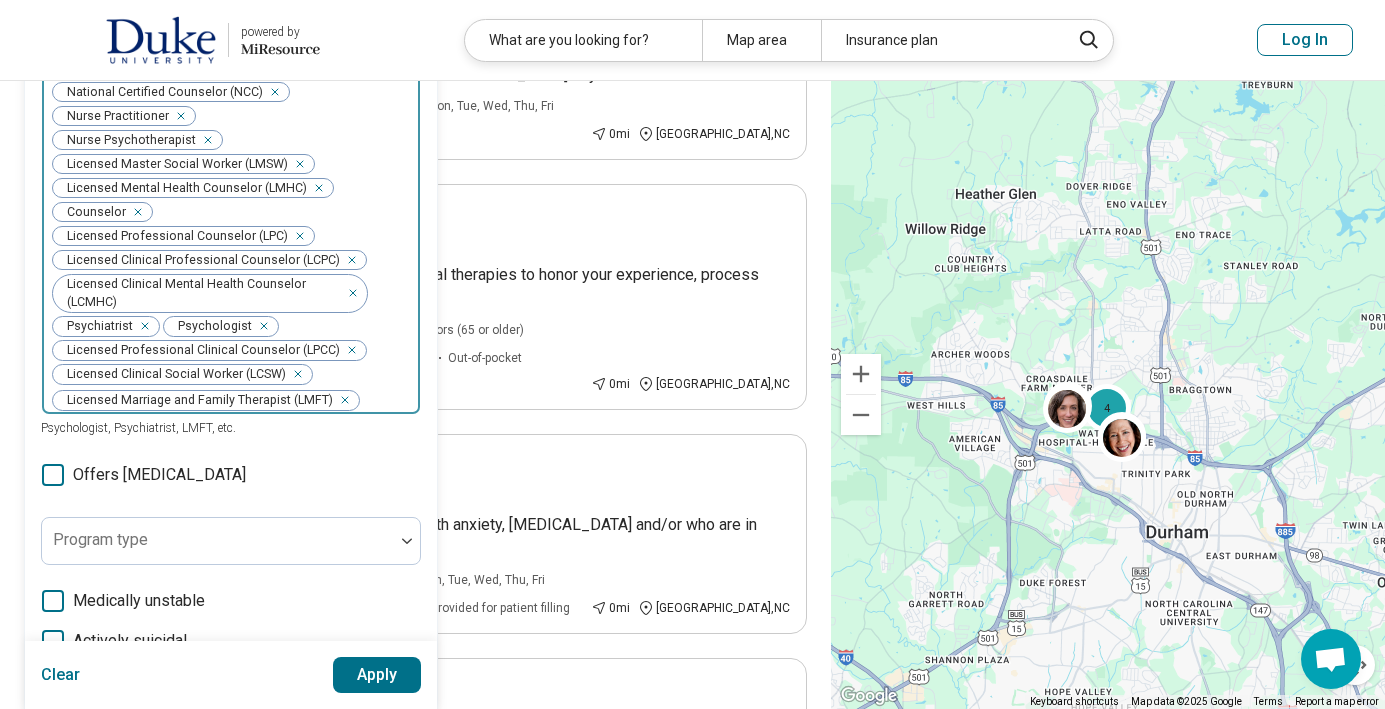 scroll, scrollTop: 1026, scrollLeft: 0, axis: vertical 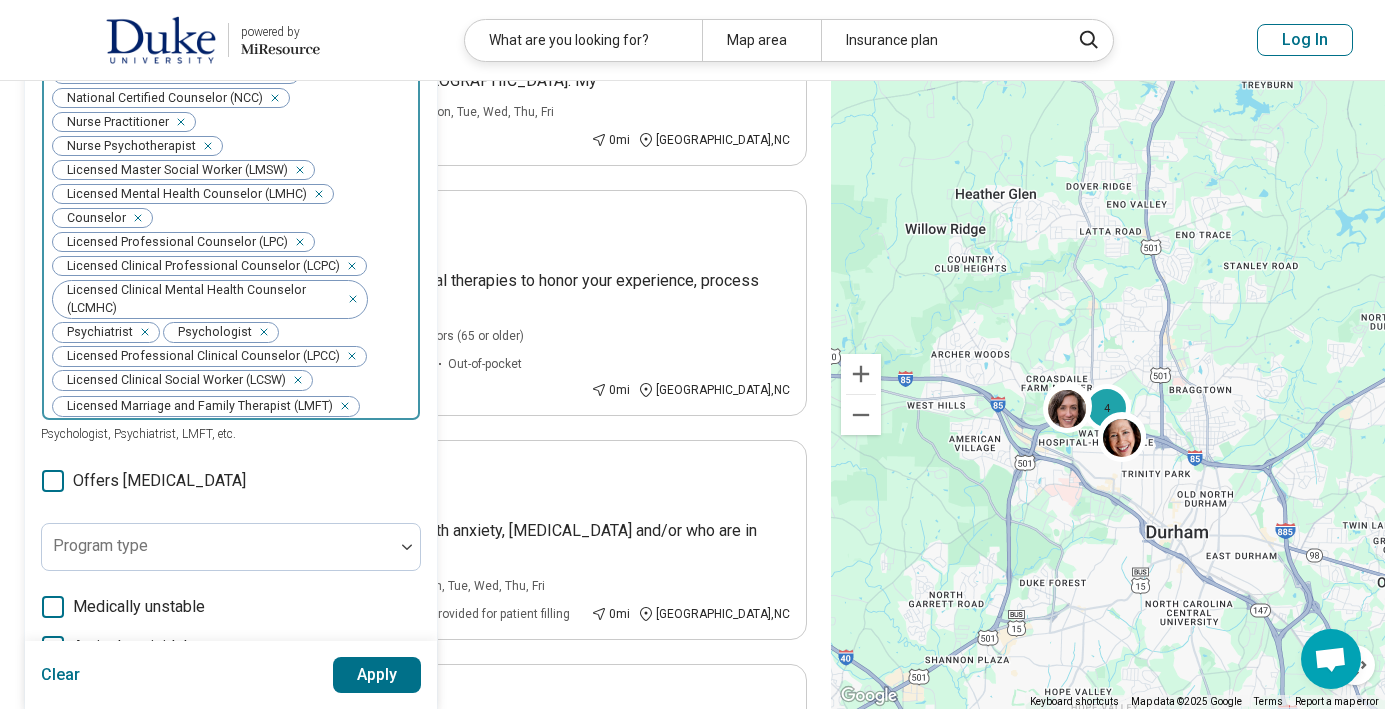 click 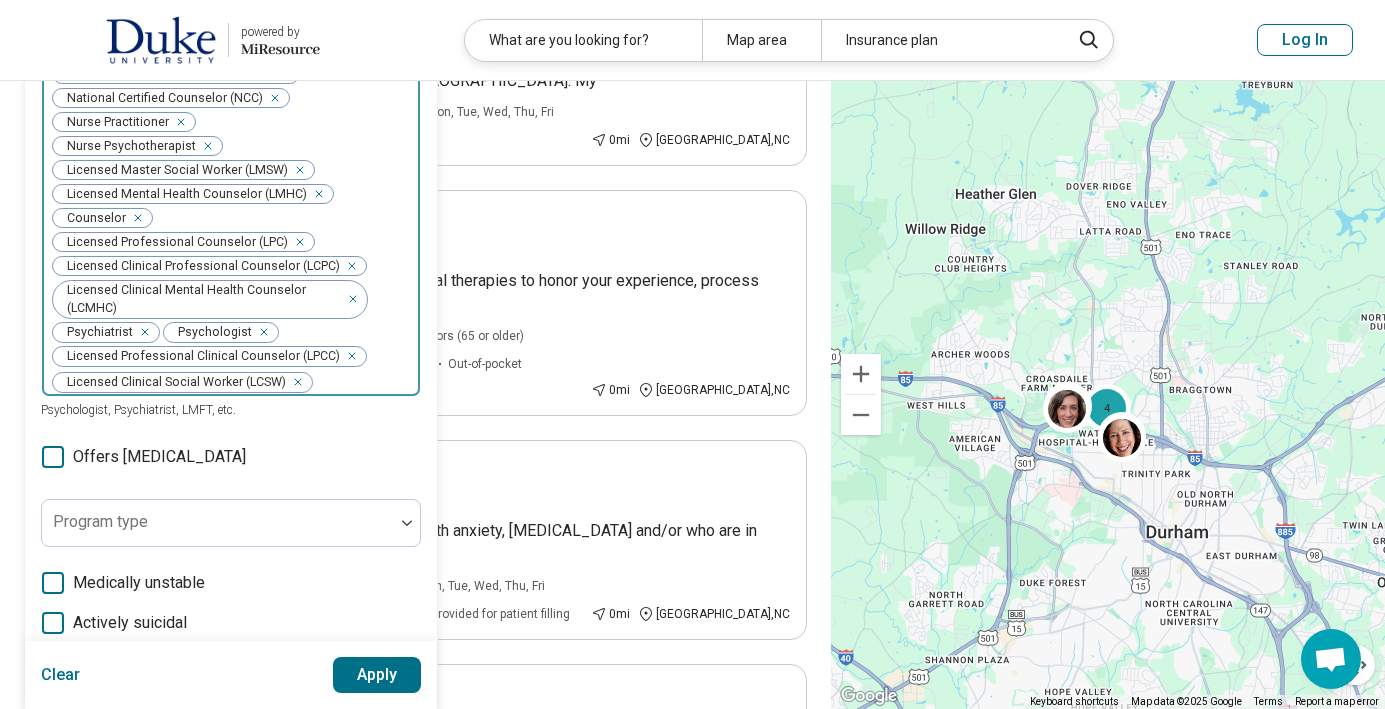 click 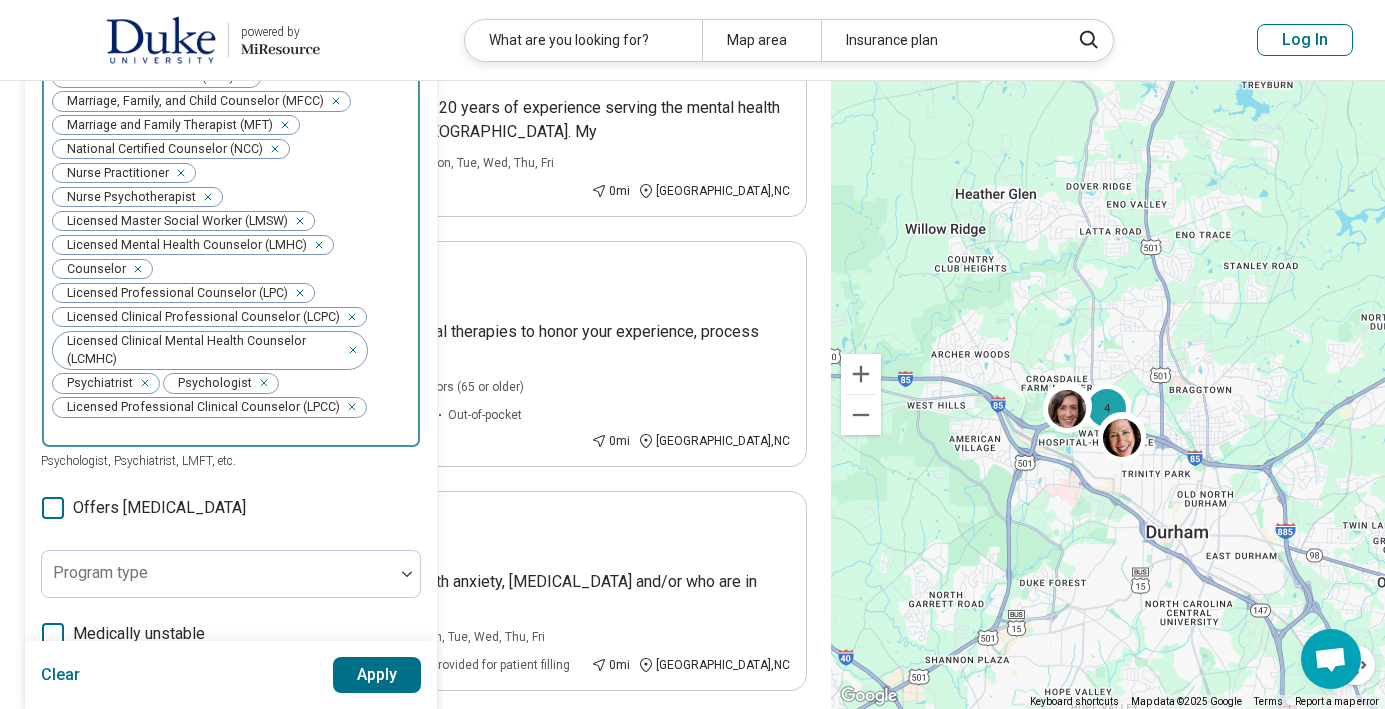 scroll, scrollTop: 971, scrollLeft: 0, axis: vertical 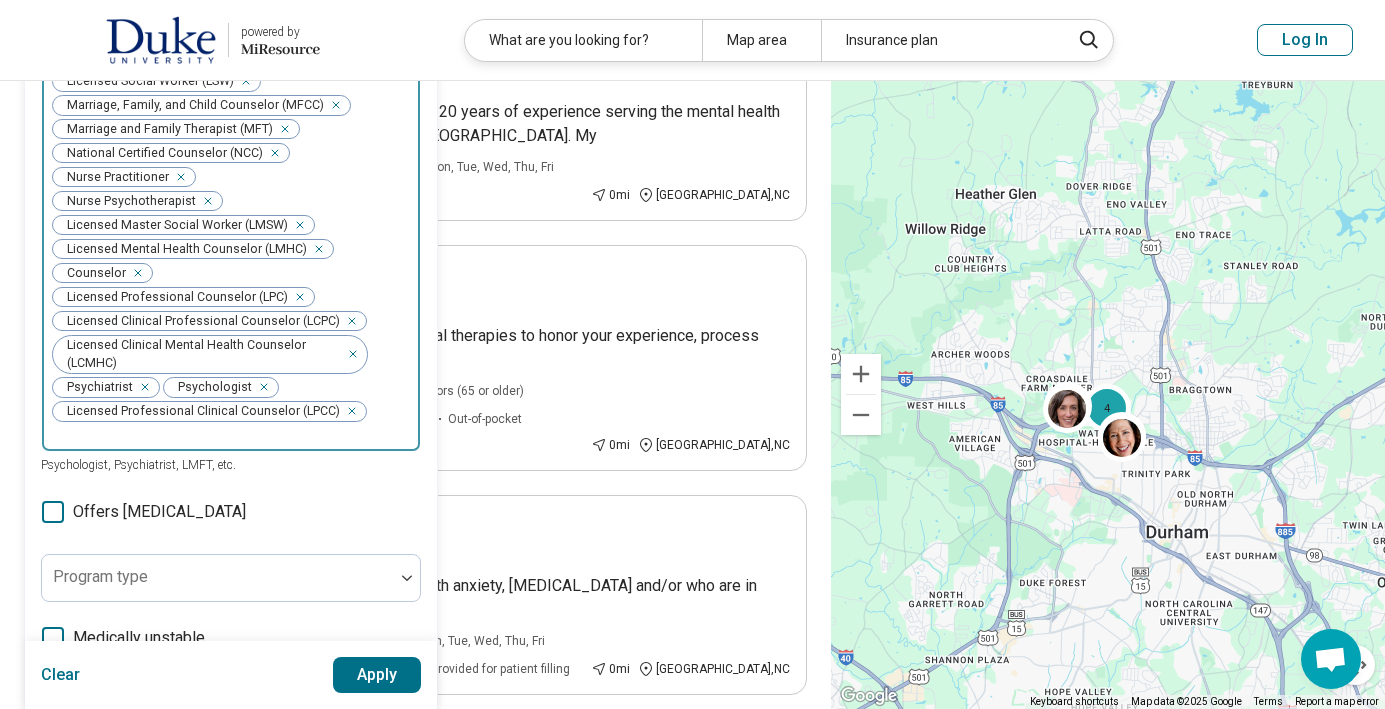 click 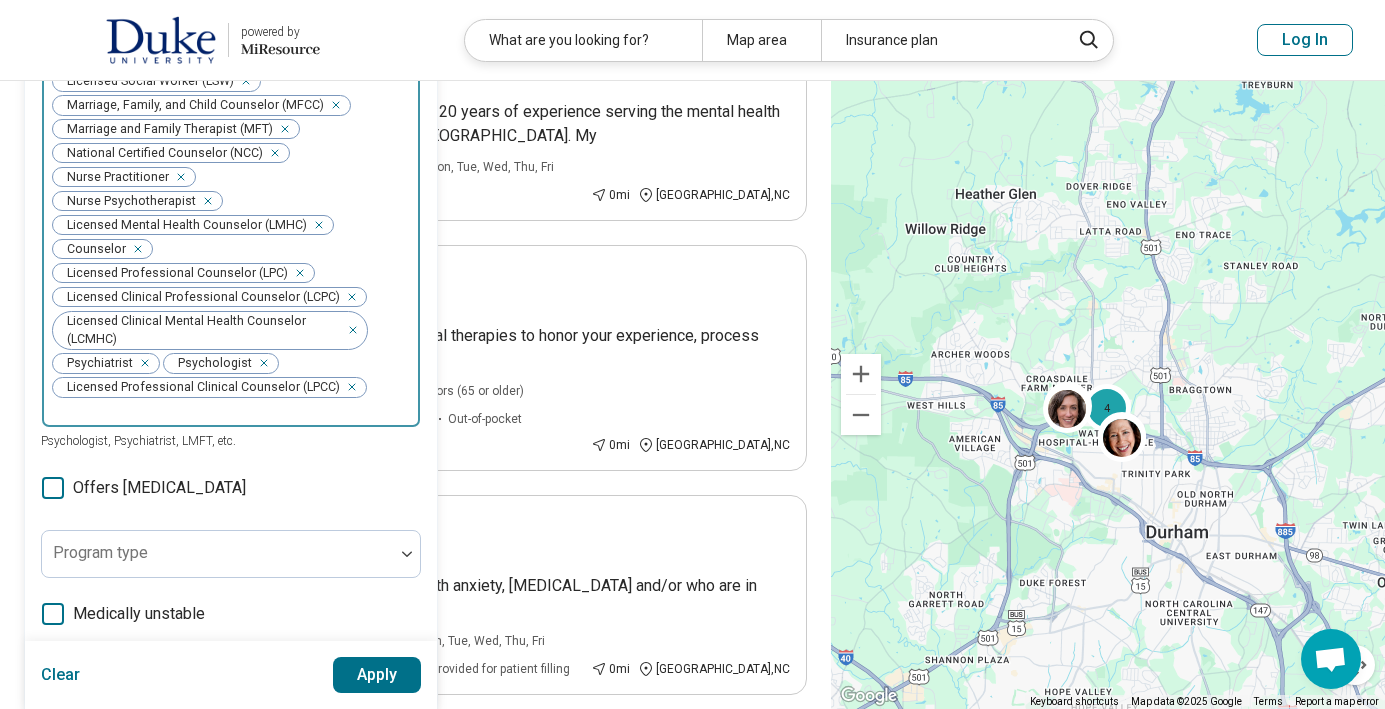 click 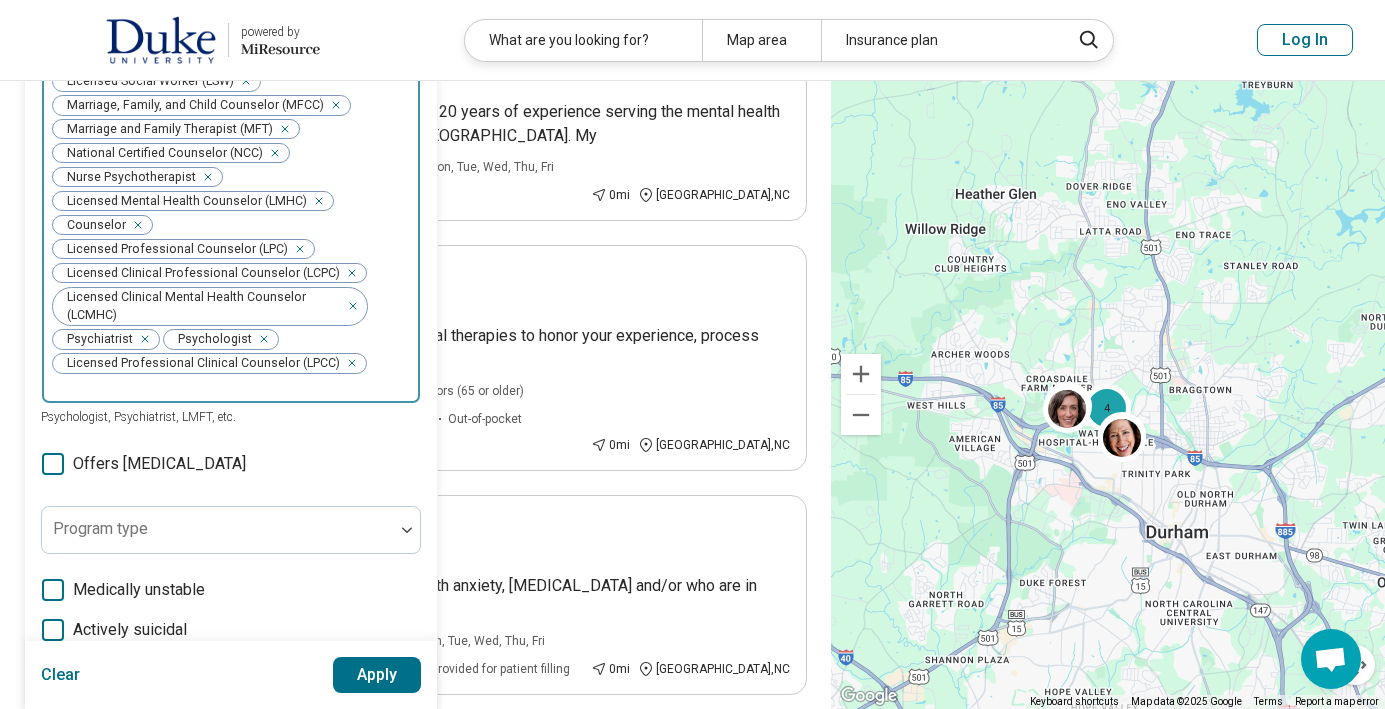 click at bounding box center [204, 177] 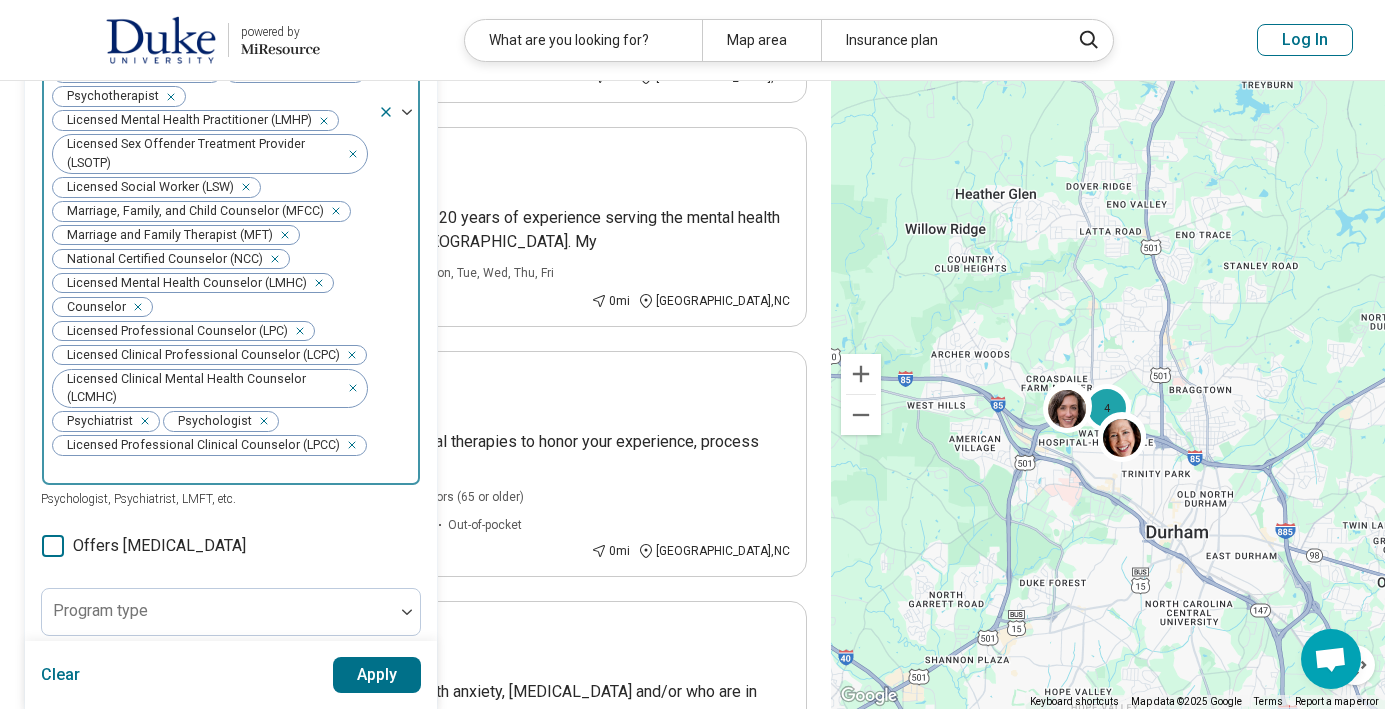 scroll, scrollTop: 855, scrollLeft: 0, axis: vertical 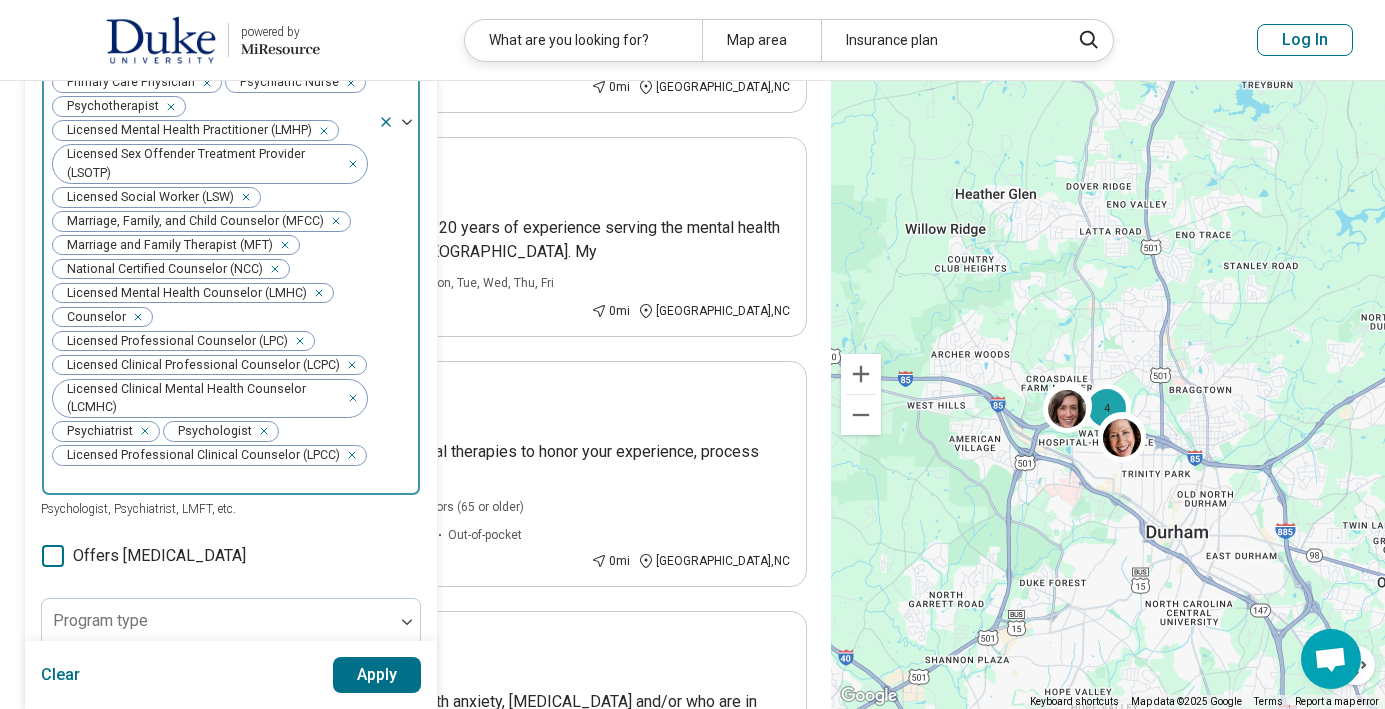 click 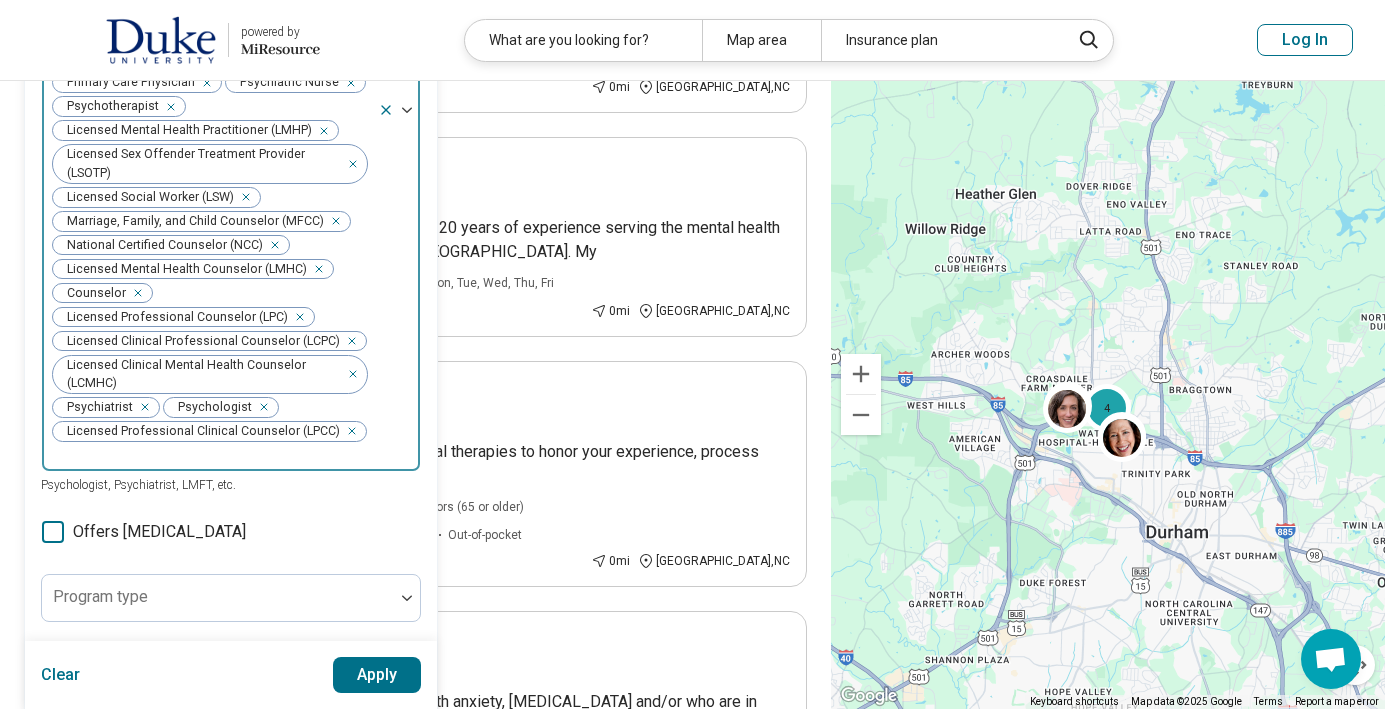 click at bounding box center (332, 221) 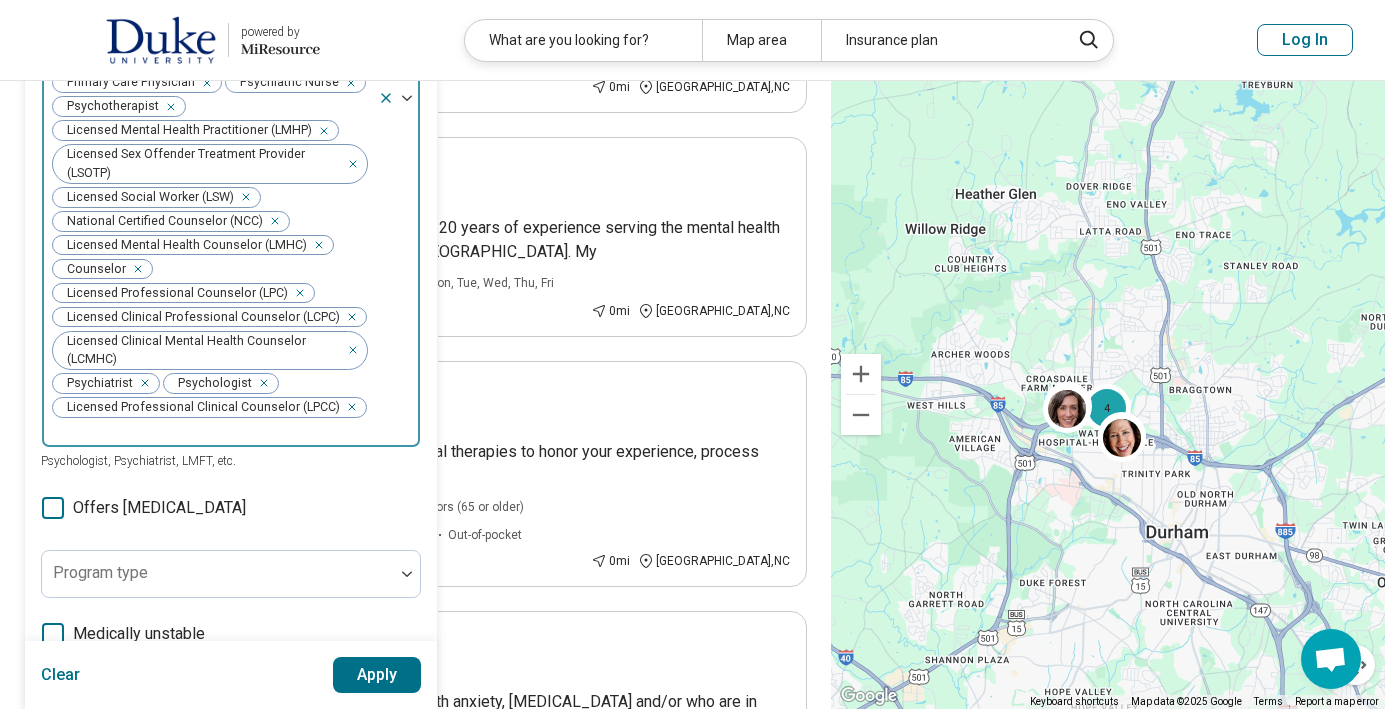 click 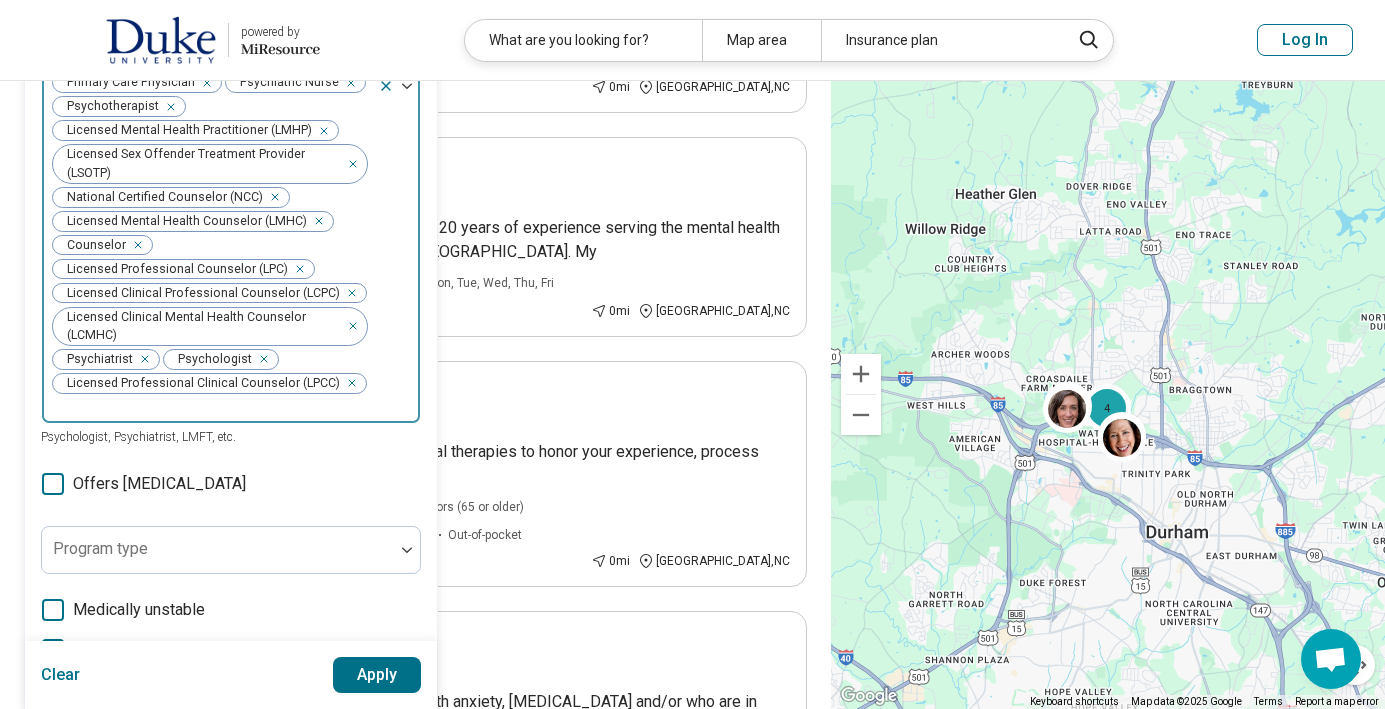 click at bounding box center (350, 155) 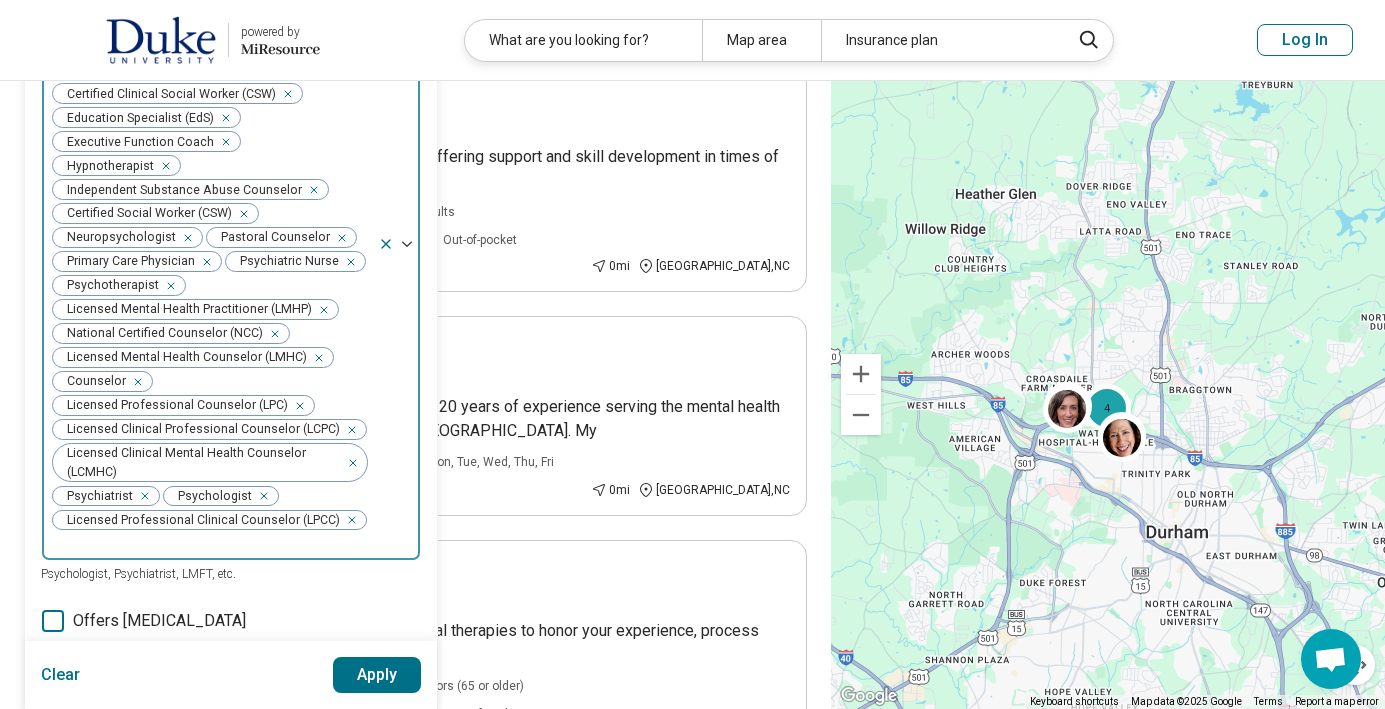 scroll, scrollTop: 654, scrollLeft: 0, axis: vertical 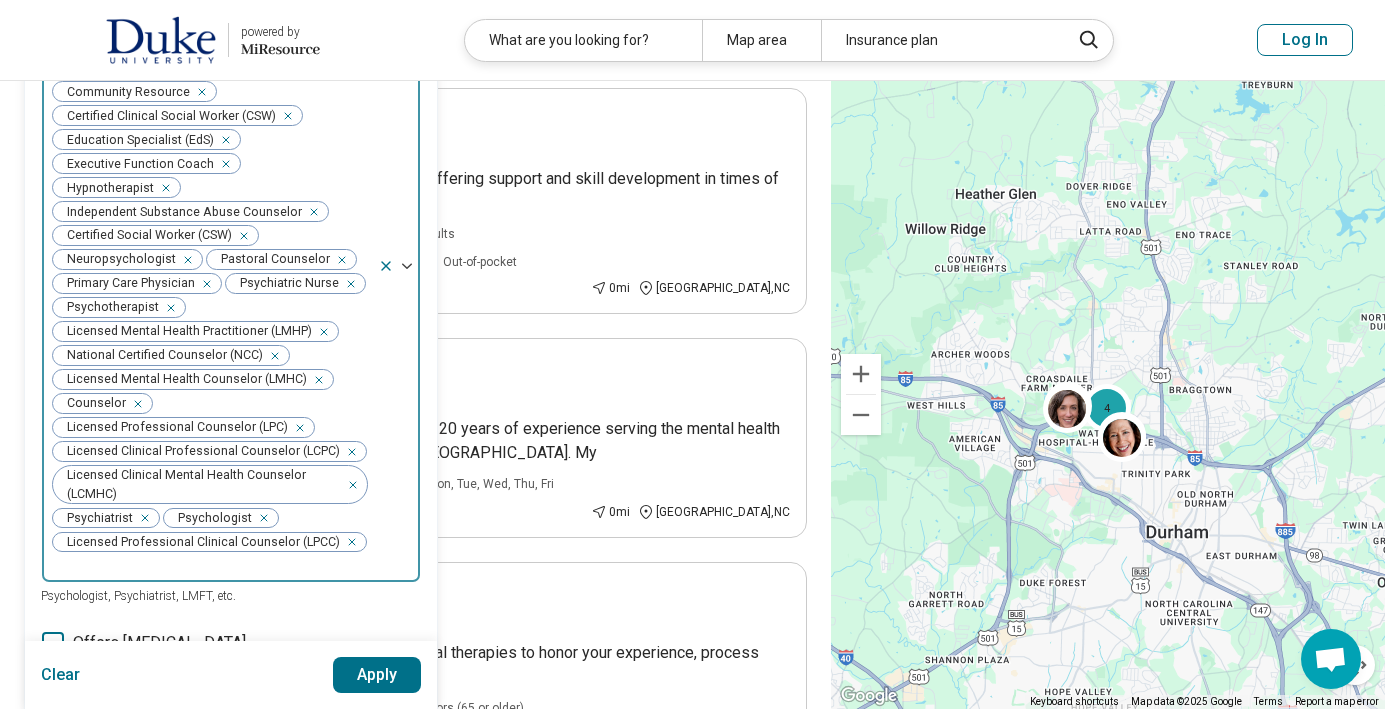 click 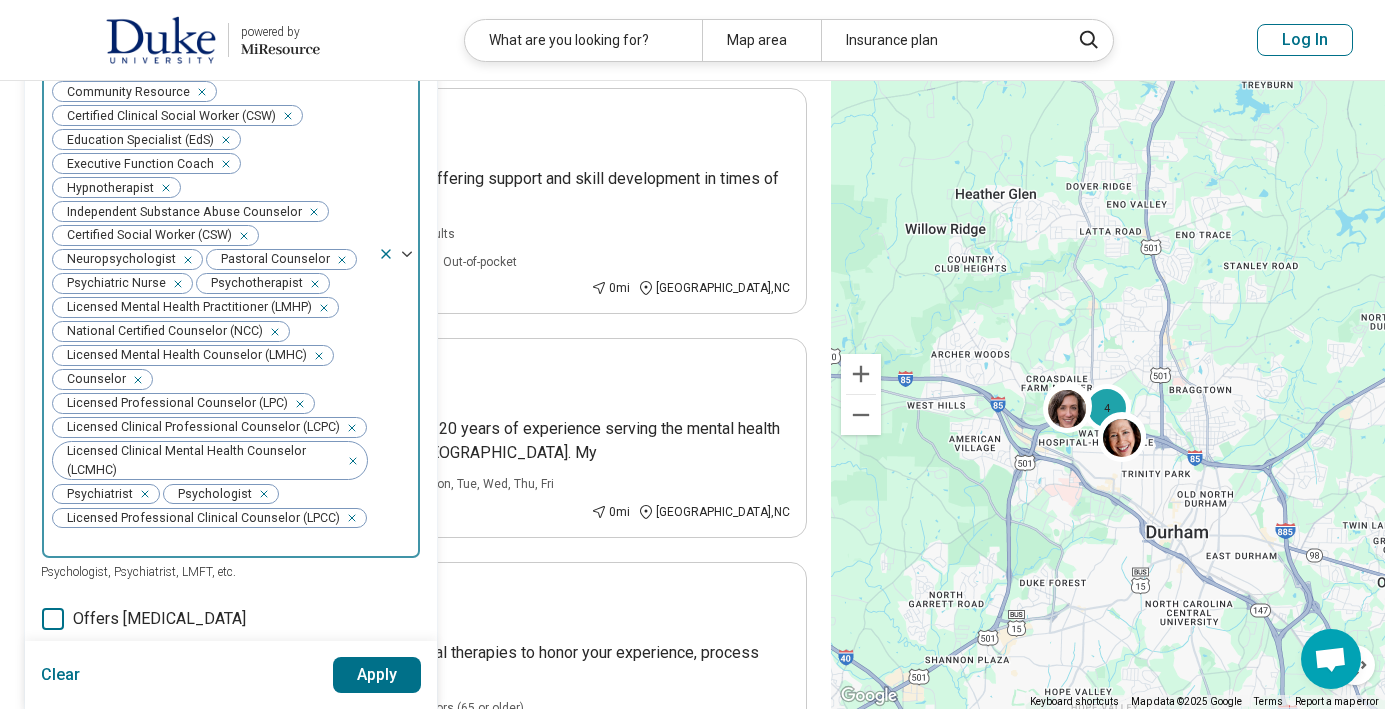 click 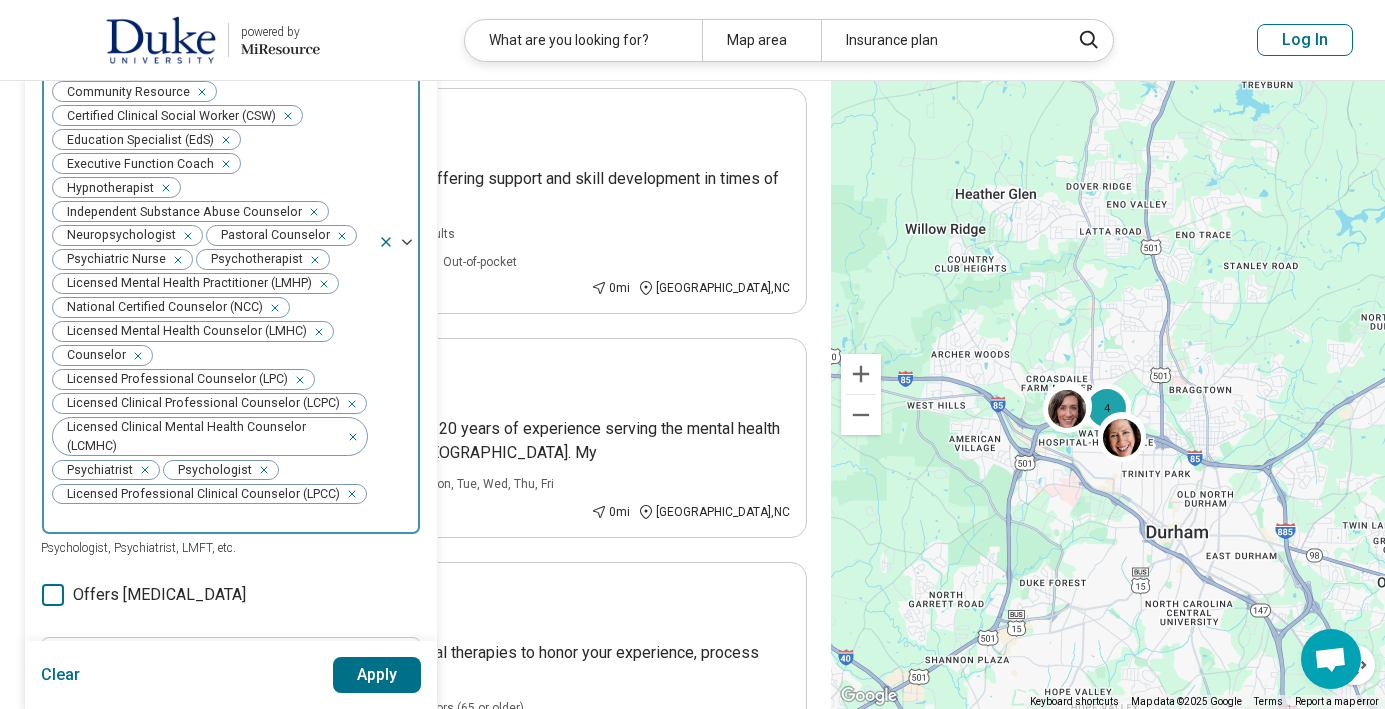 click 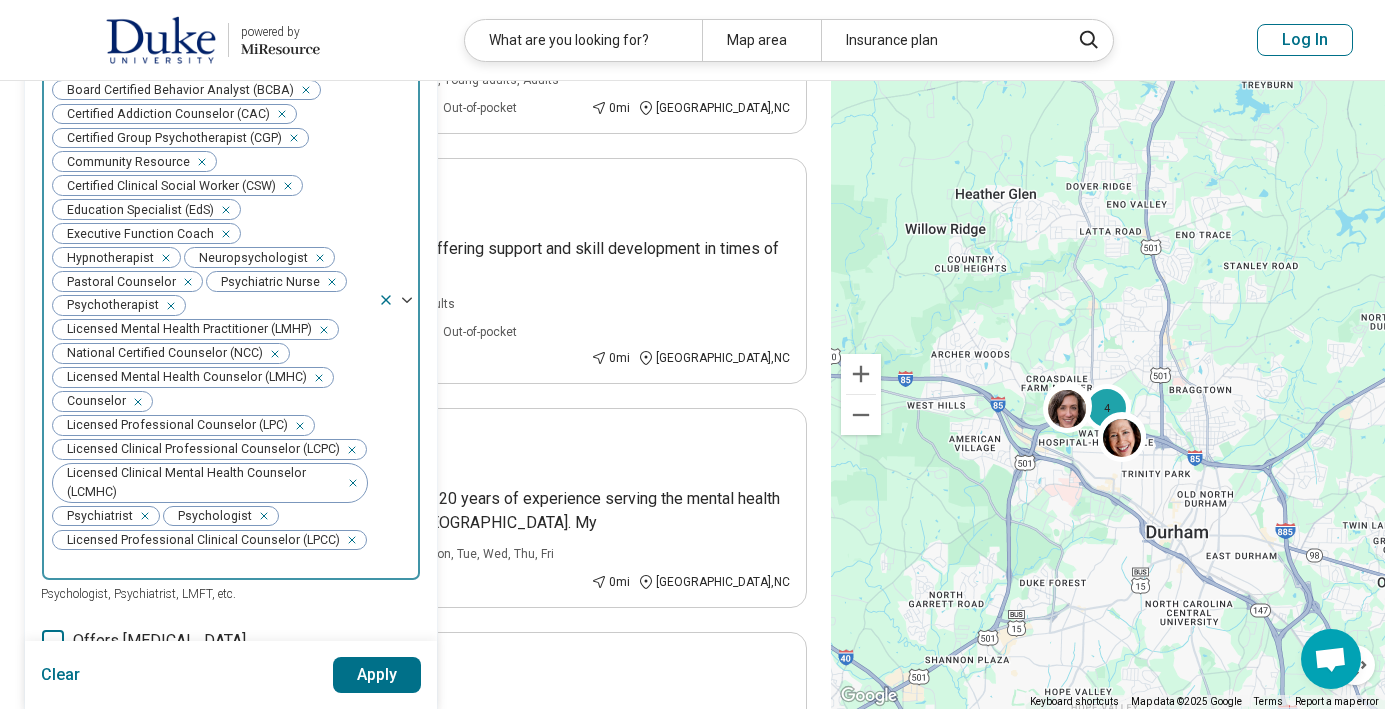 scroll, scrollTop: 576, scrollLeft: 0, axis: vertical 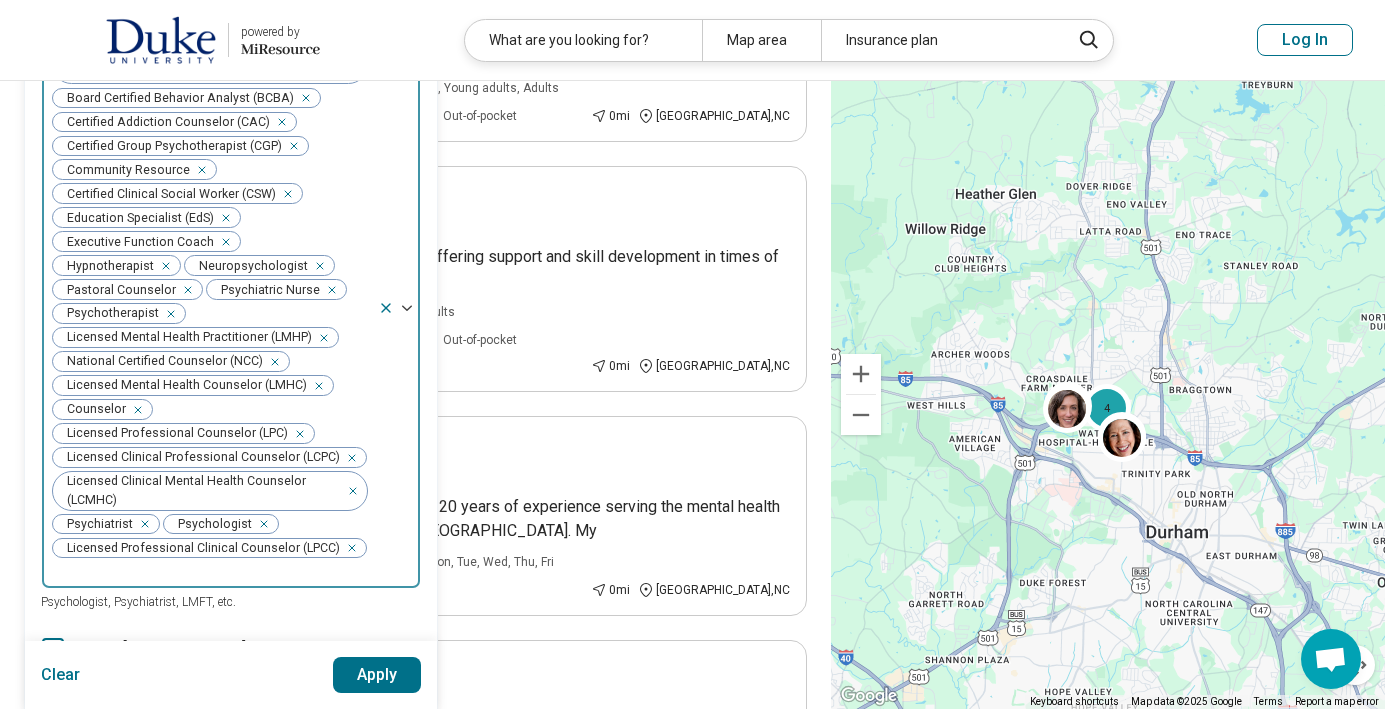 click 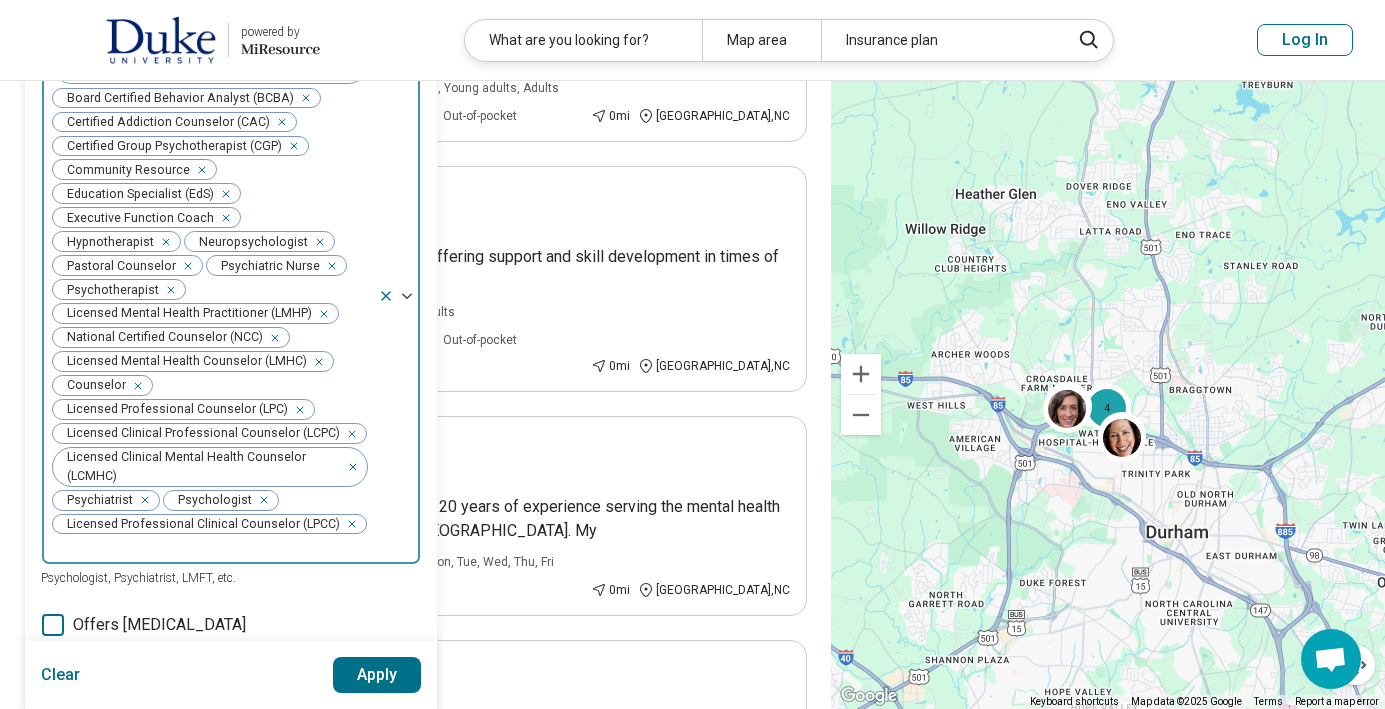 click 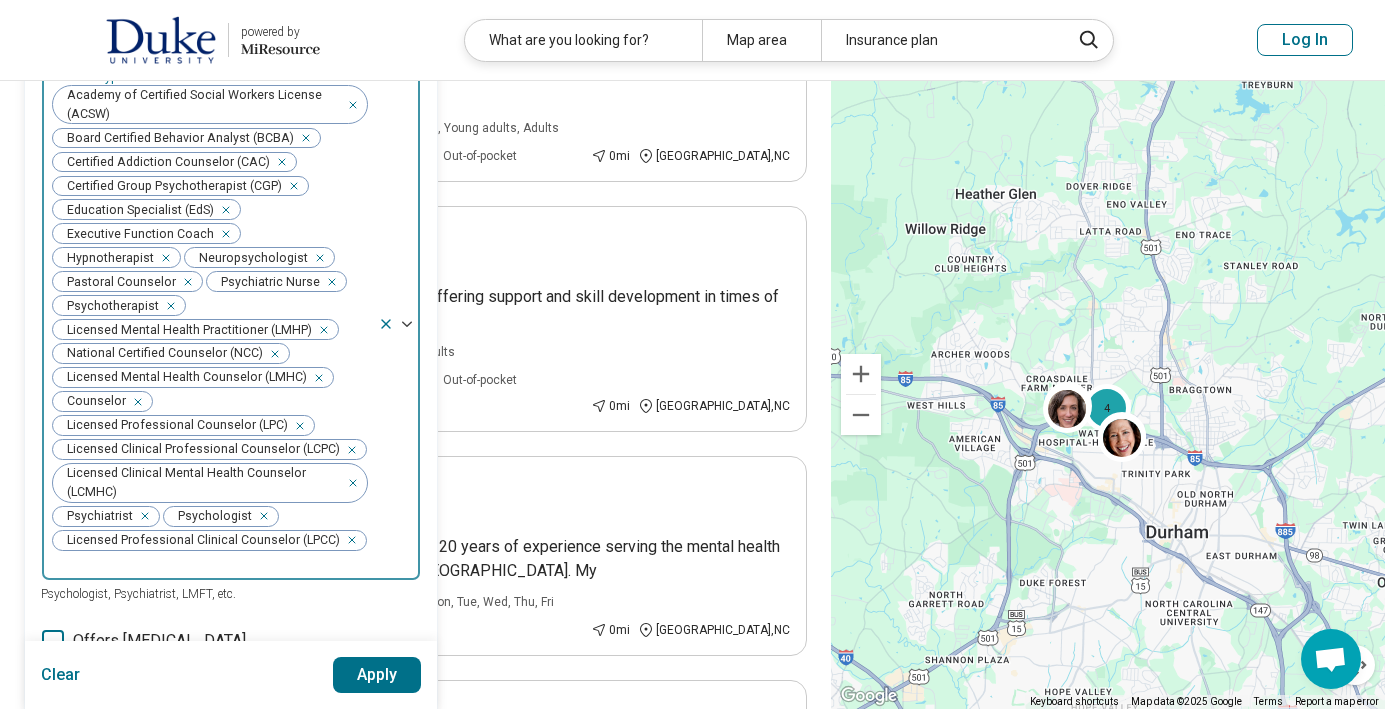 scroll, scrollTop: 533, scrollLeft: 0, axis: vertical 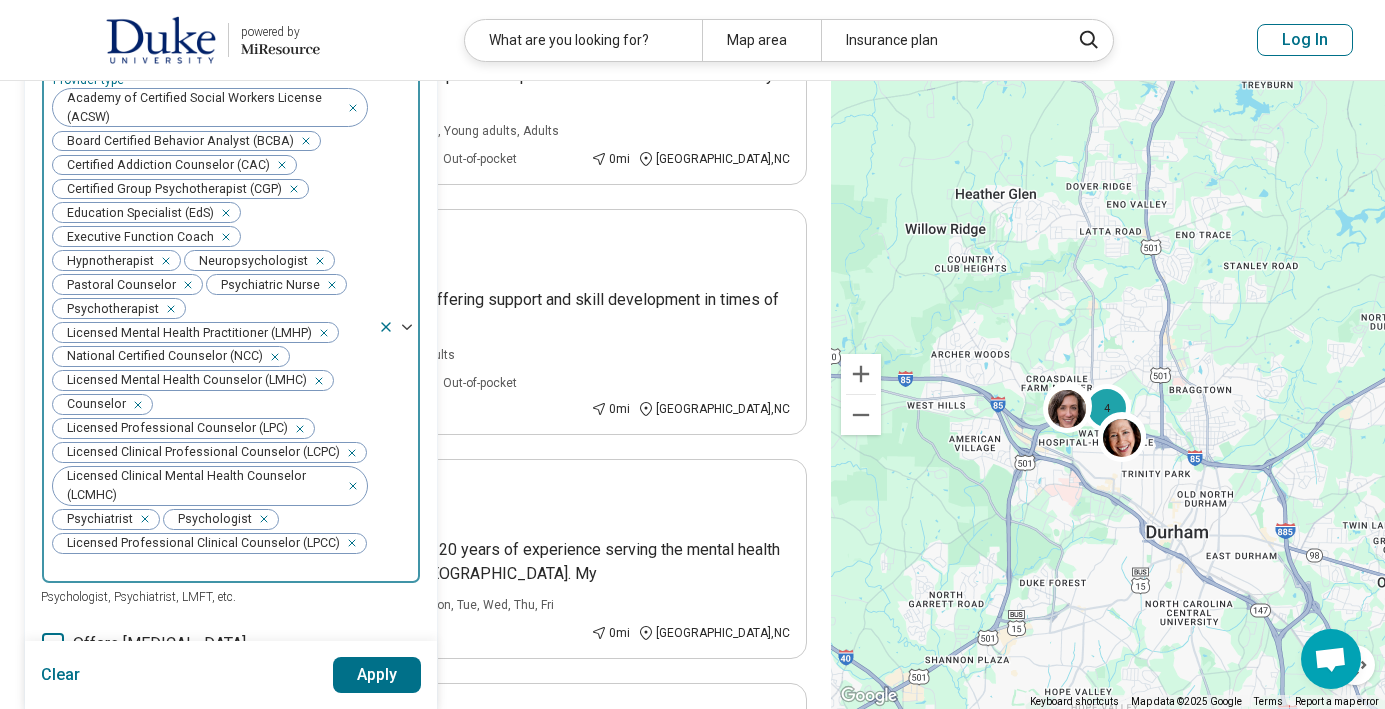 click 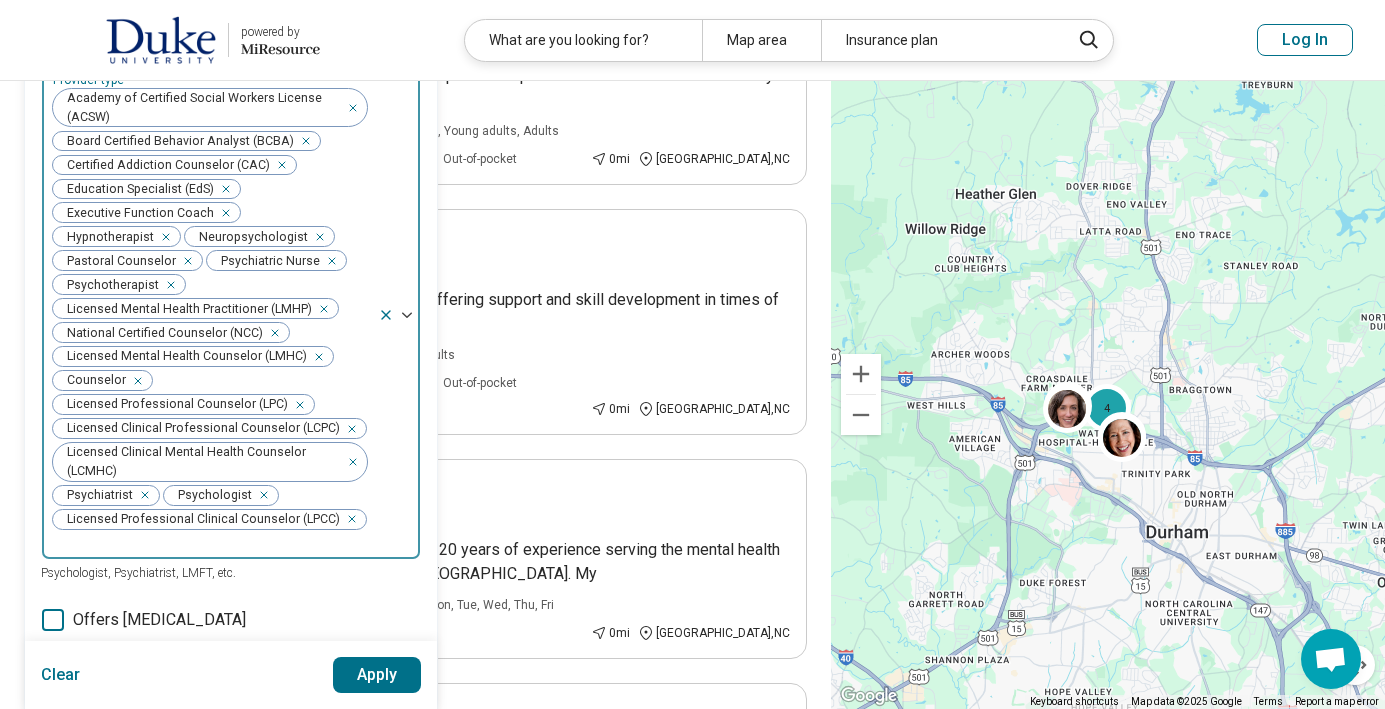click 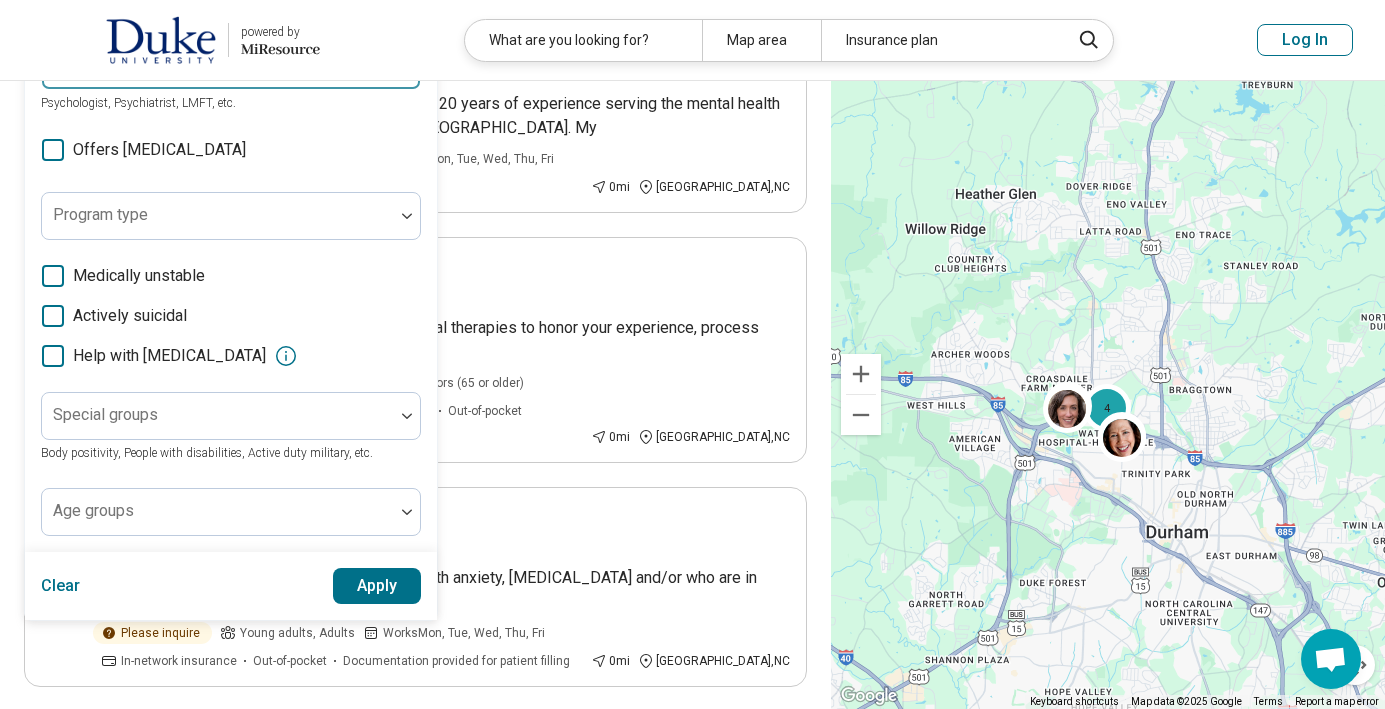 scroll, scrollTop: 989, scrollLeft: 0, axis: vertical 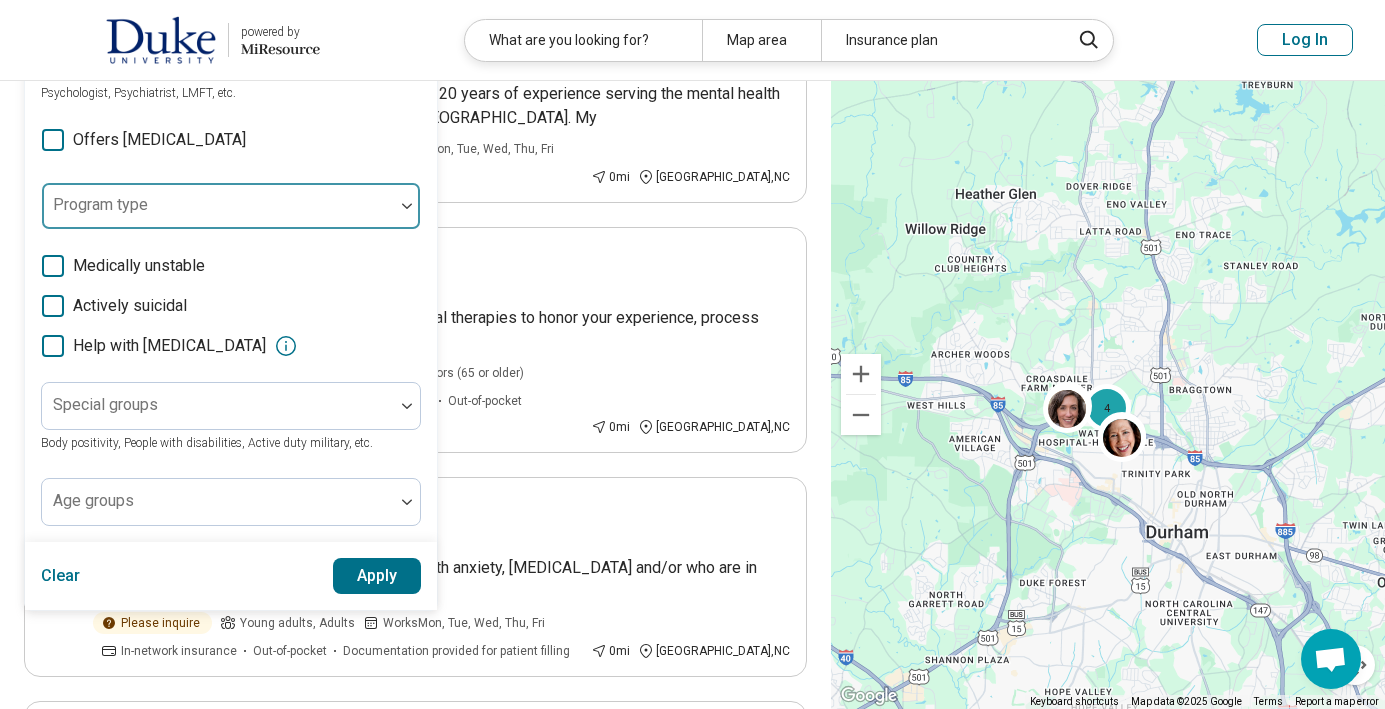 click at bounding box center (218, 206) 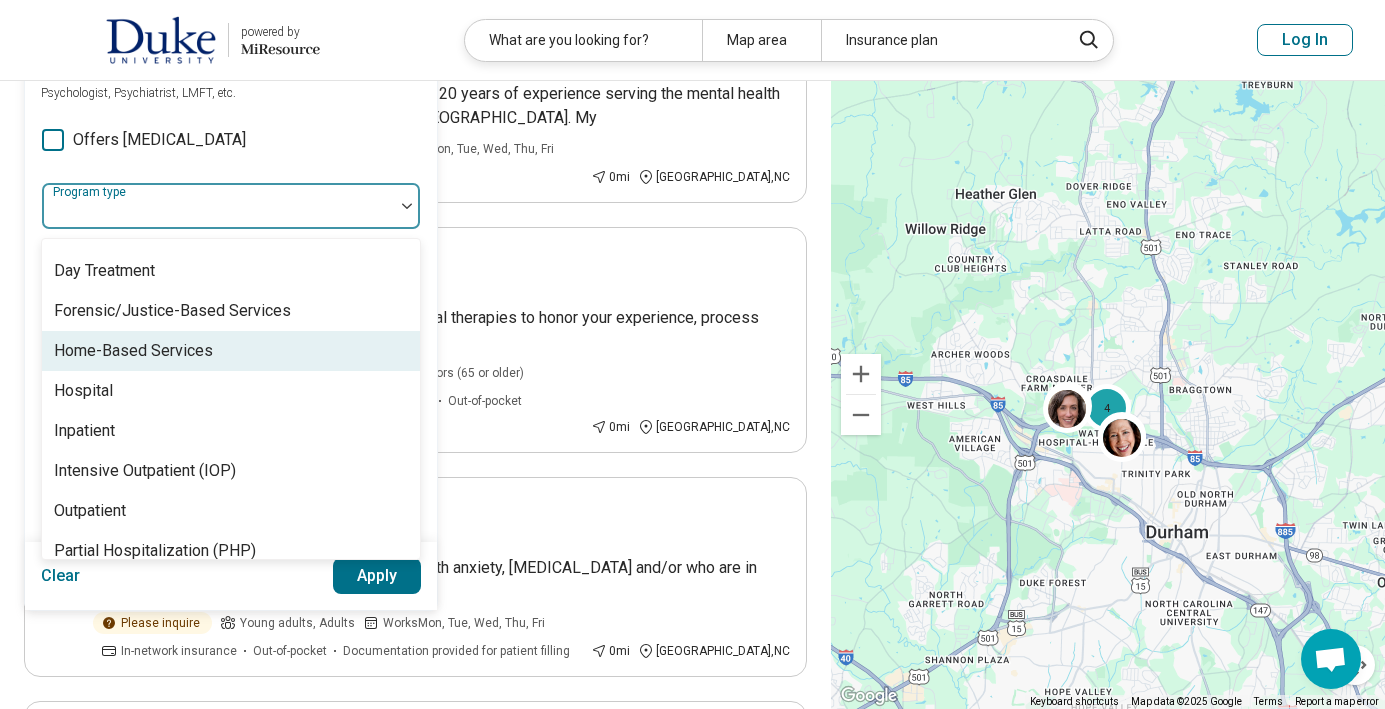 scroll, scrollTop: 0, scrollLeft: 0, axis: both 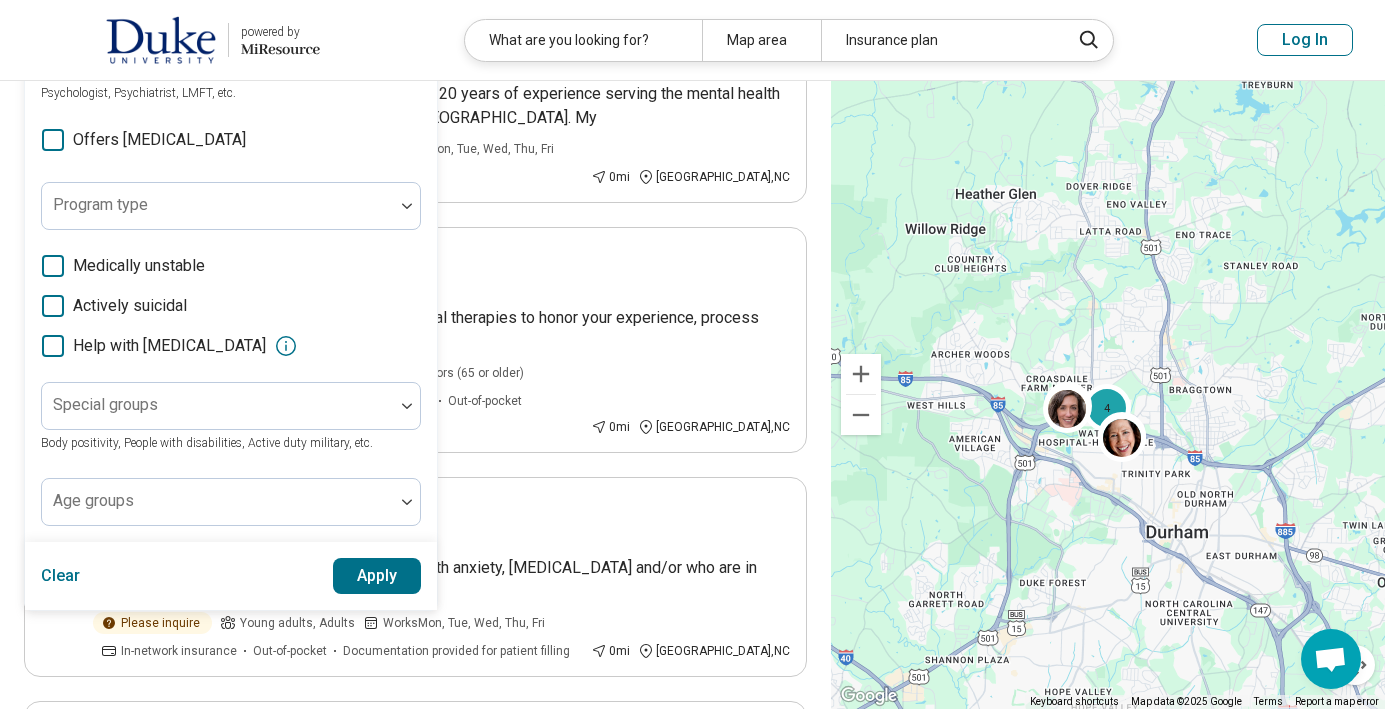 click on "Areas of focus Physical Stress Depression Trauma Panic Work/Life Balance Anxiety Life Transitions Cognitive Functioning Grief and Loss Perfectionism Social Anxiety Anxiety, Depression, Self-Esteem, etc. Modalities Individual Therapy Talk Therapy, Couples Therapy, Family Therapy, etc. Treatments EMDR, TMS, Hypnosis, etc. Provider type Academy of Certified Social Workers License (ACSW) Board Certified Behavior Analyst (BCBA) Education Specialist (EdS) Executive Function Coach Hypnotherapist Neuropsychologist Pastoral Counselor Psychiatric Nurse Psychotherapist Licensed Mental Health Practitioner (LMHP) National Certified Counselor (NCC) Licensed Mental Health Counselor (LMHC) Counselor Licensed Professional Counselor (LPC) Licensed Clinical Professional Counselor (LCPC) Licensed Clinical Mental Health Counselor (LCMHC) Psychiatrist Psychologist Licensed Professional Clinical Counselor (LPCC) Psychologist, Psychiatrist, LMFT, etc. Offers medication management Program type Medically unstable Actively suicidal" at bounding box center (231, -121) 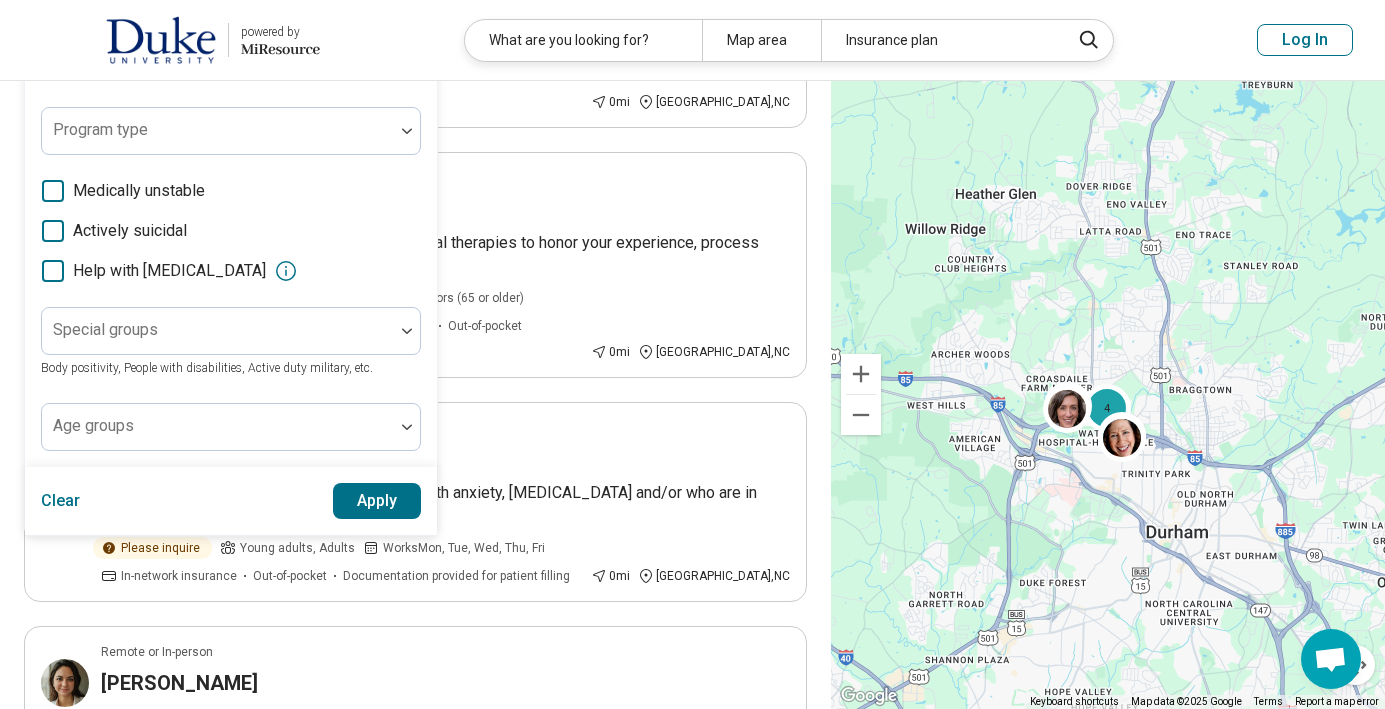 scroll, scrollTop: 1074, scrollLeft: 0, axis: vertical 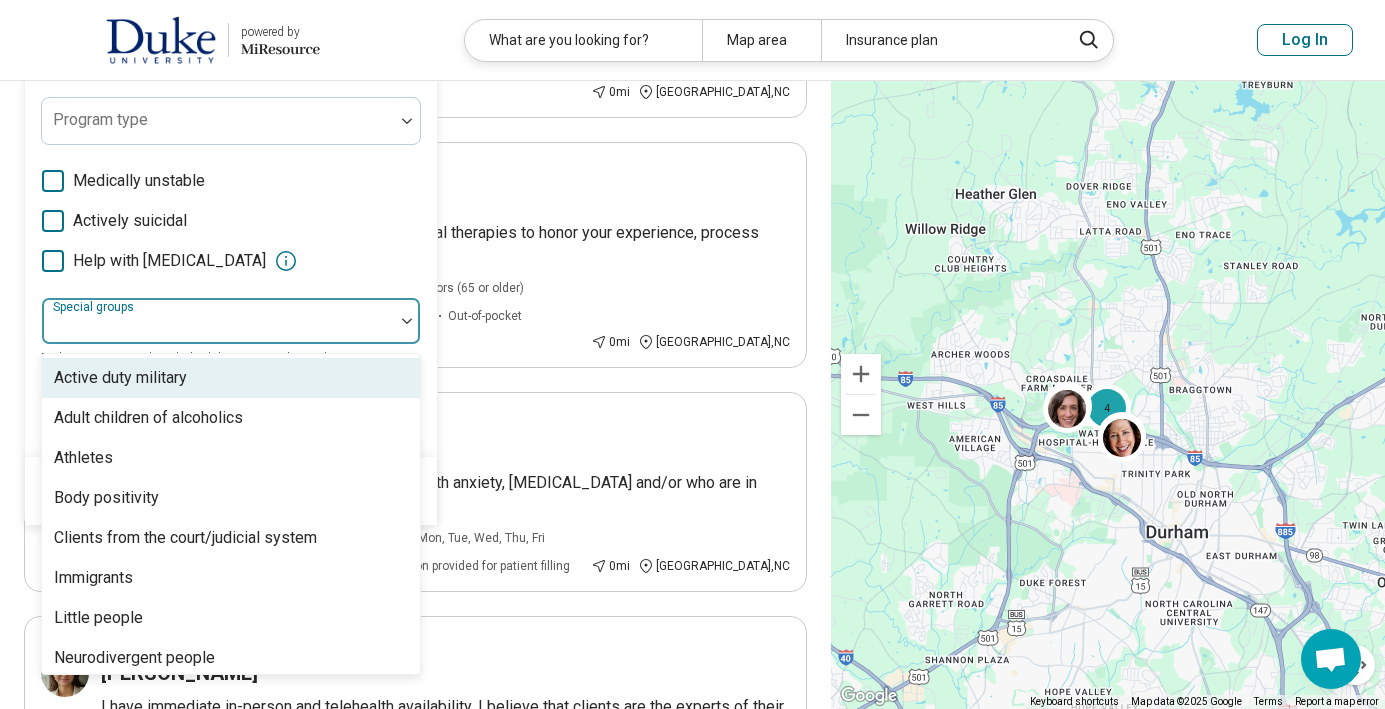 click at bounding box center [218, 329] 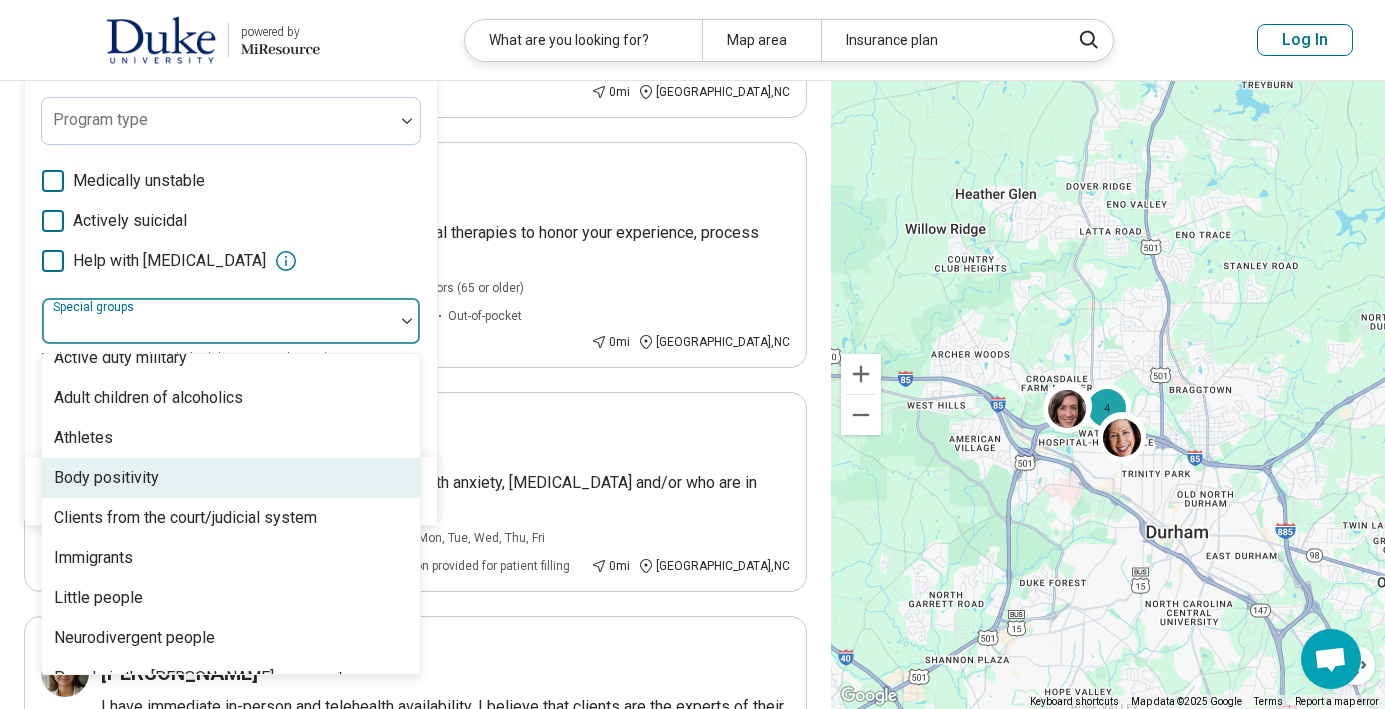 scroll, scrollTop: 0, scrollLeft: 0, axis: both 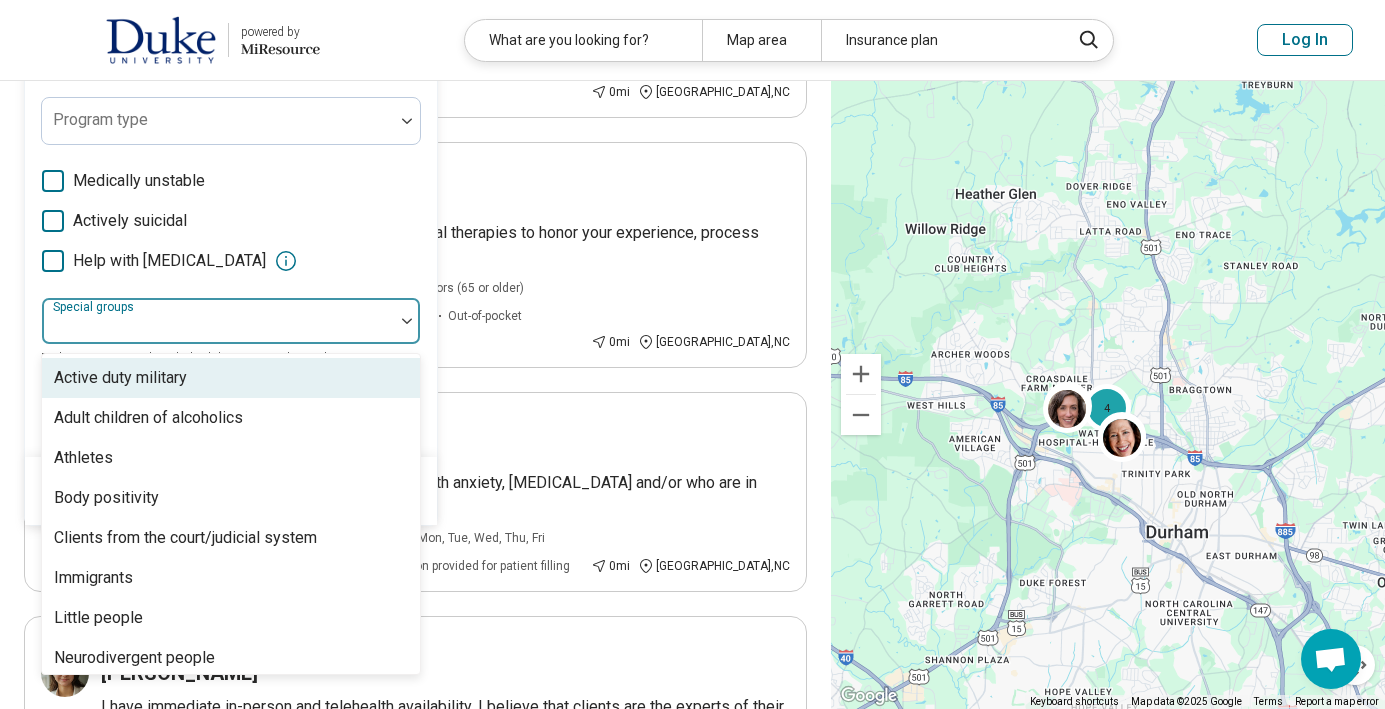 click on "Special groups" at bounding box center (231, 321) 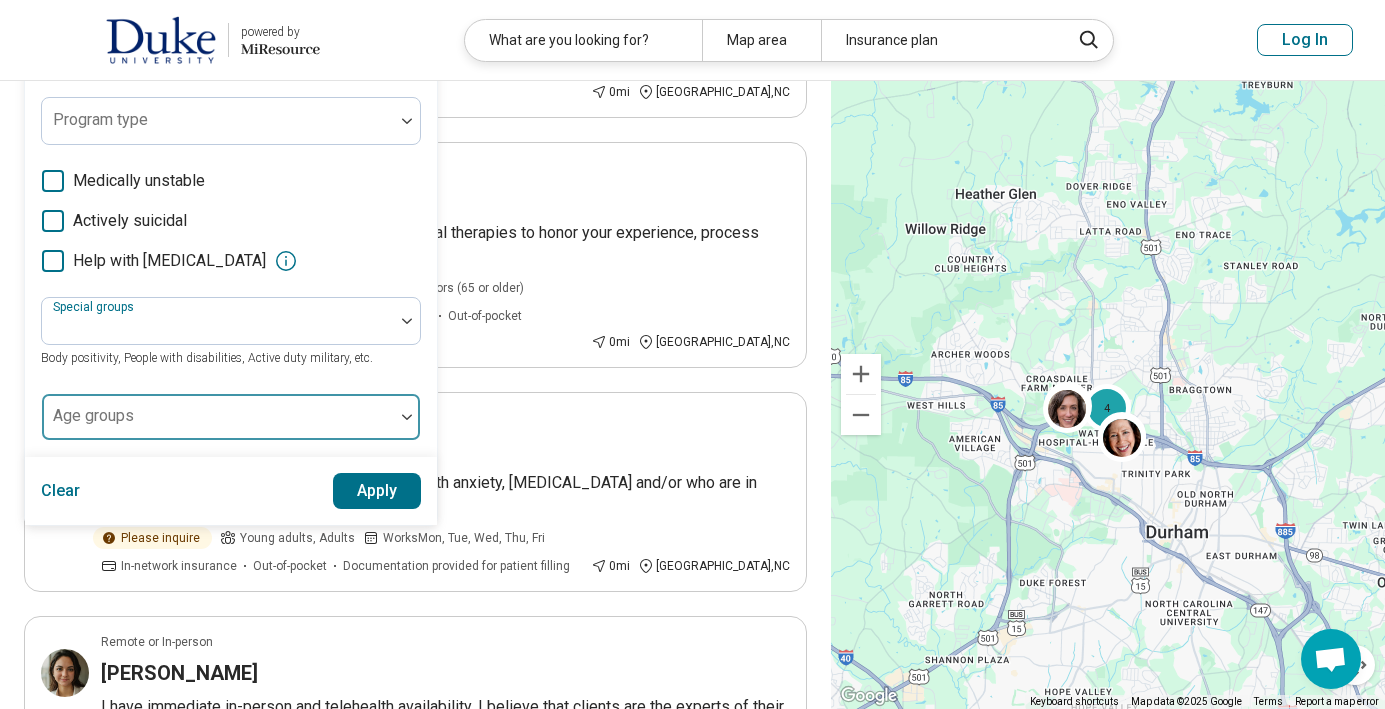 click at bounding box center [218, 425] 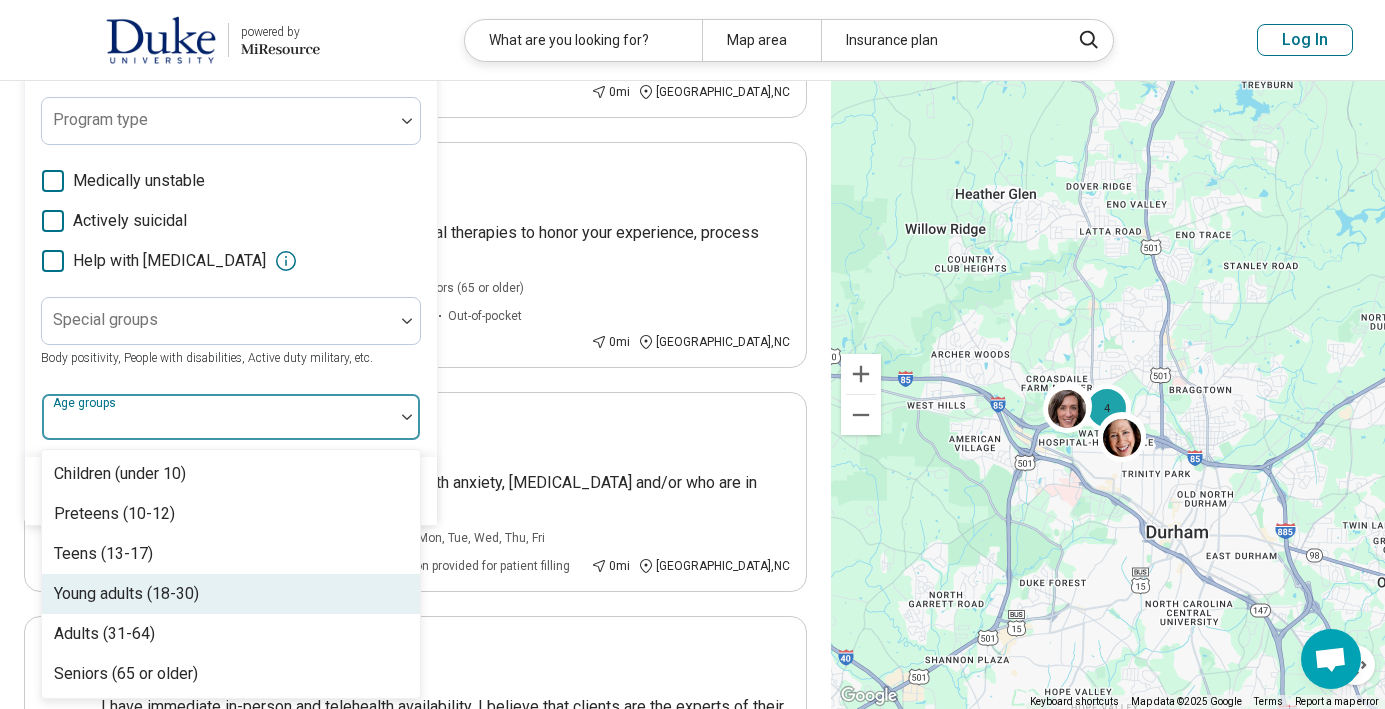 click on "Young adults (18-30)" at bounding box center [231, 594] 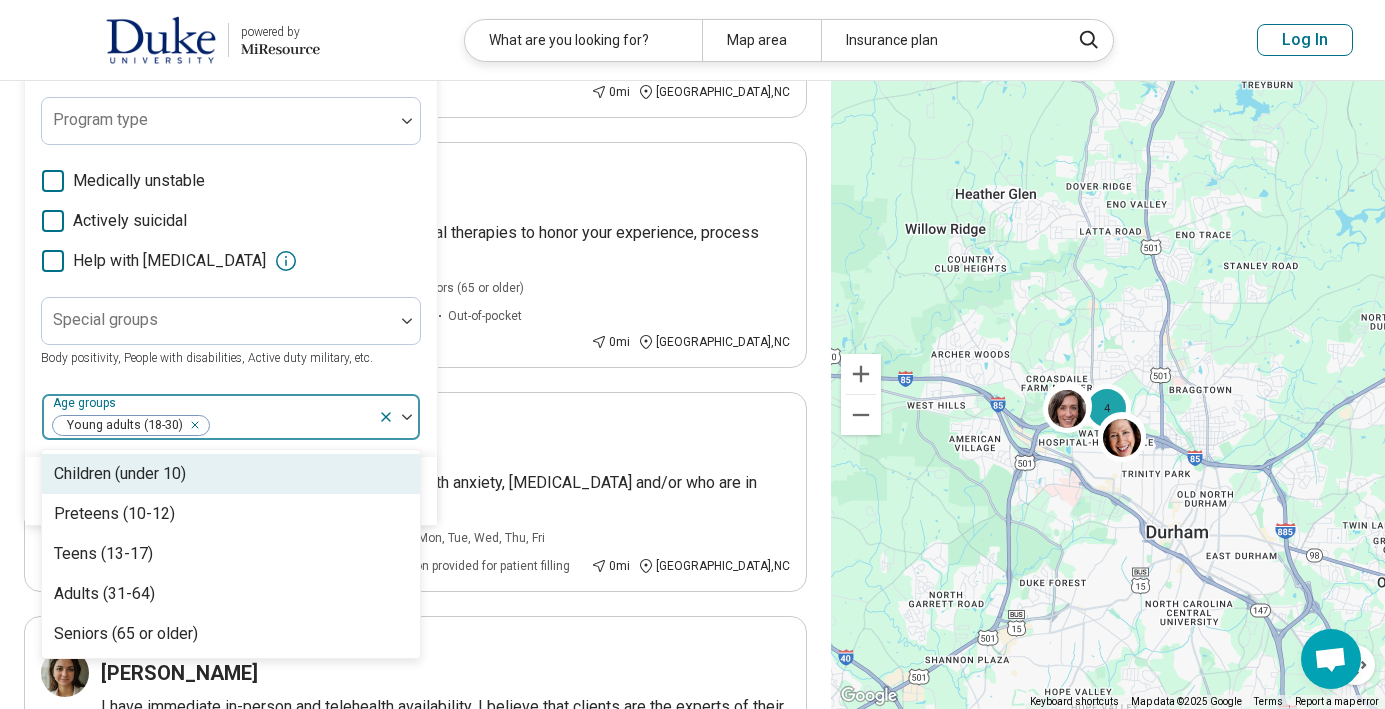 click on "Body positivity, People with disabilities, Active duty military, etc." at bounding box center [207, 358] 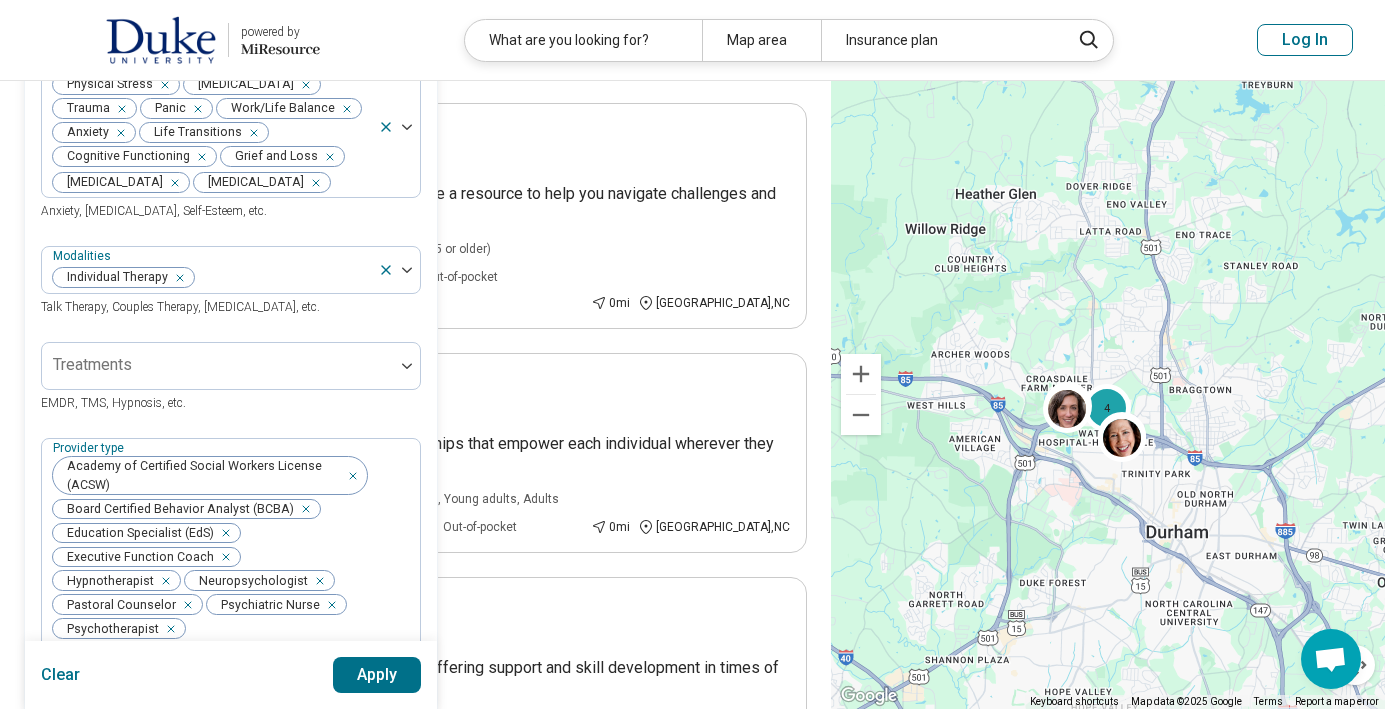 scroll, scrollTop: 131, scrollLeft: 0, axis: vertical 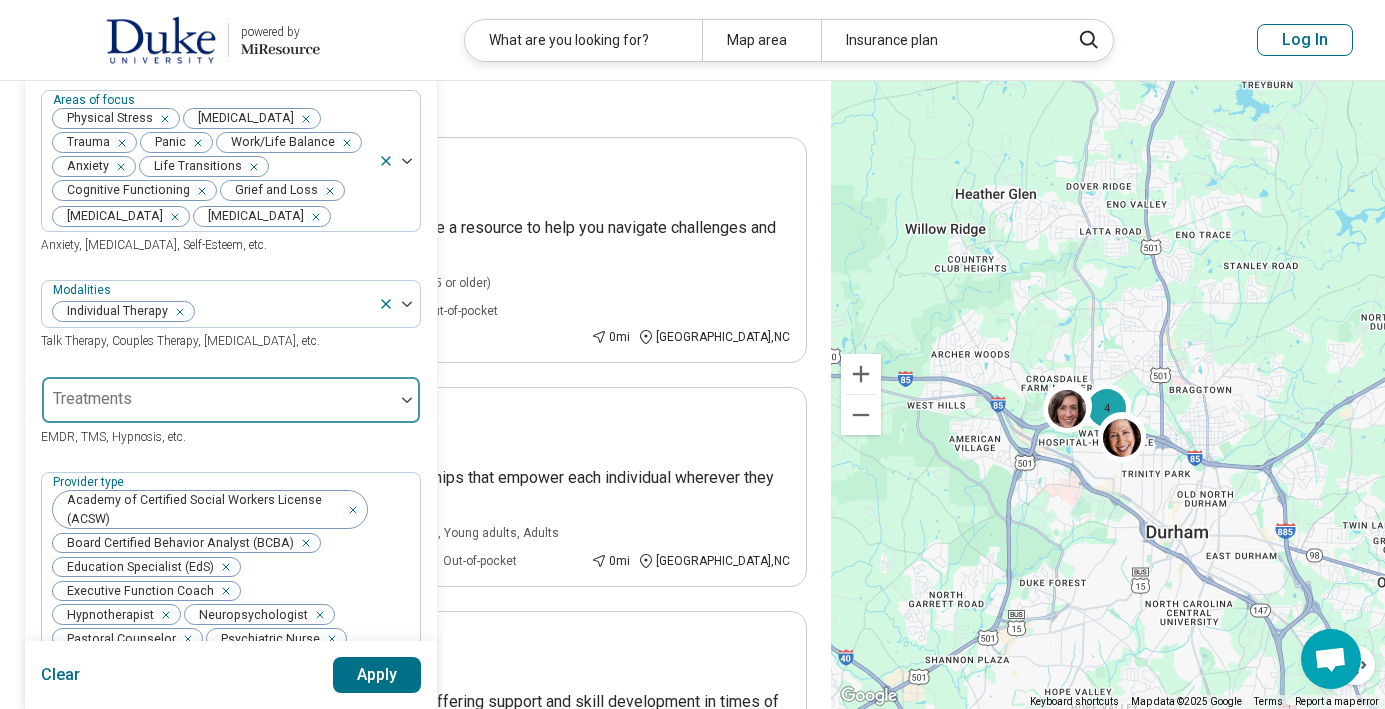 click at bounding box center [218, 408] 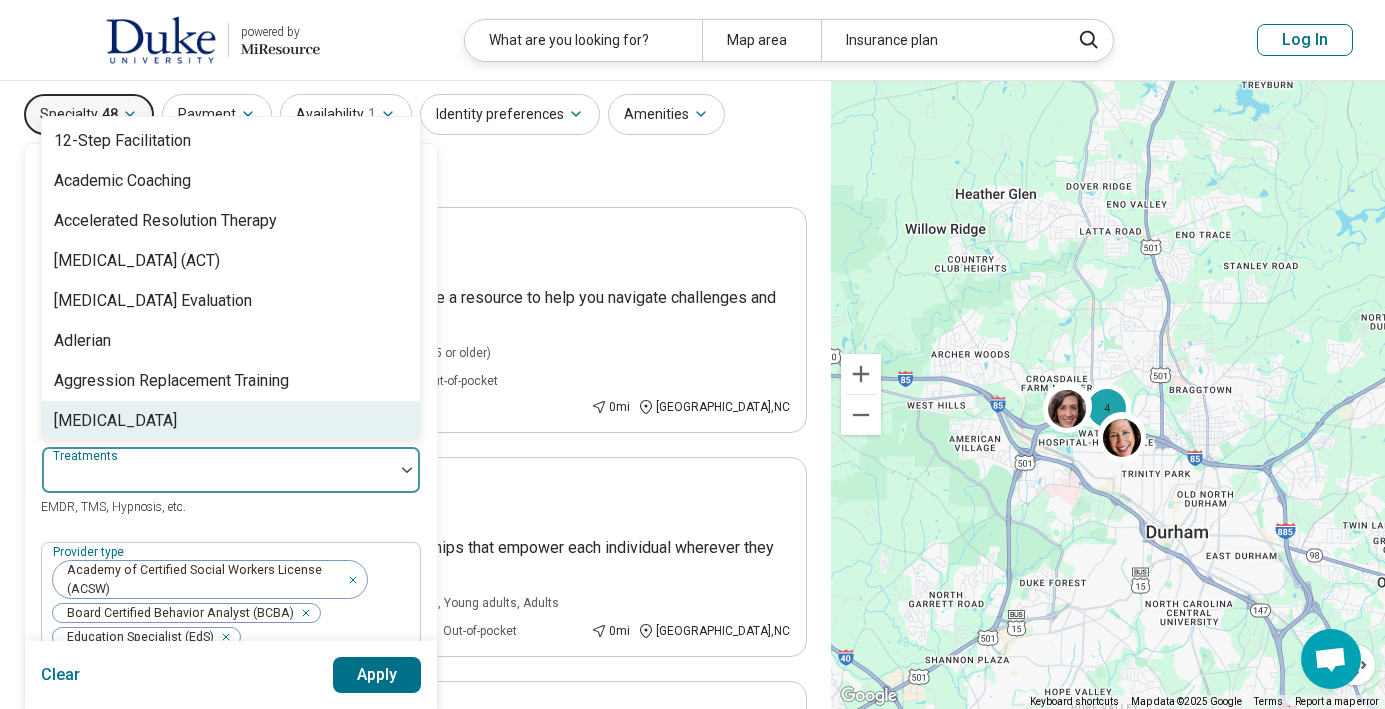 scroll, scrollTop: 47, scrollLeft: 0, axis: vertical 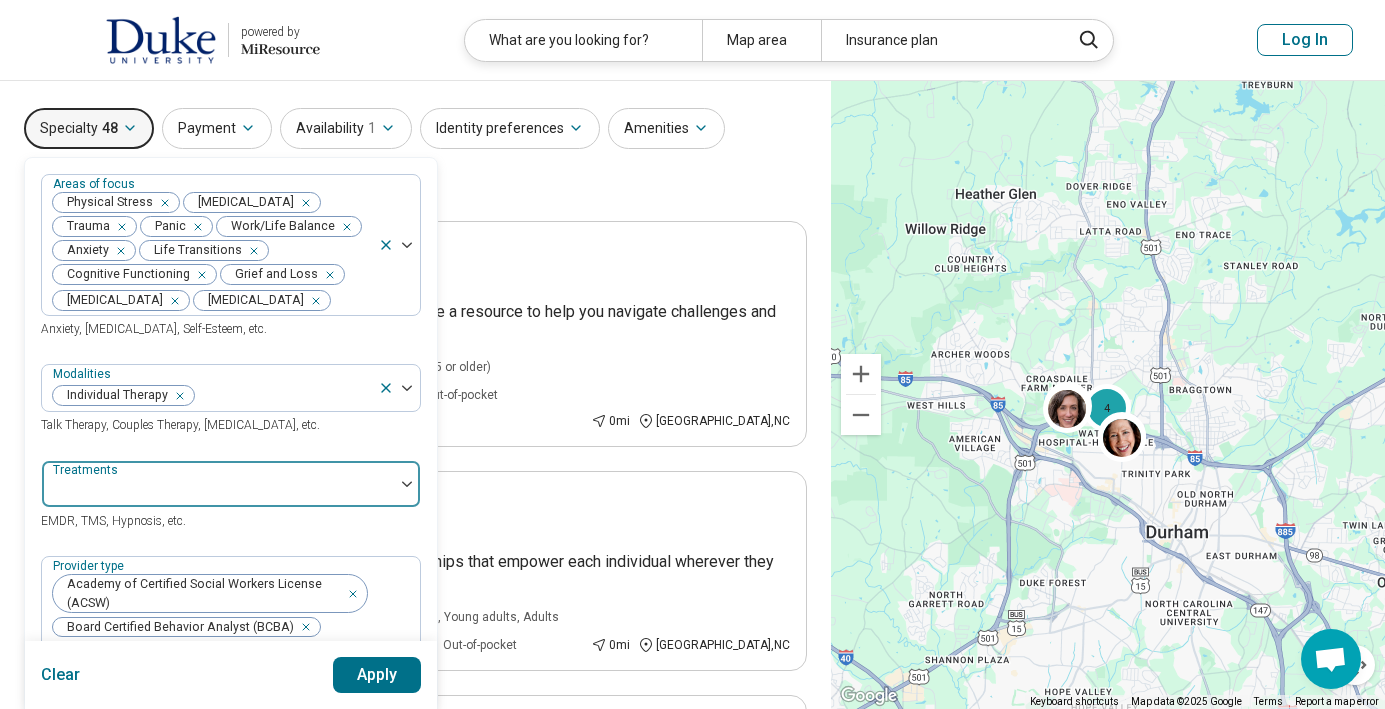 click at bounding box center (218, 492) 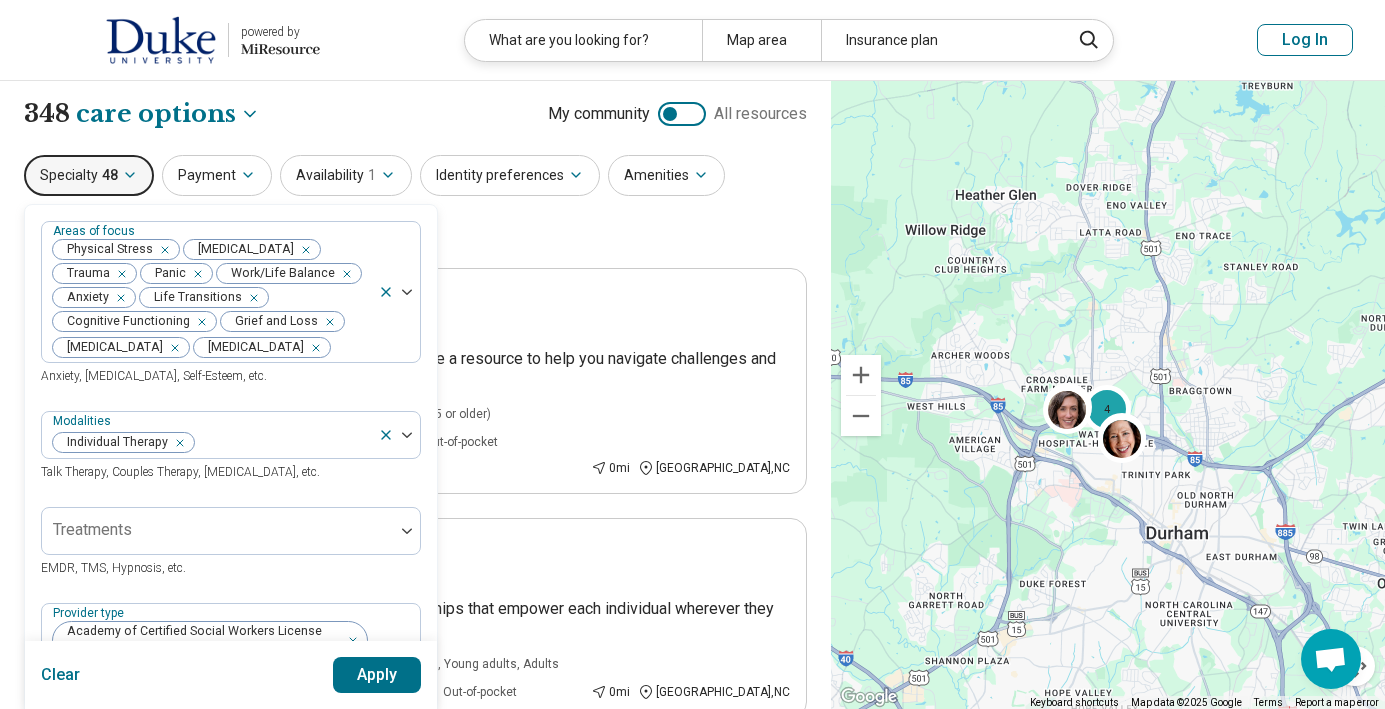 click on "Apply" at bounding box center [377, 675] 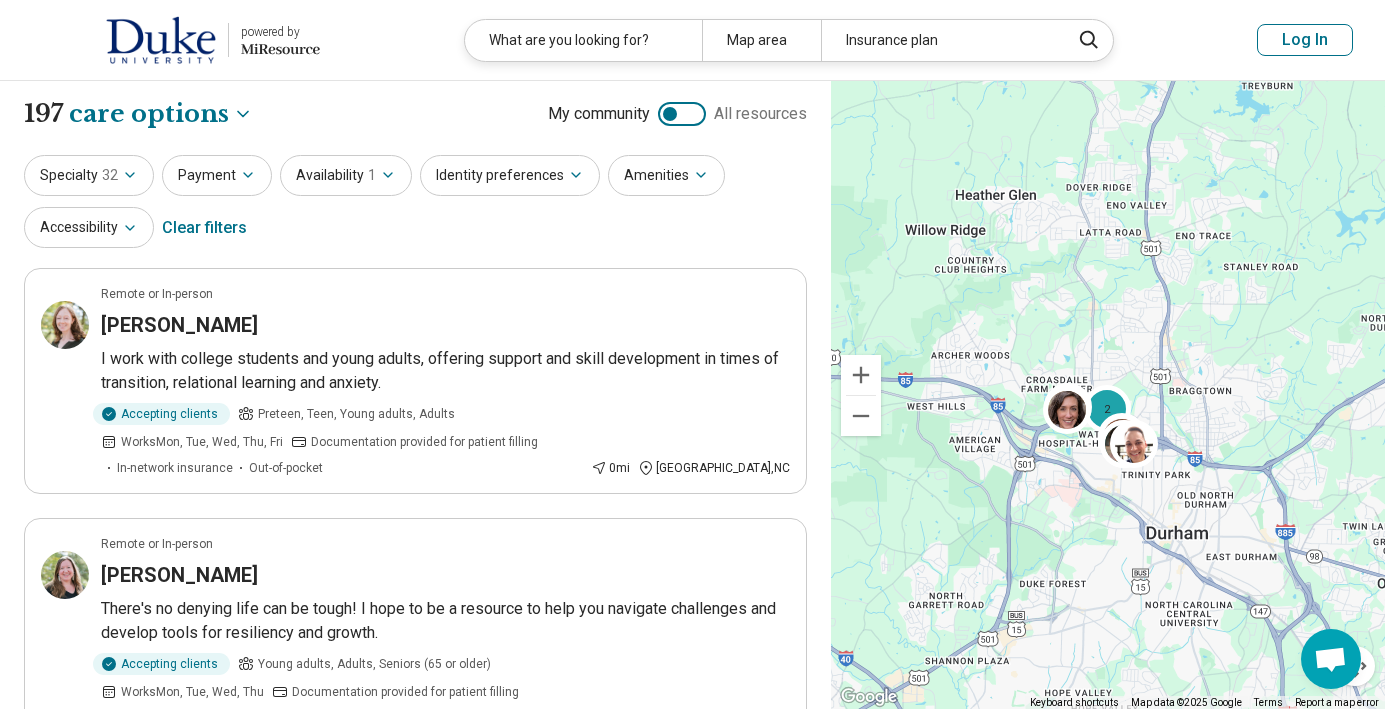 click 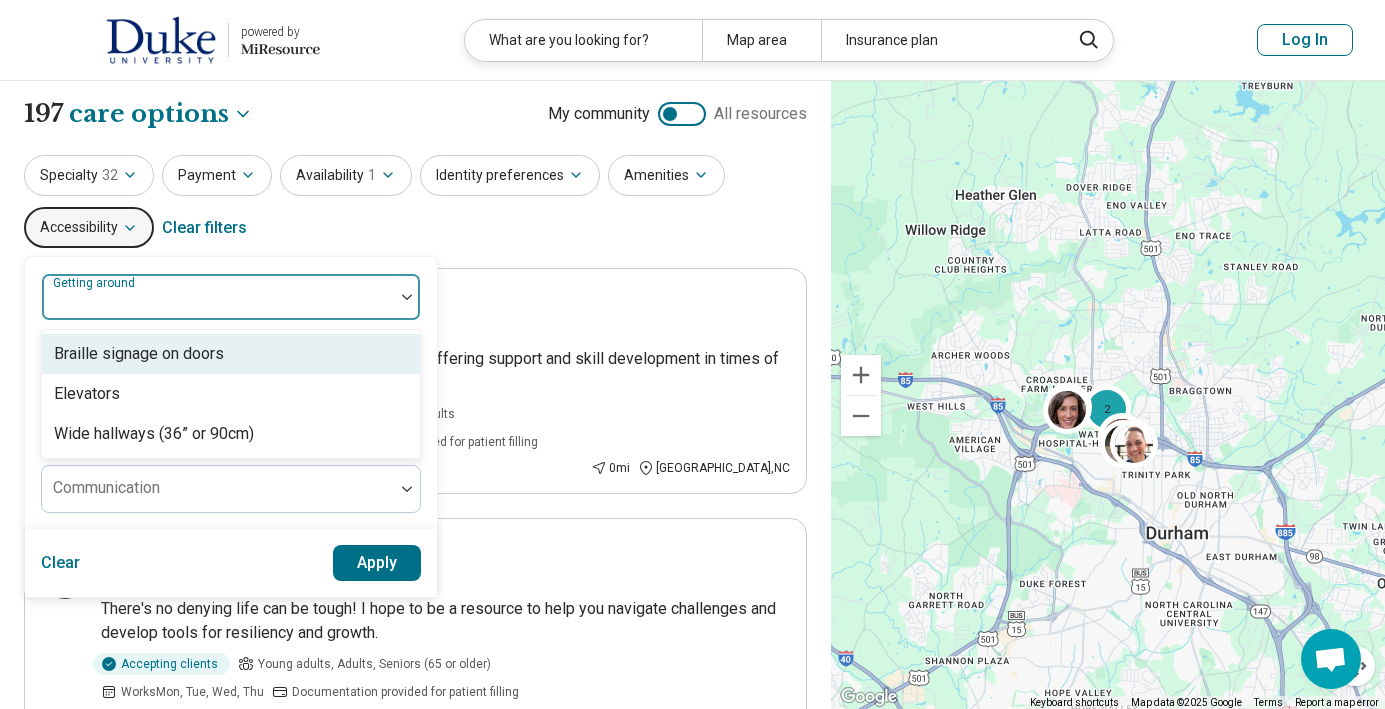 click on "Getting around" at bounding box center (231, 297) 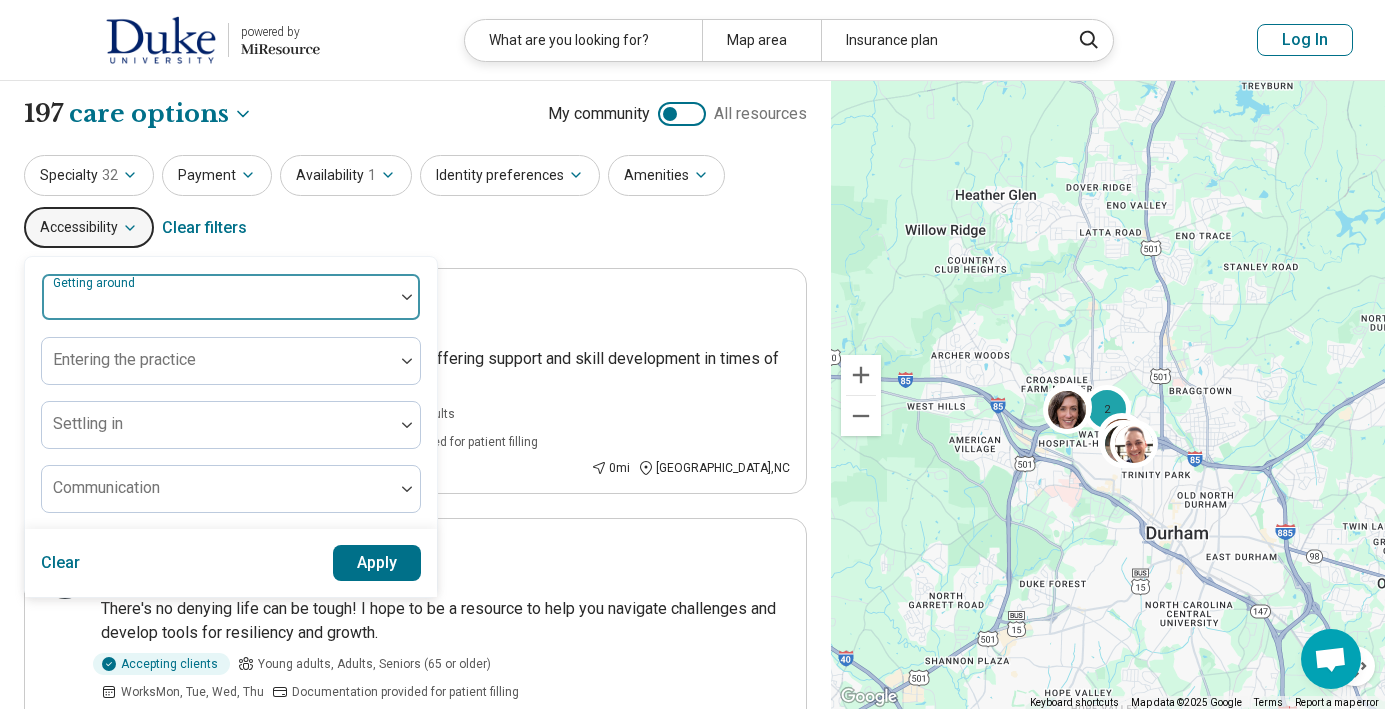 click at bounding box center [218, 305] 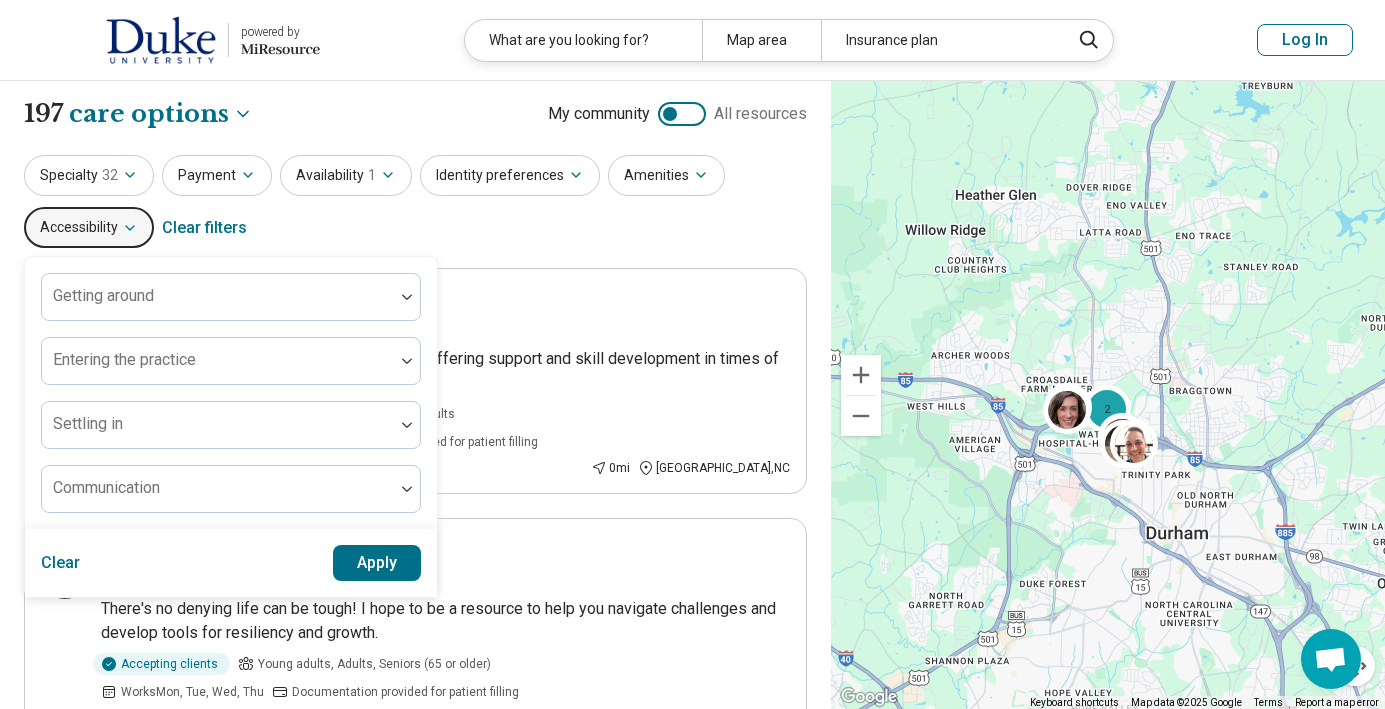 click 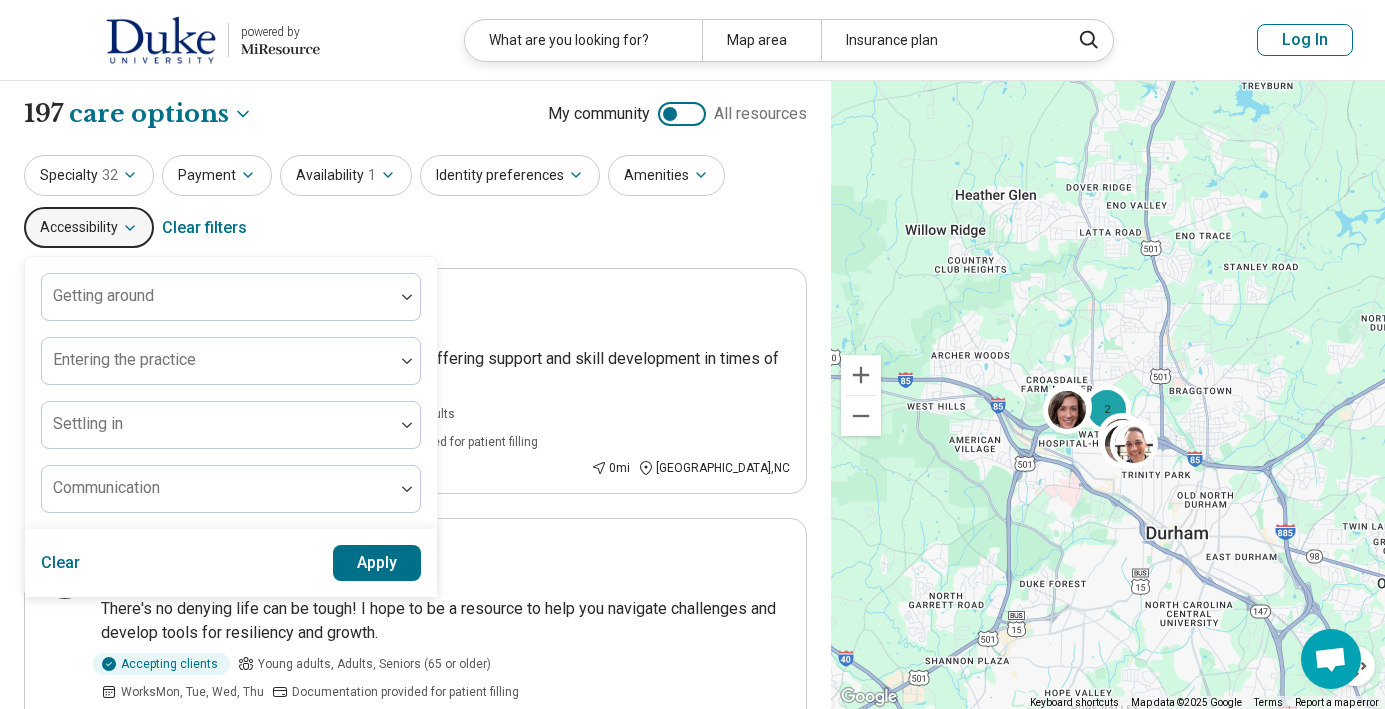 click on "Clear" at bounding box center (61, 563) 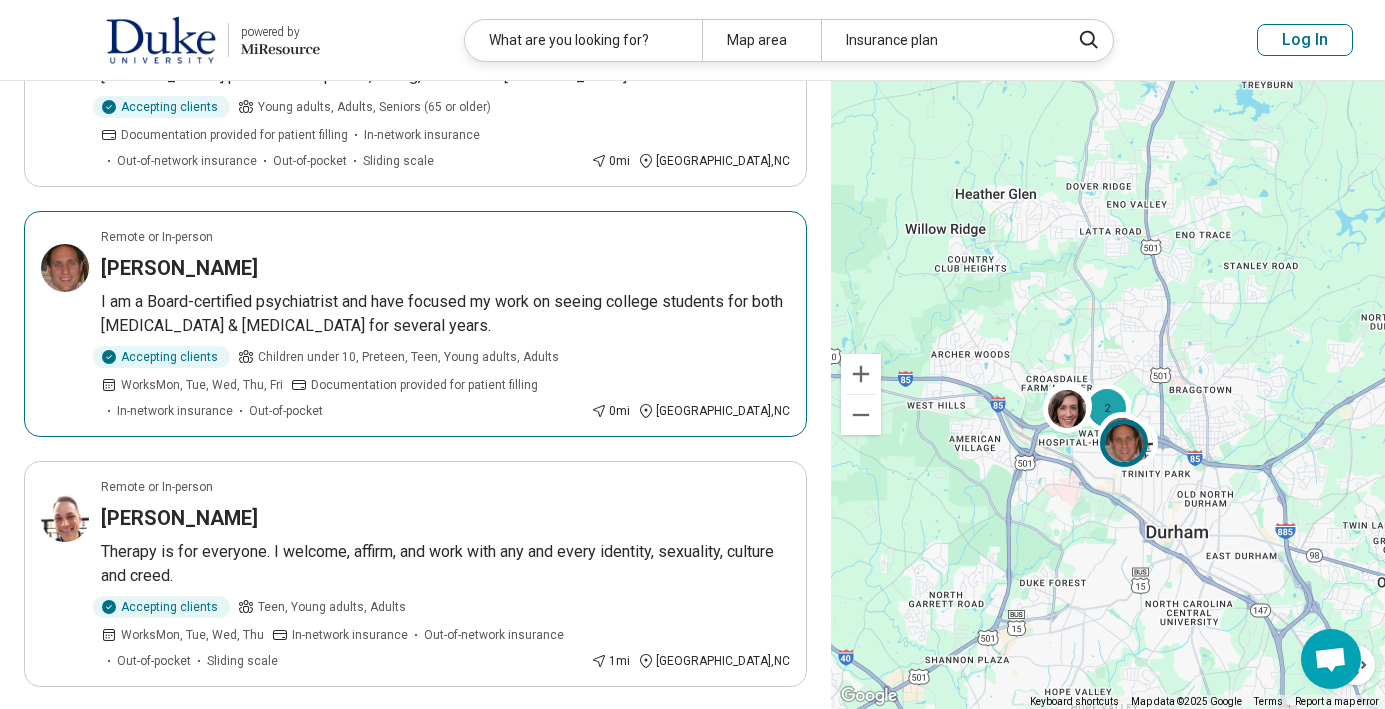 scroll, scrollTop: 2056, scrollLeft: 0, axis: vertical 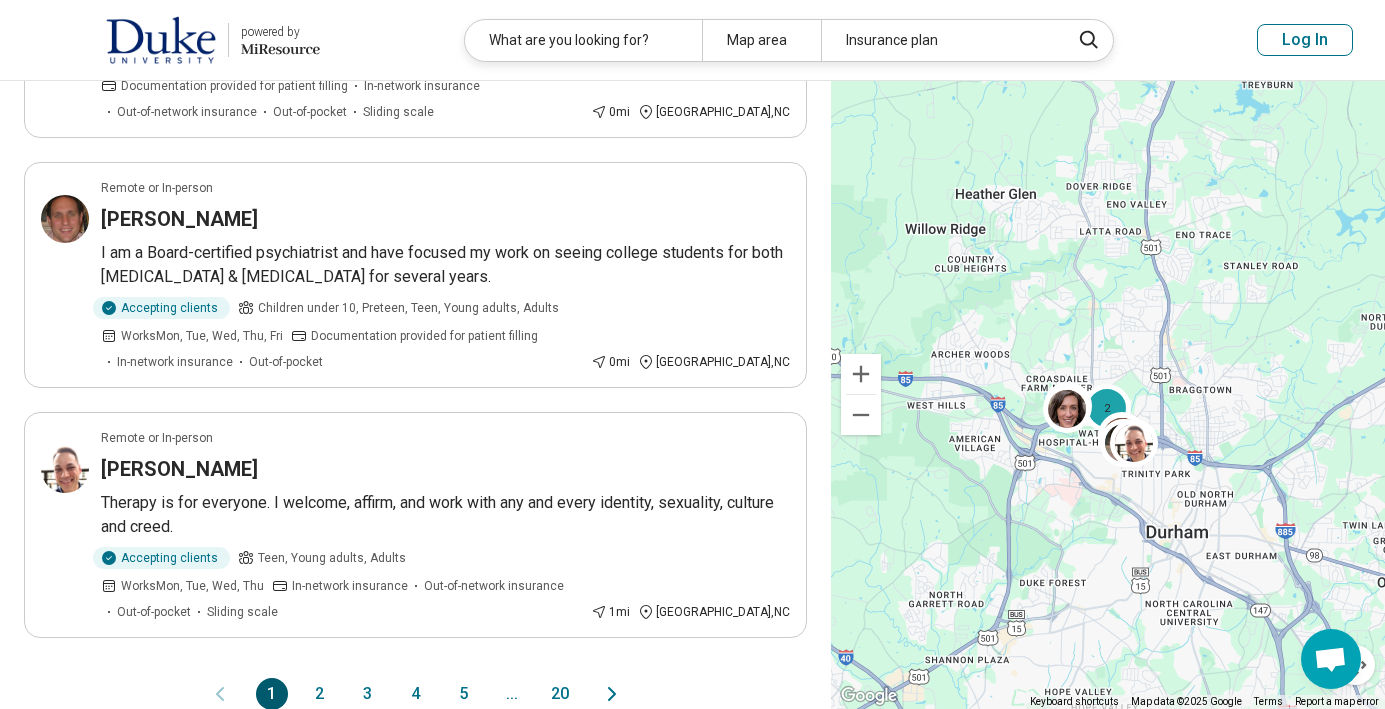 click on "2" at bounding box center [320, 694] 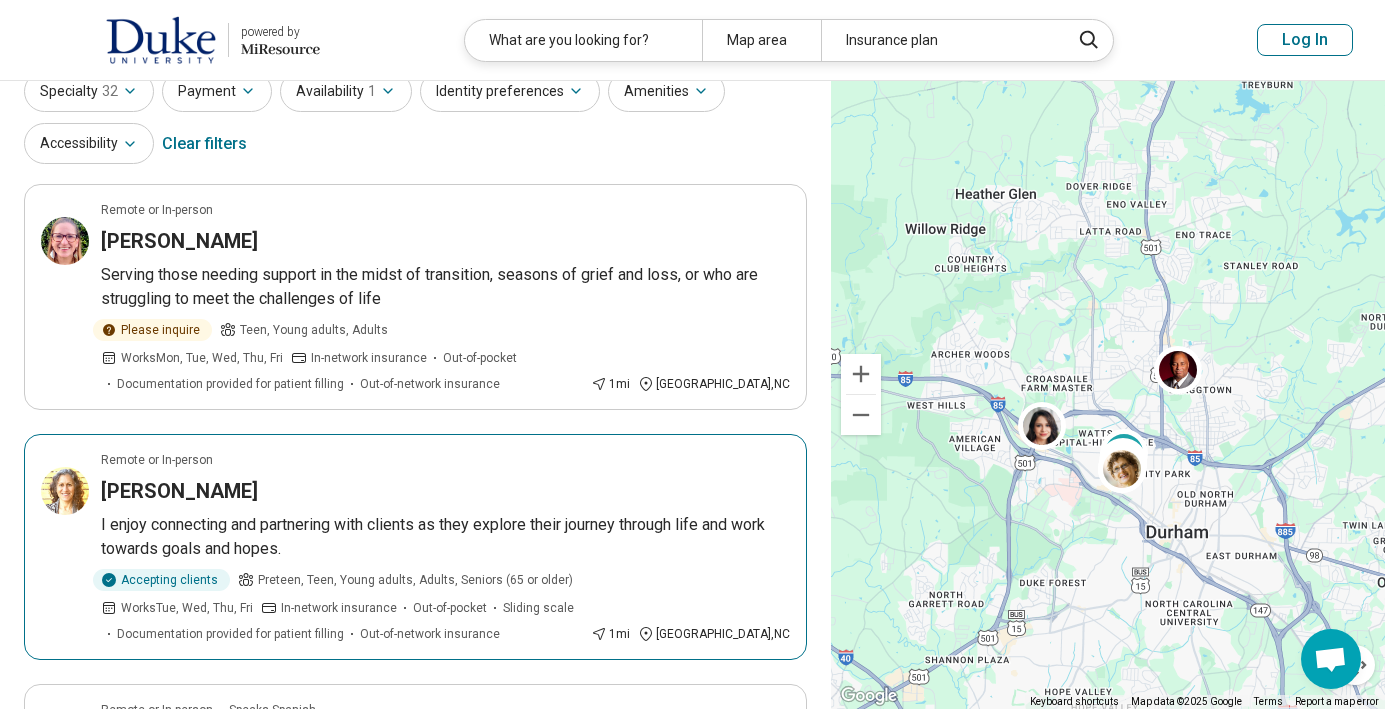scroll, scrollTop: 89, scrollLeft: 0, axis: vertical 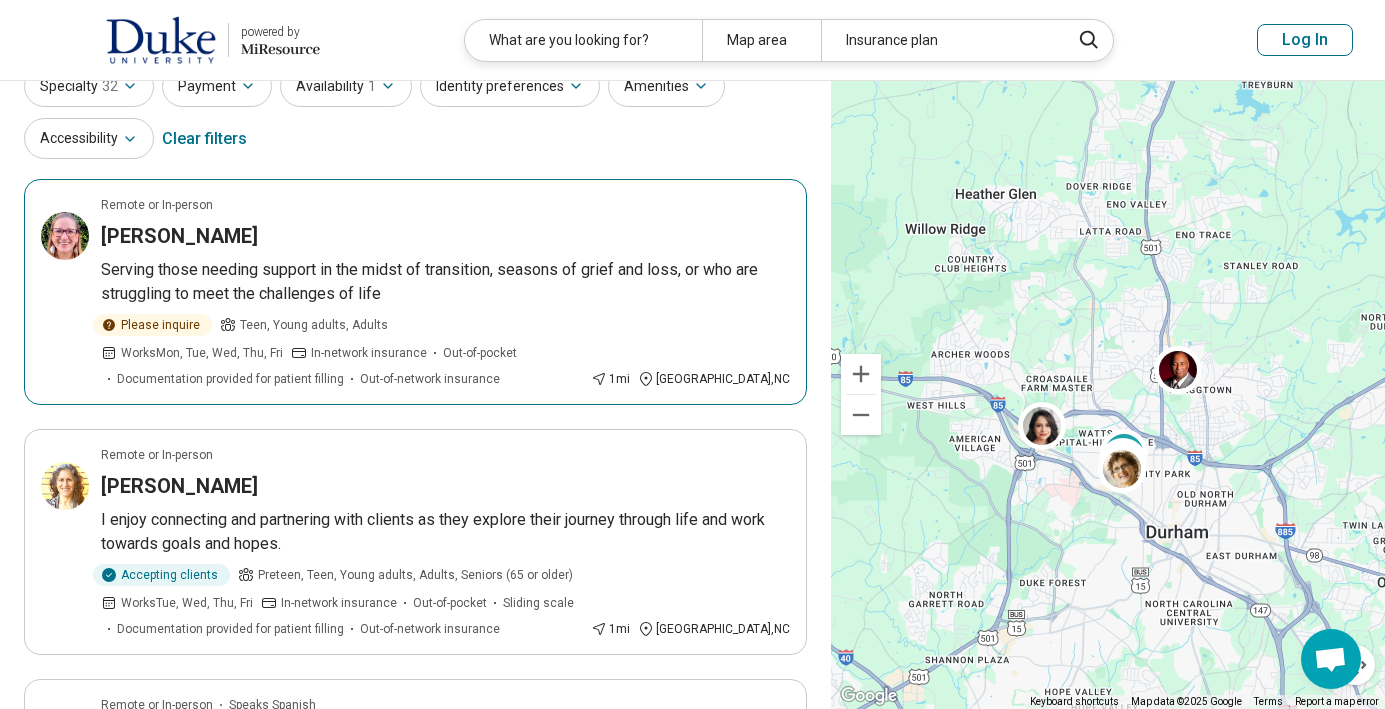 click on "[PERSON_NAME]" at bounding box center (179, 236) 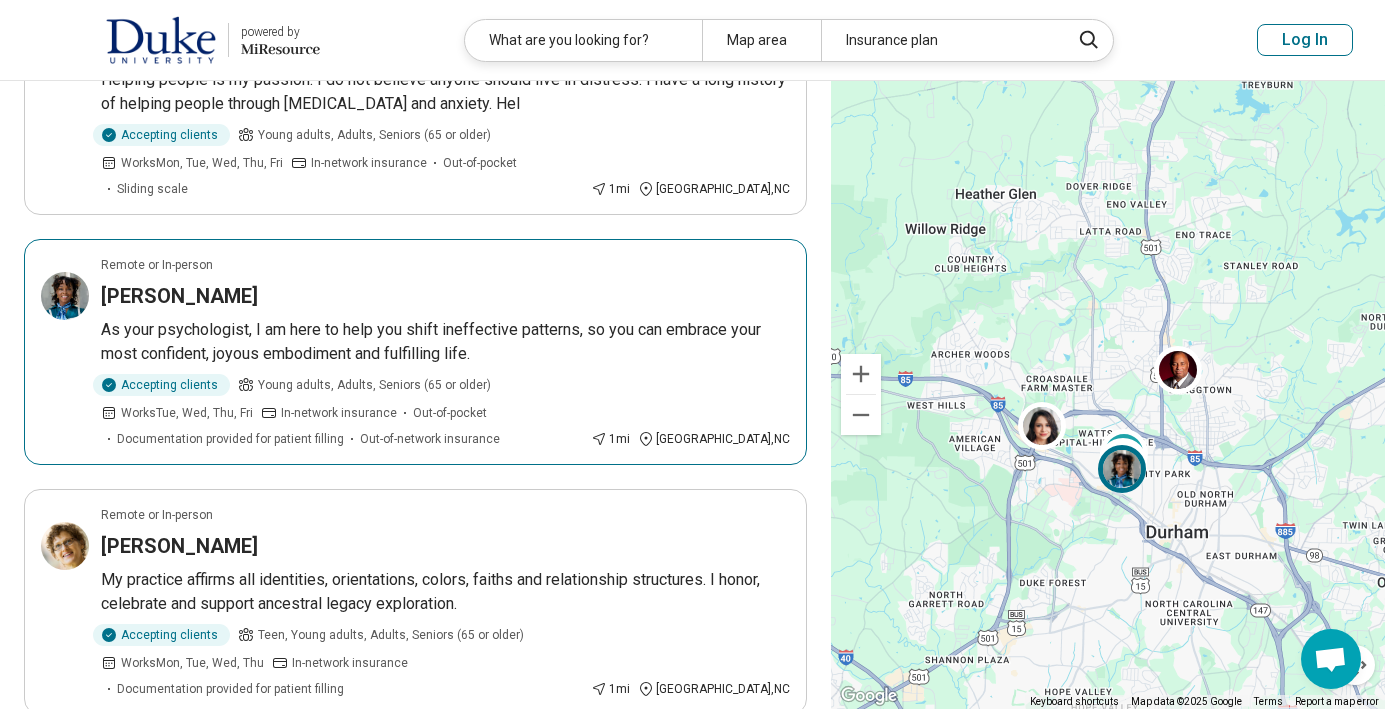 scroll, scrollTop: 1937, scrollLeft: 0, axis: vertical 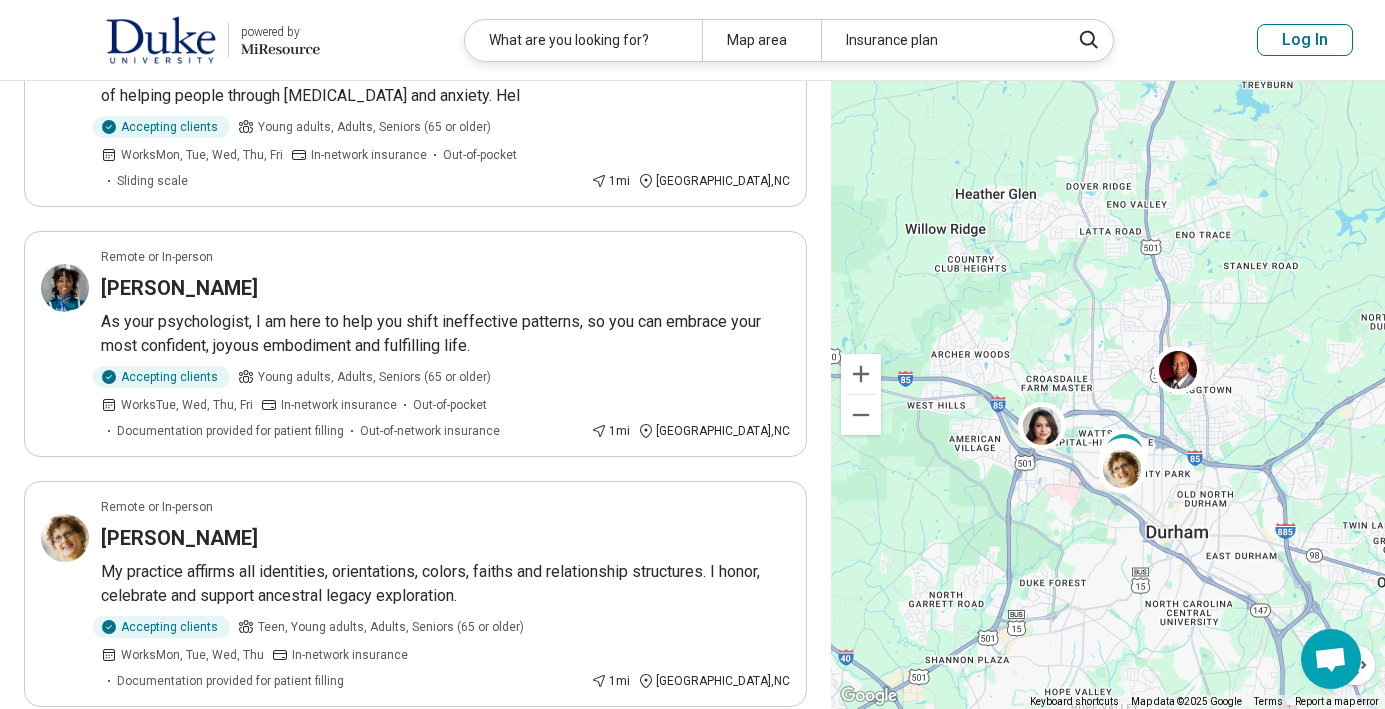click on "3" at bounding box center [368, 763] 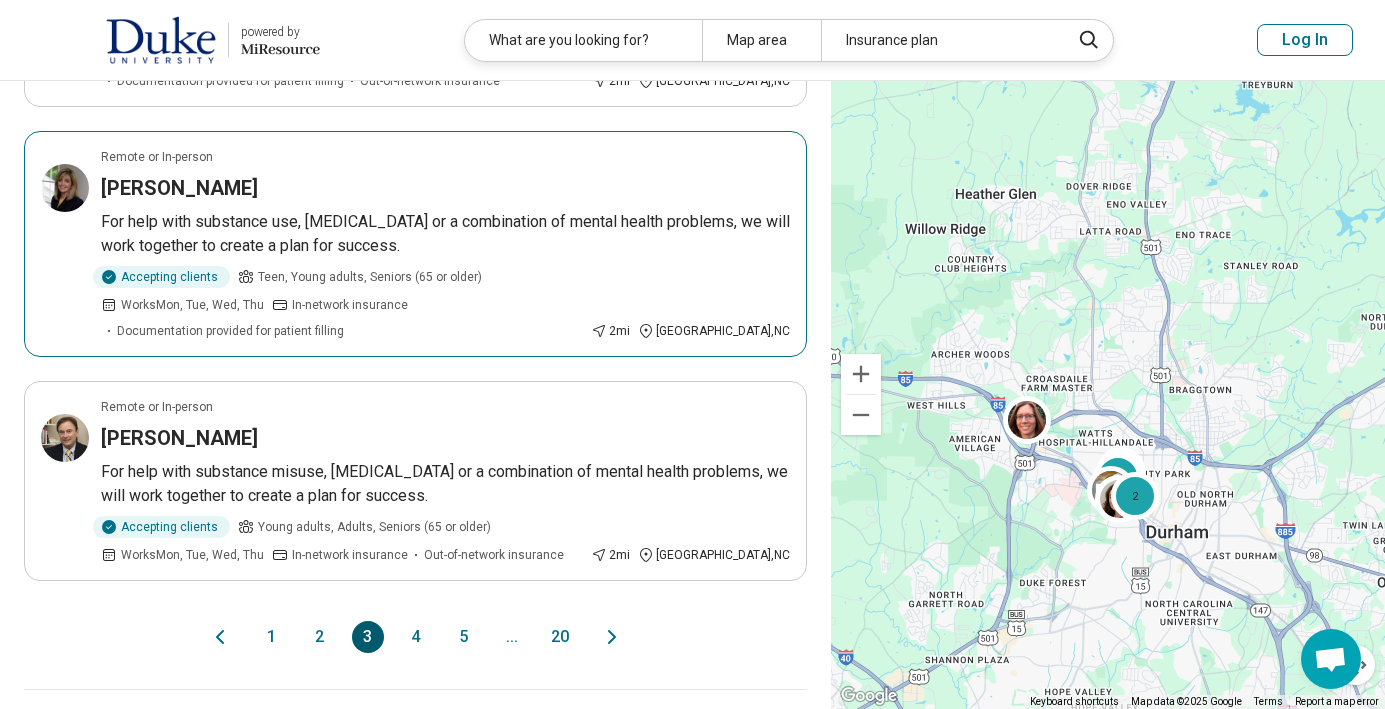 scroll, scrollTop: 2036, scrollLeft: 0, axis: vertical 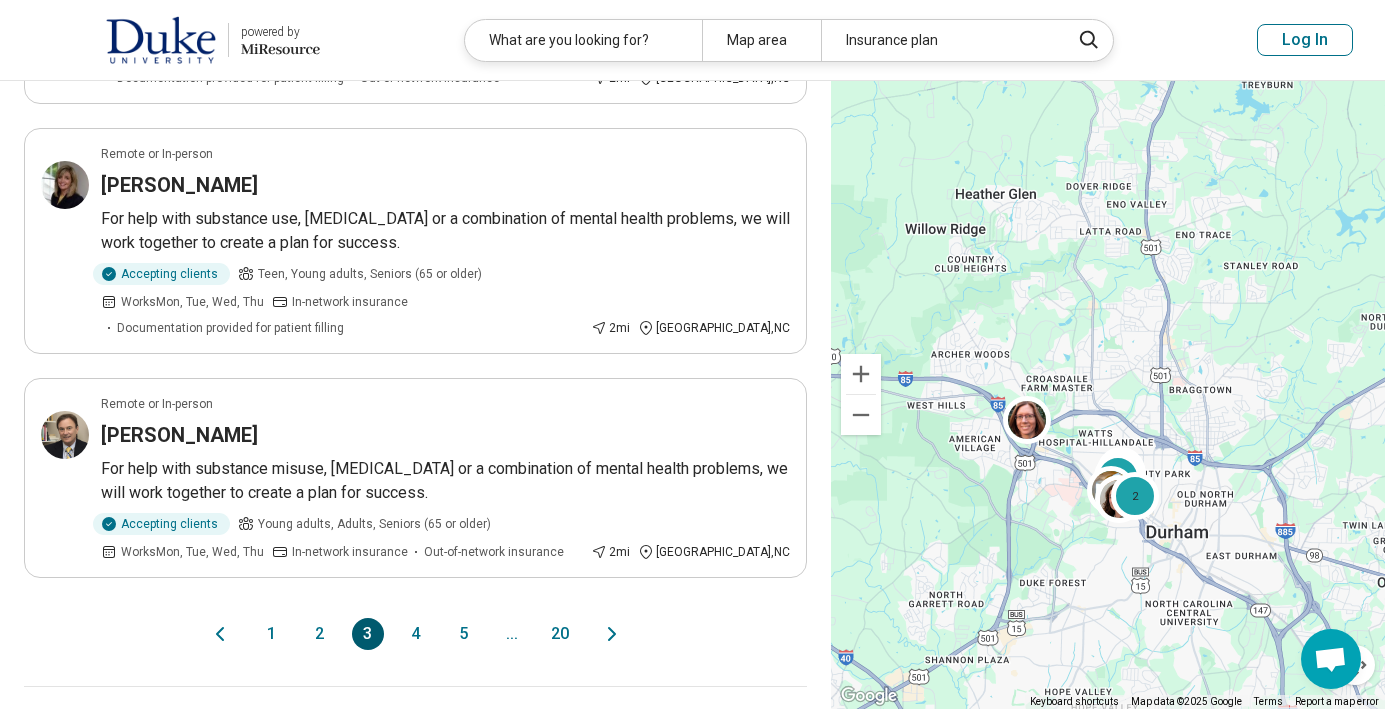 click on "4" at bounding box center (416, 634) 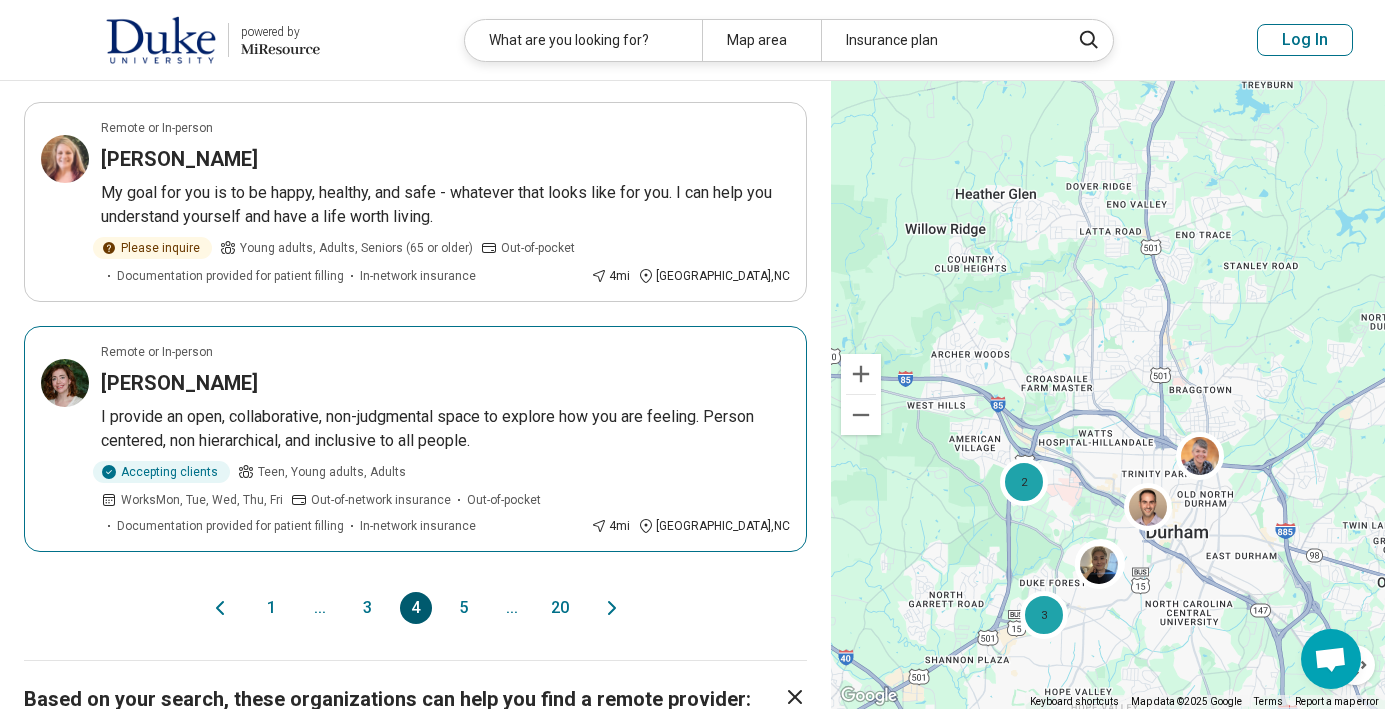 scroll, scrollTop: 2165, scrollLeft: 0, axis: vertical 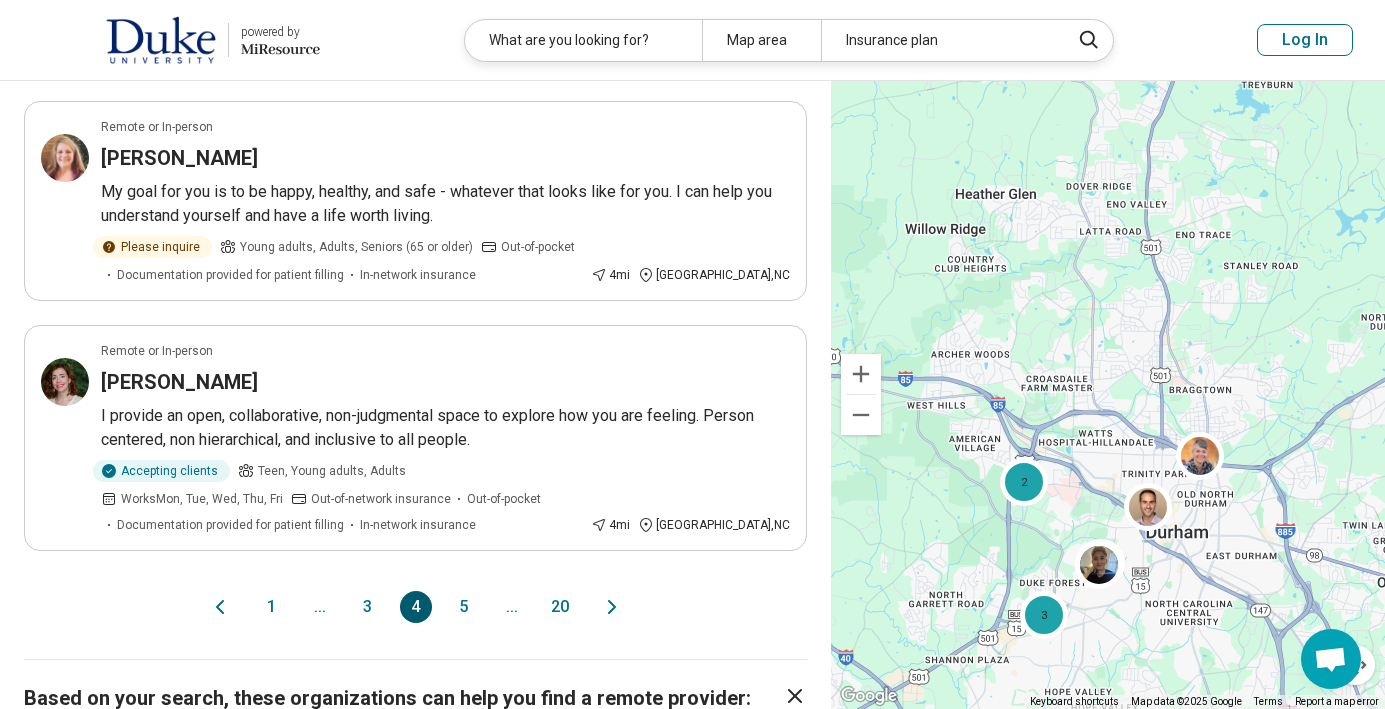 click on "5" at bounding box center (464, 607) 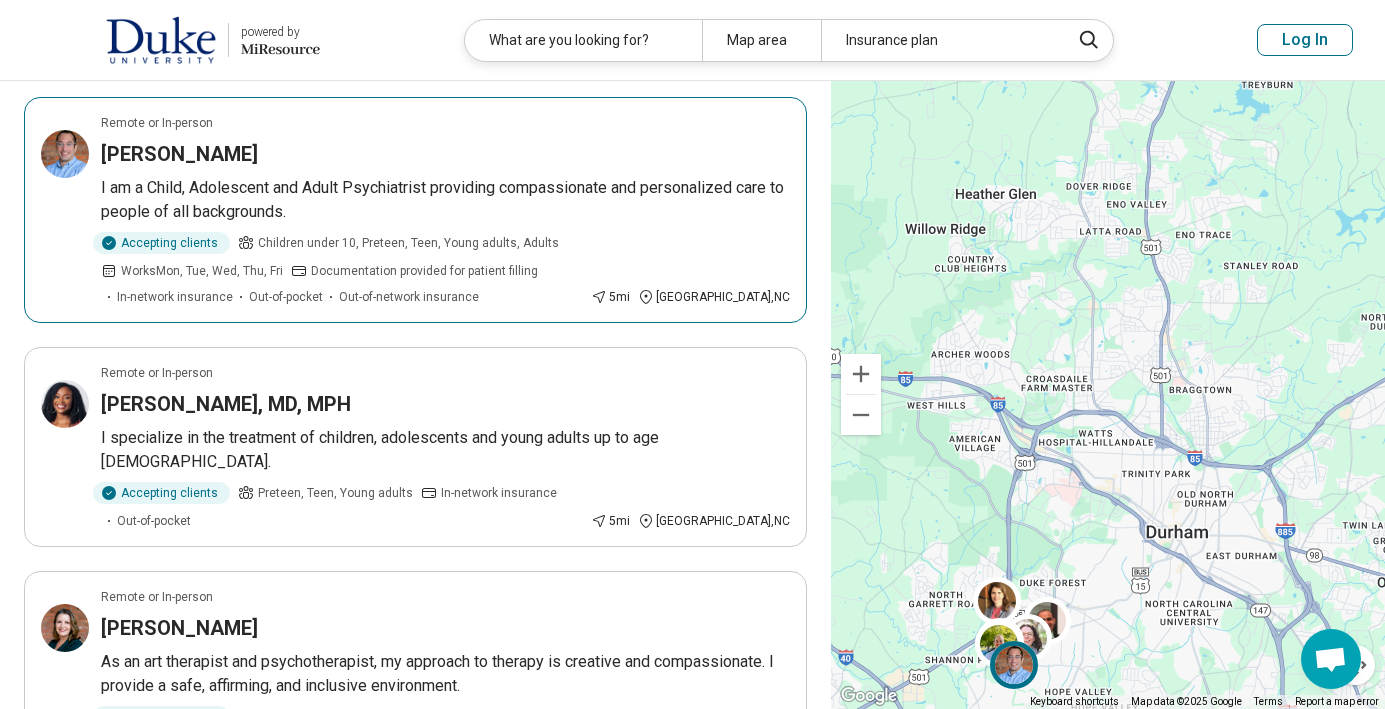 scroll, scrollTop: 1899, scrollLeft: 0, axis: vertical 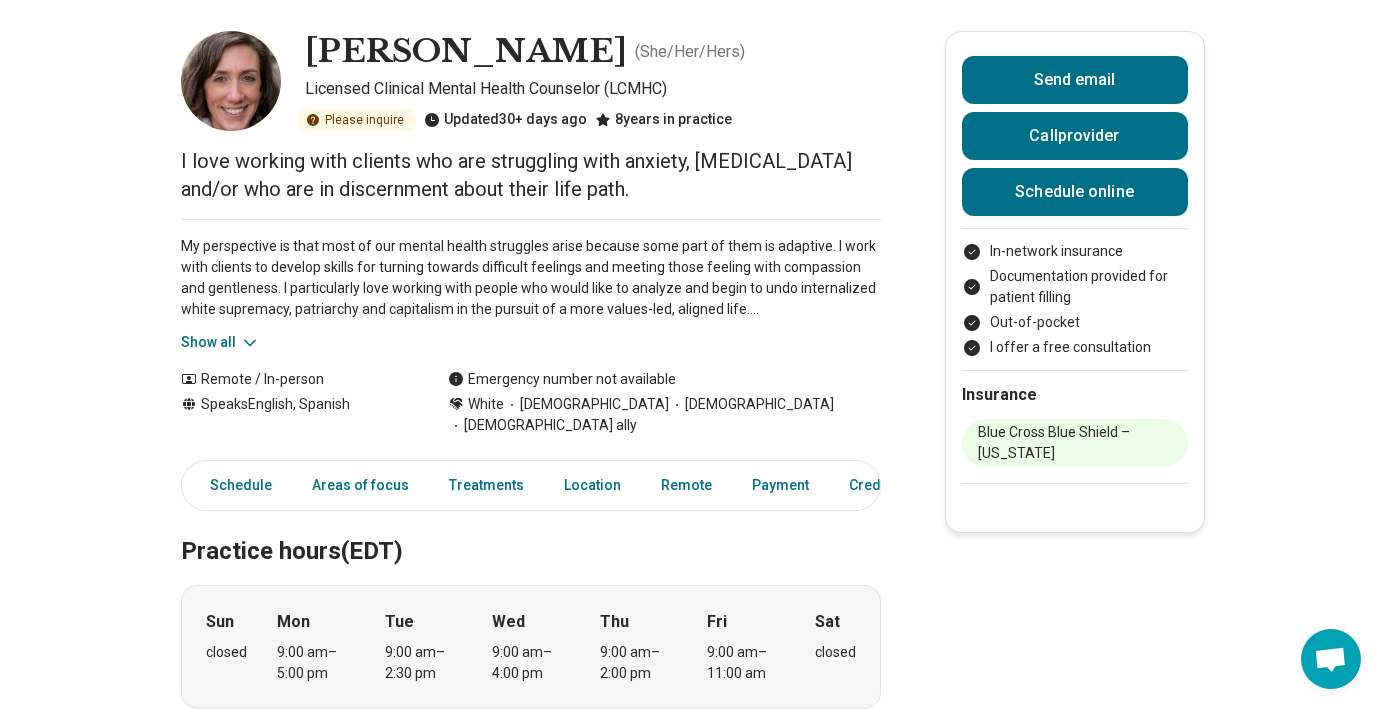 click on "Show all" at bounding box center [220, 342] 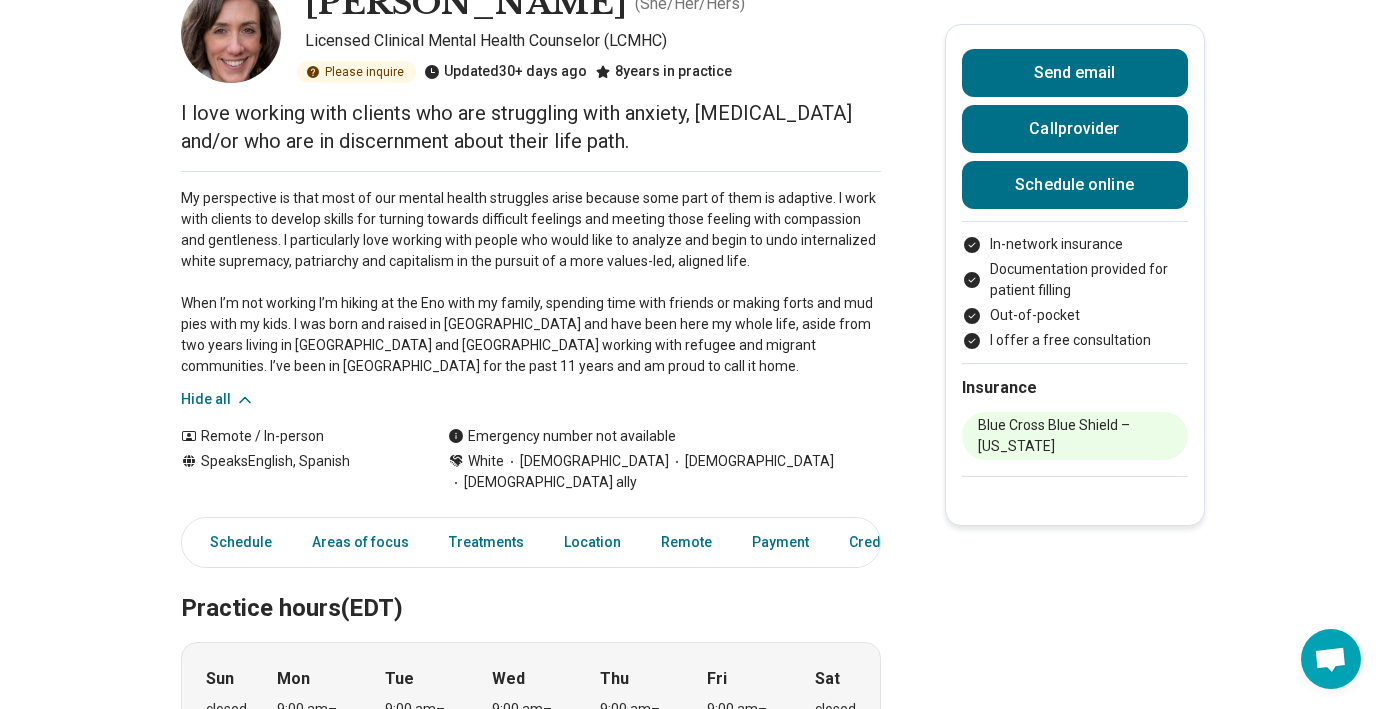 scroll, scrollTop: 127, scrollLeft: 0, axis: vertical 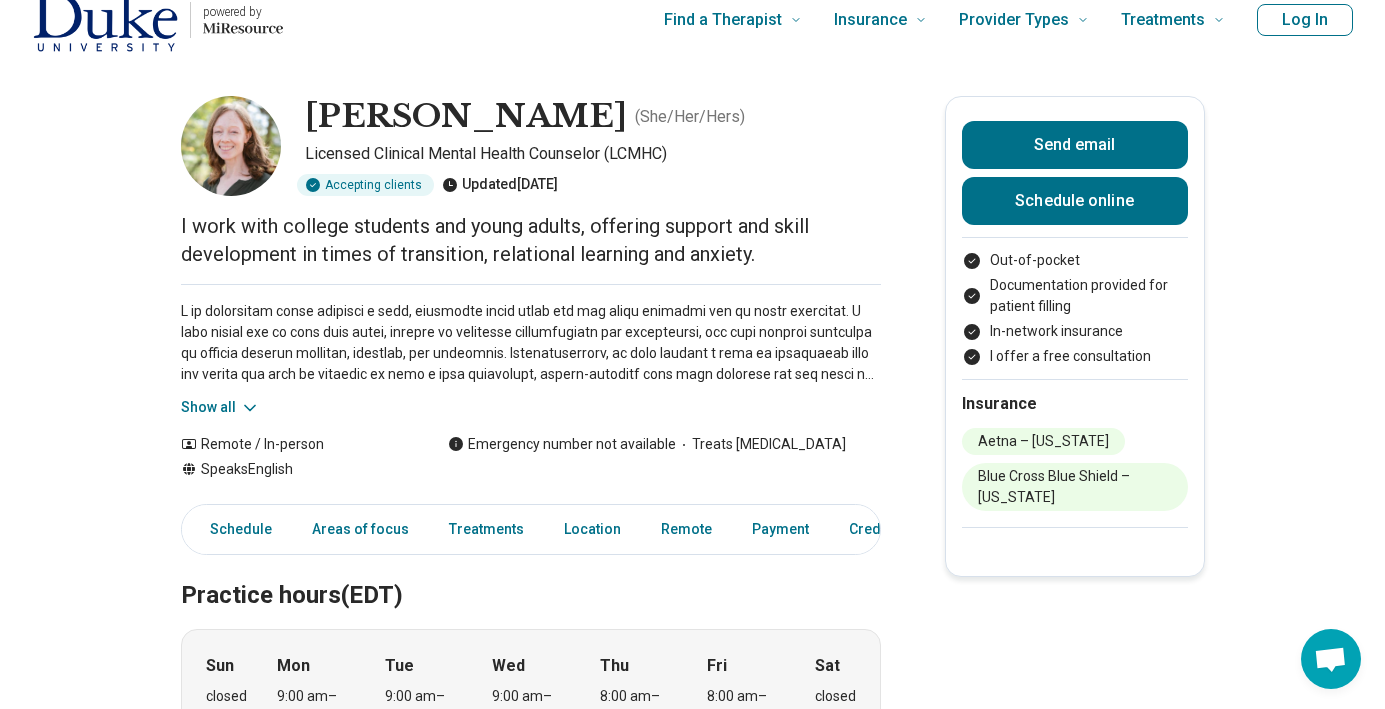 click on "Show all" at bounding box center [220, 407] 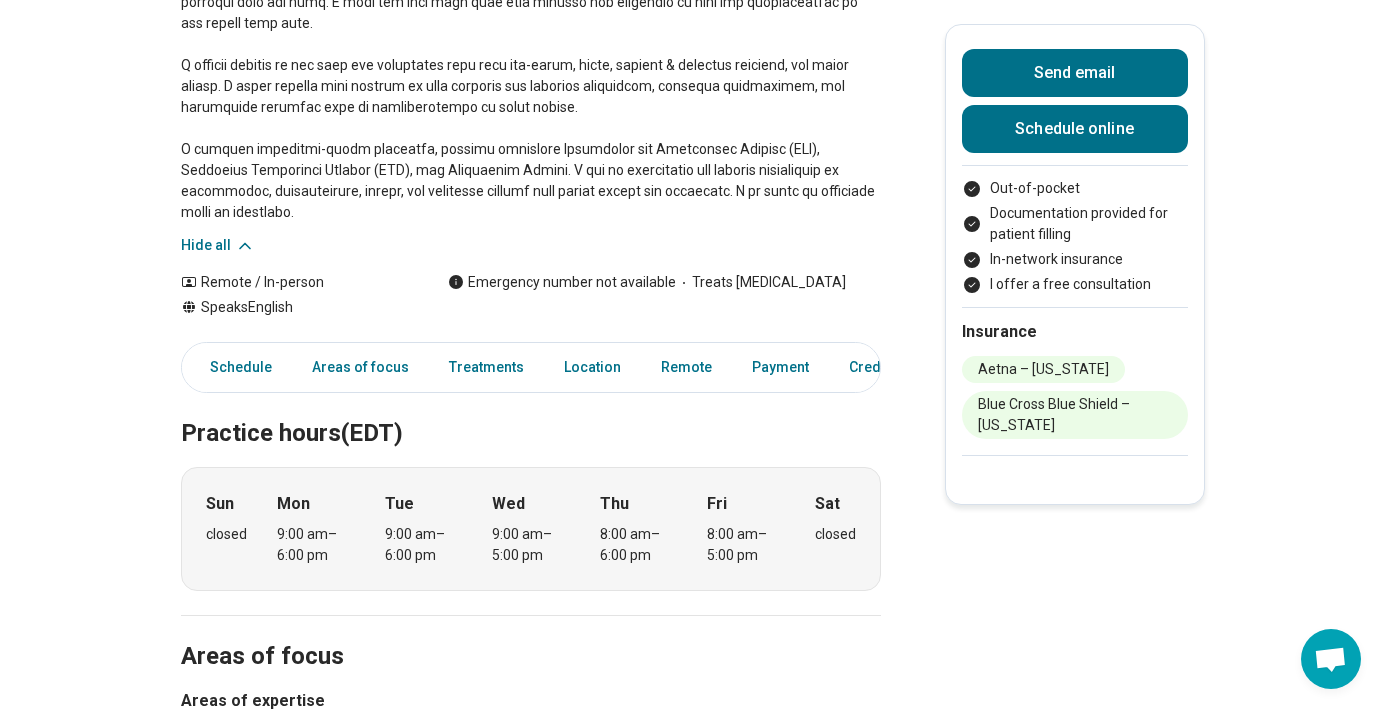 scroll, scrollTop: 418, scrollLeft: 0, axis: vertical 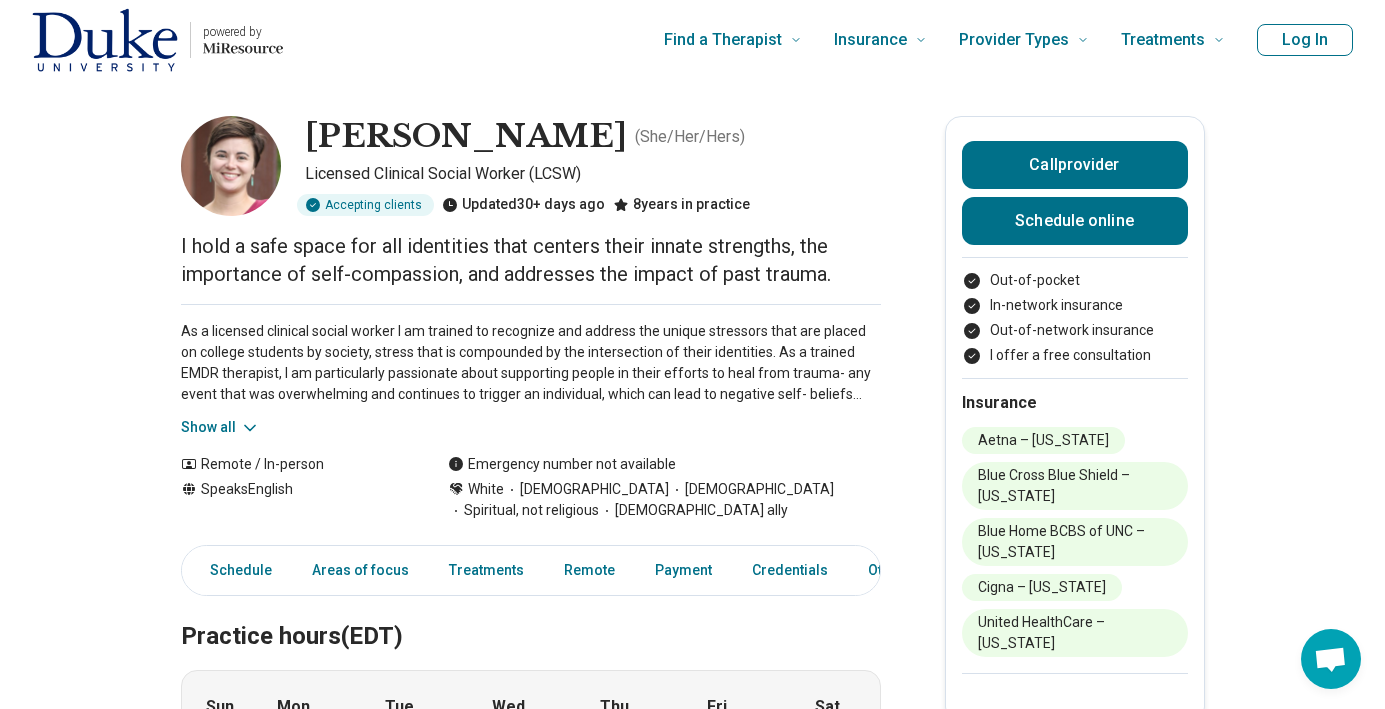 click 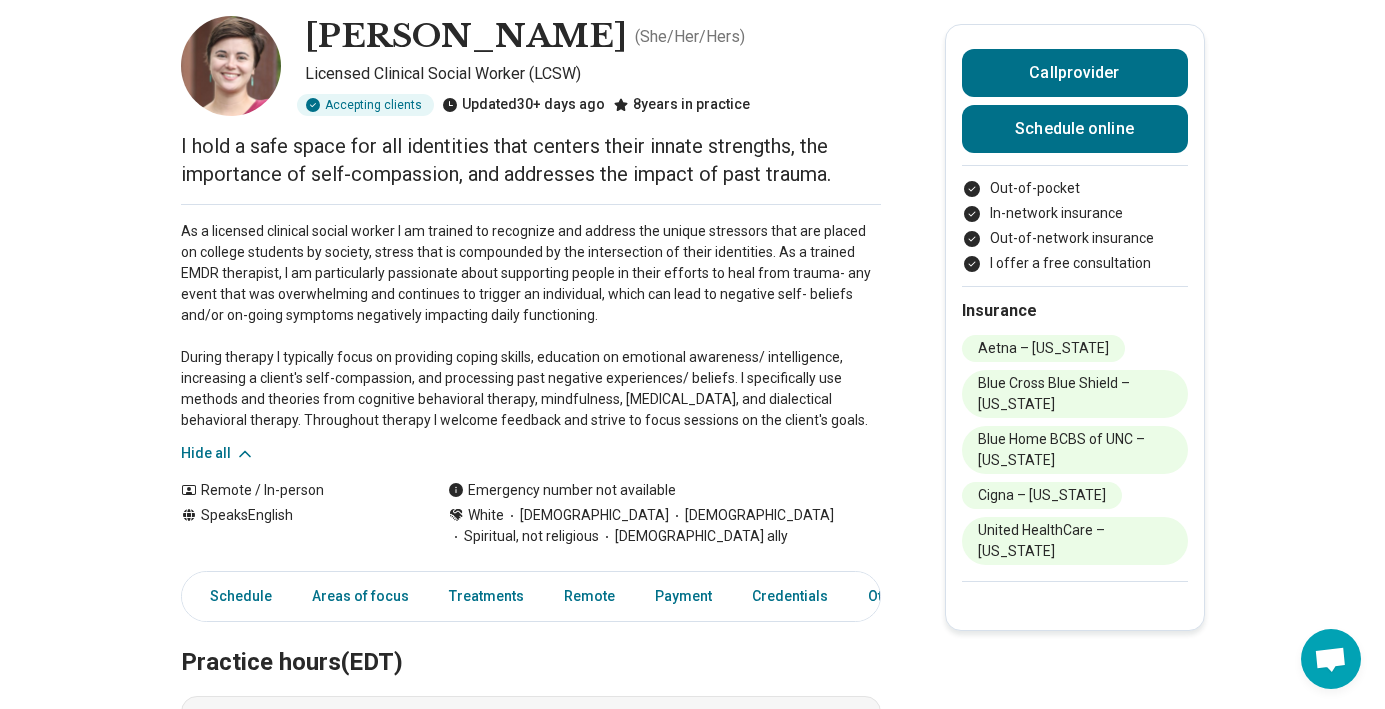 scroll, scrollTop: 105, scrollLeft: 0, axis: vertical 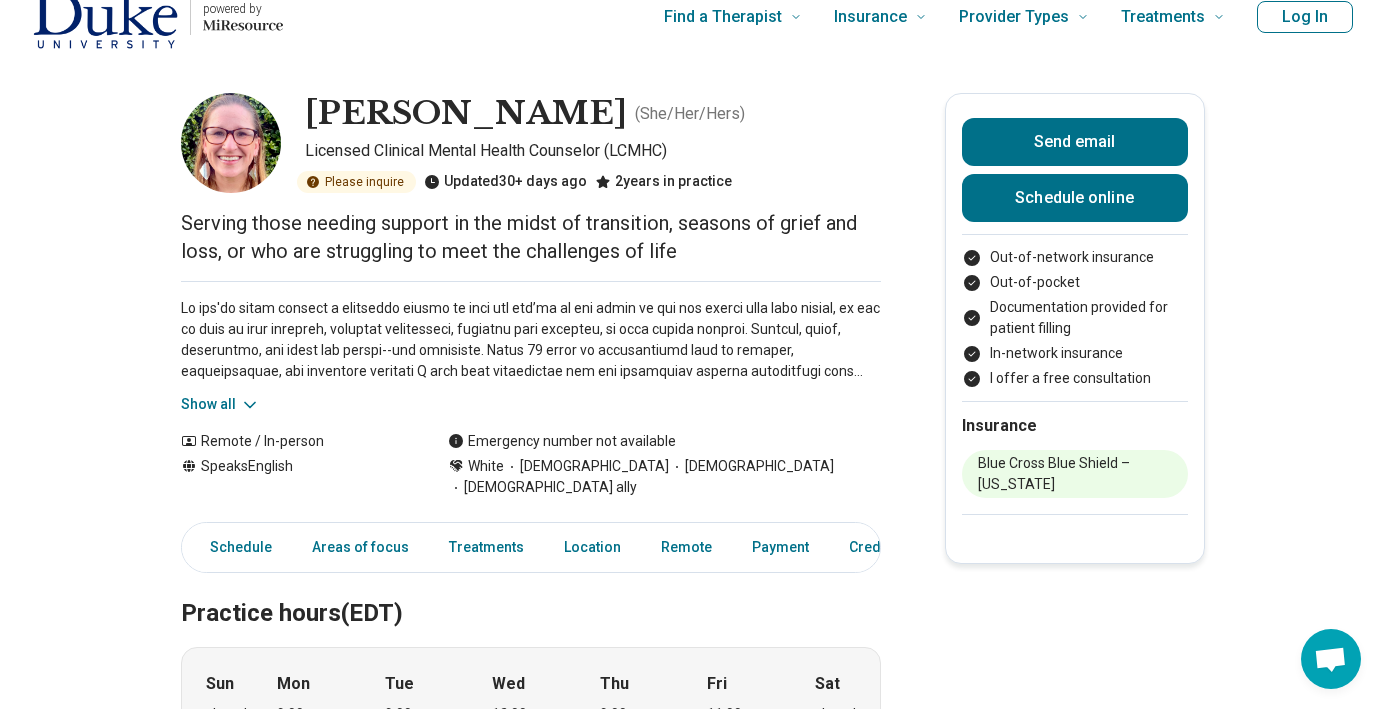 click on "Show all" at bounding box center (220, 404) 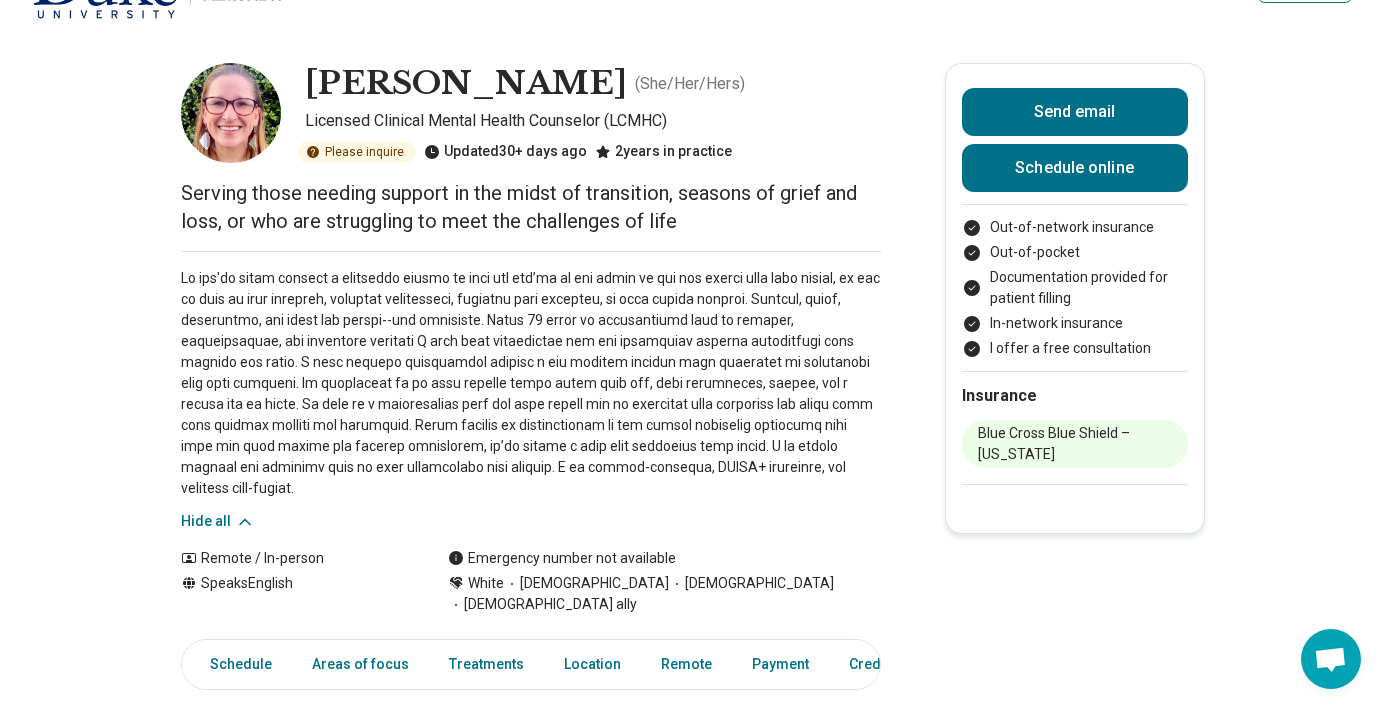 scroll, scrollTop: 55, scrollLeft: 0, axis: vertical 